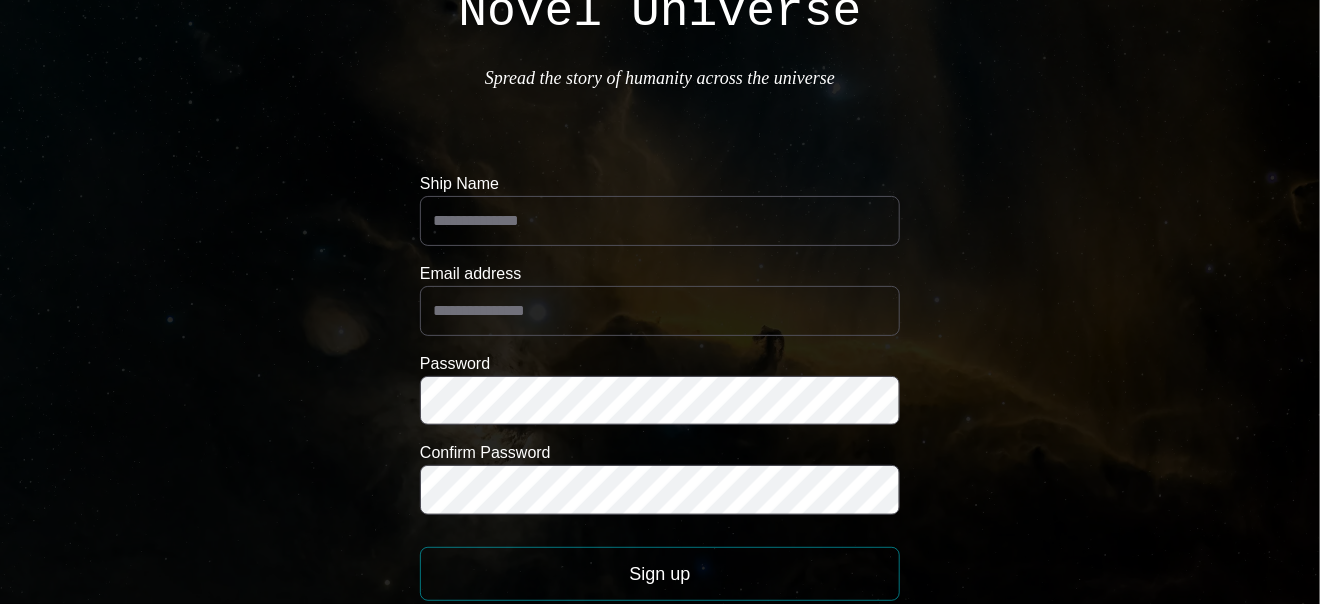 scroll, scrollTop: 171, scrollLeft: 0, axis: vertical 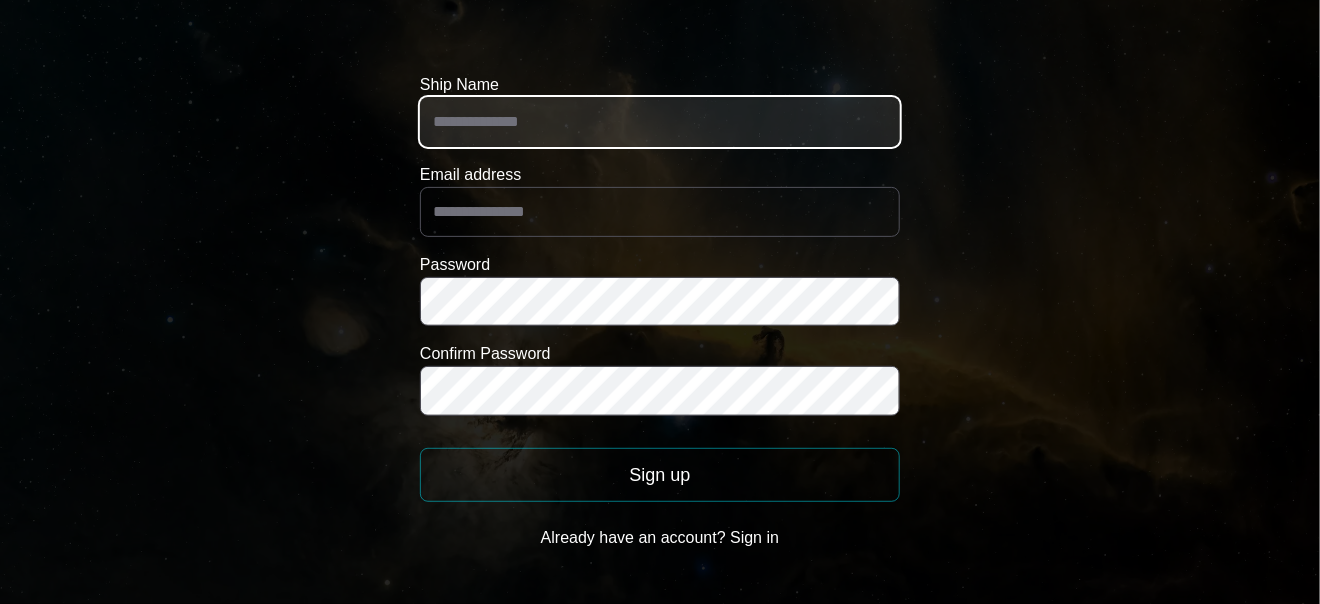 click on "Ship Name" at bounding box center (660, 122) 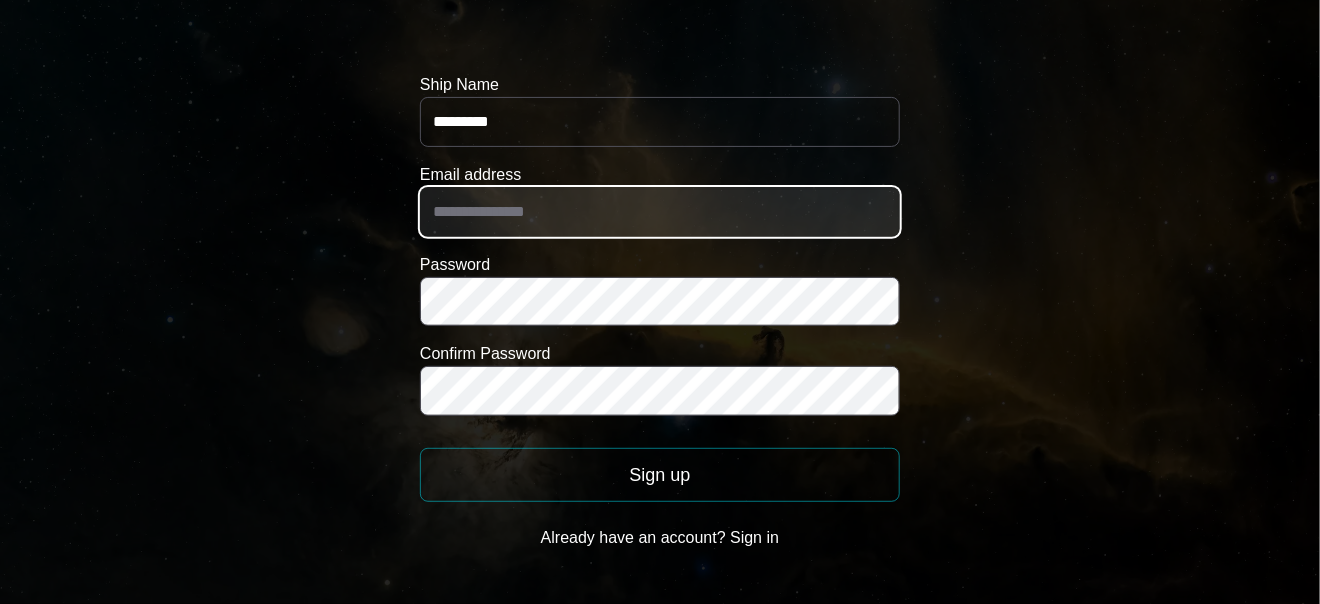 click on "Email address" at bounding box center (660, 212) 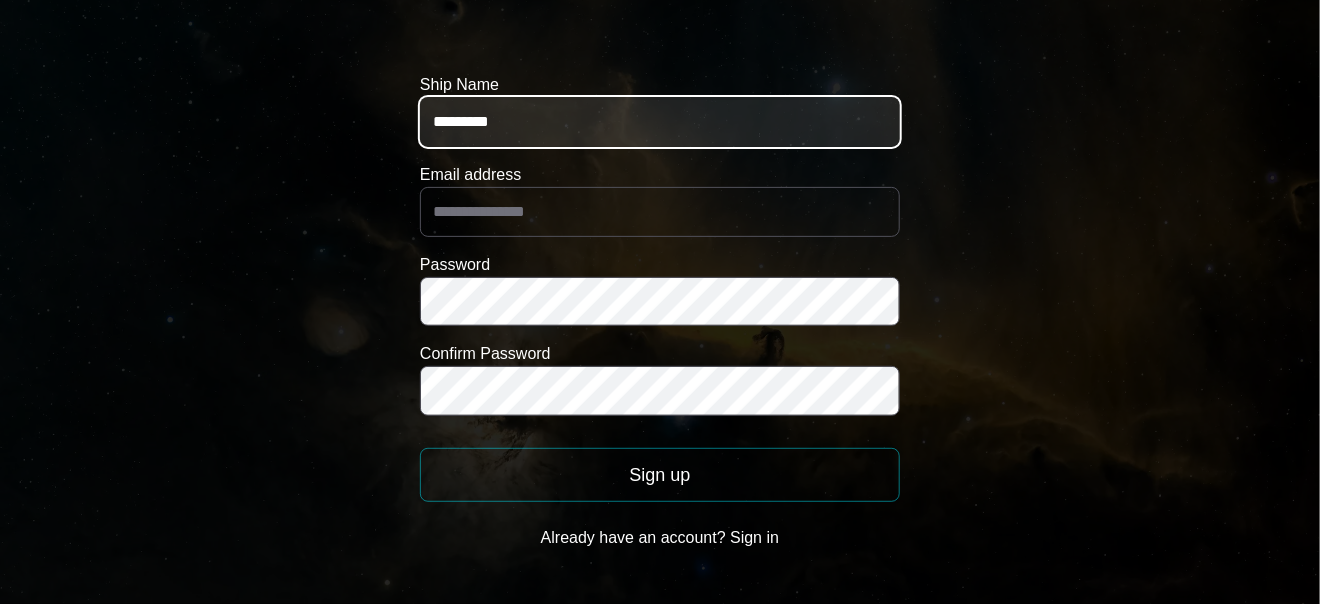click on "*********" at bounding box center (660, 122) 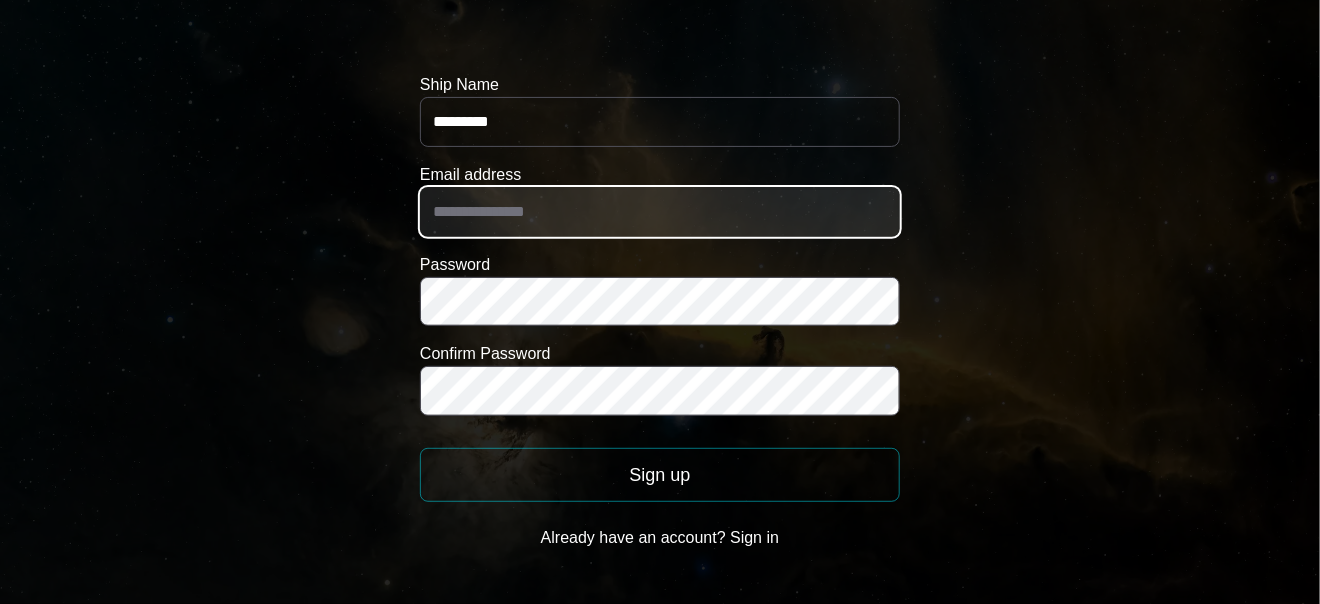 click on "Email address" at bounding box center (660, 212) 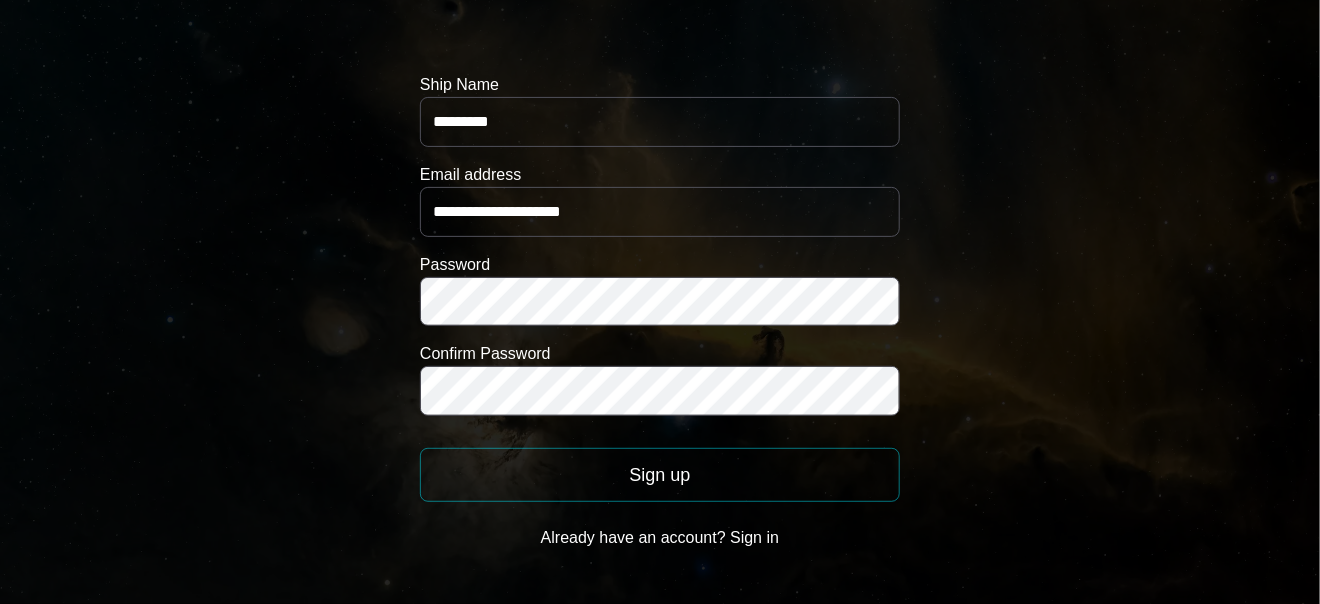 click on "Sign up" at bounding box center [660, 475] 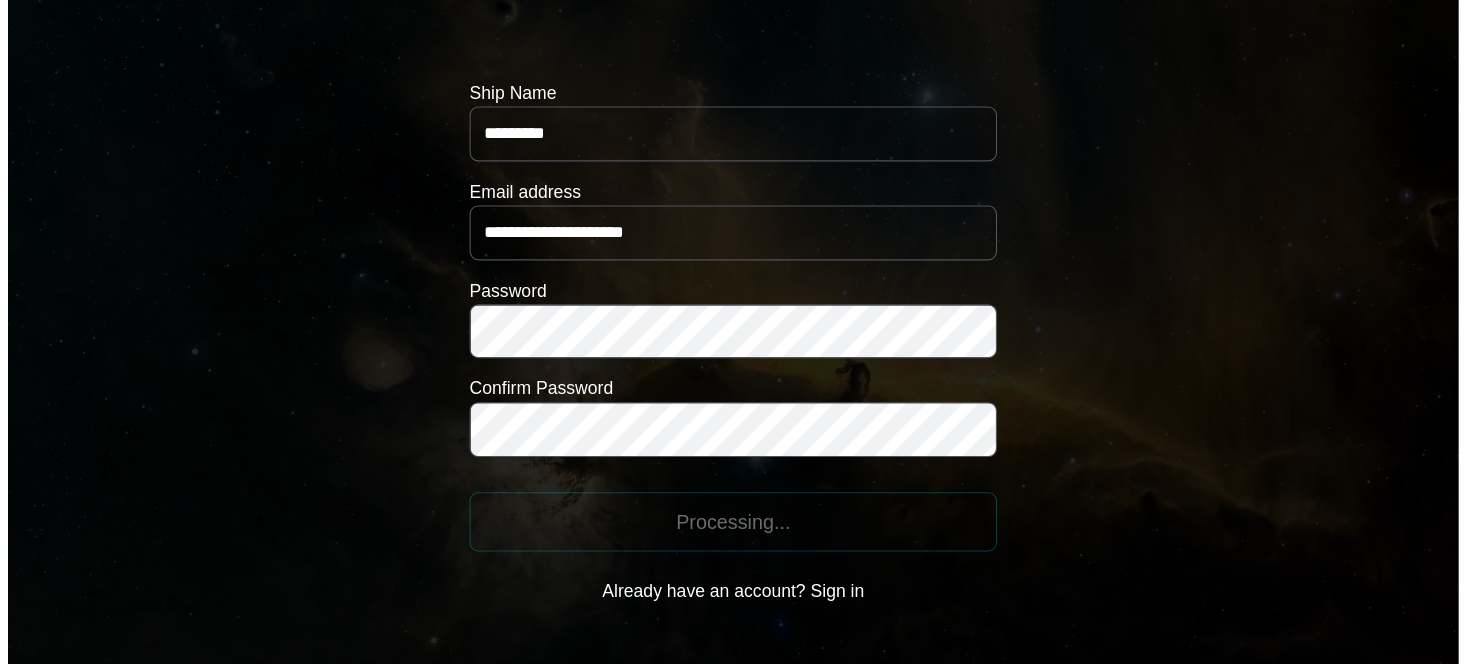 scroll, scrollTop: 0, scrollLeft: 0, axis: both 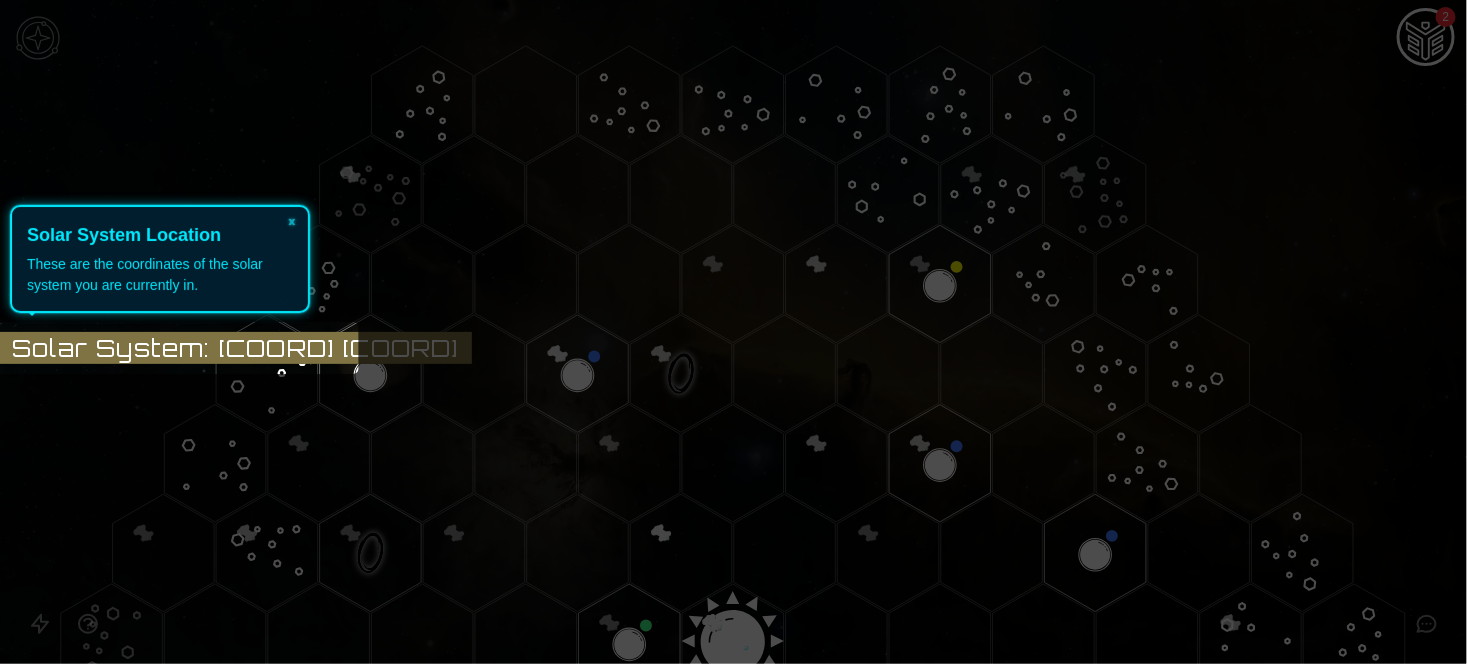 click on "Solar System: [COORD] [COORD] 2 × Solar System Location These are the coordinates of the solar system you are currently in. ← Previous Next →" at bounding box center [733, 332] 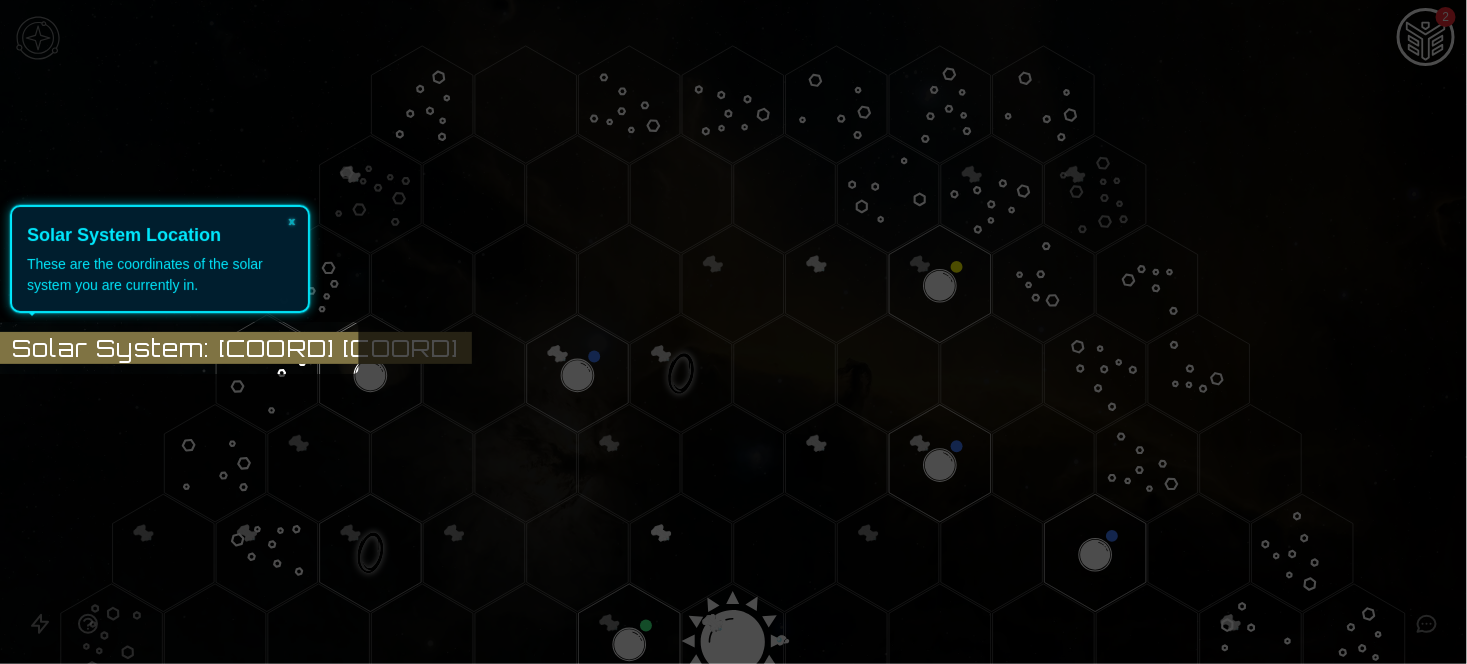click on "These are the coordinates of the solar system you are currently in." at bounding box center (160, 275) 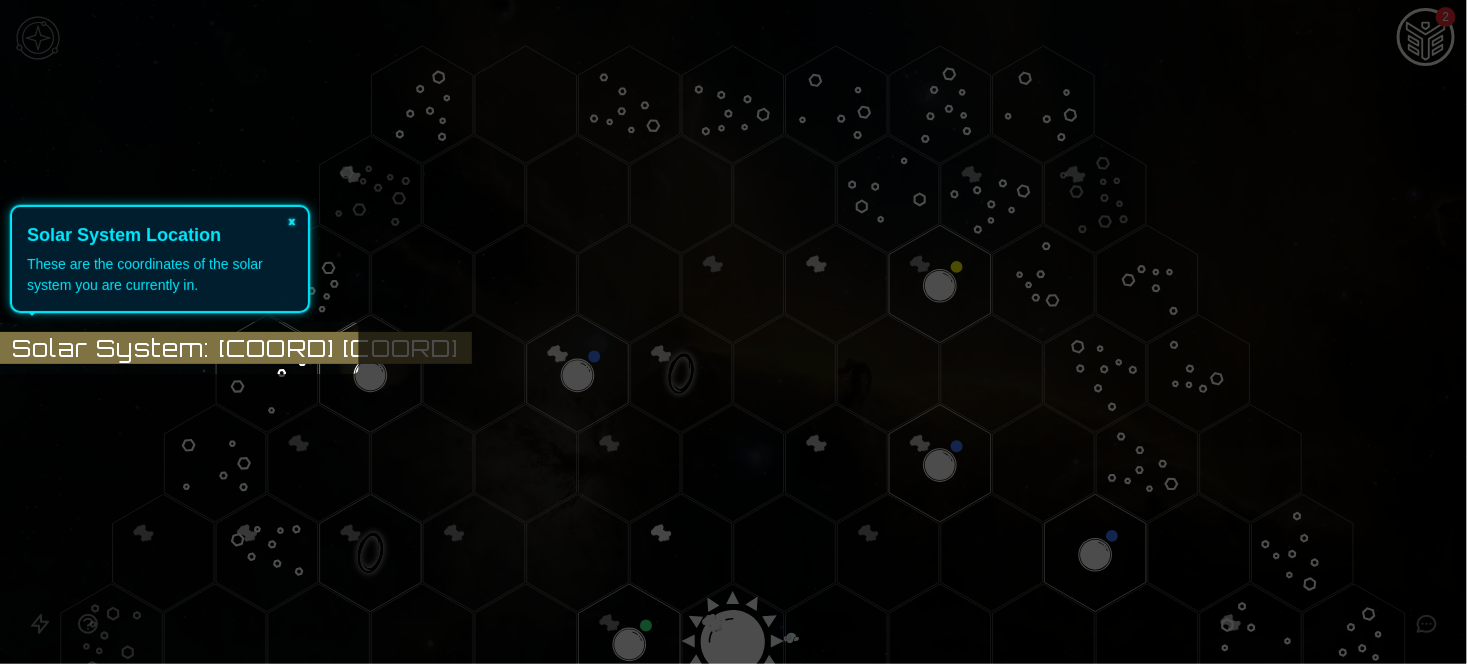 click on "×" at bounding box center [292, 221] 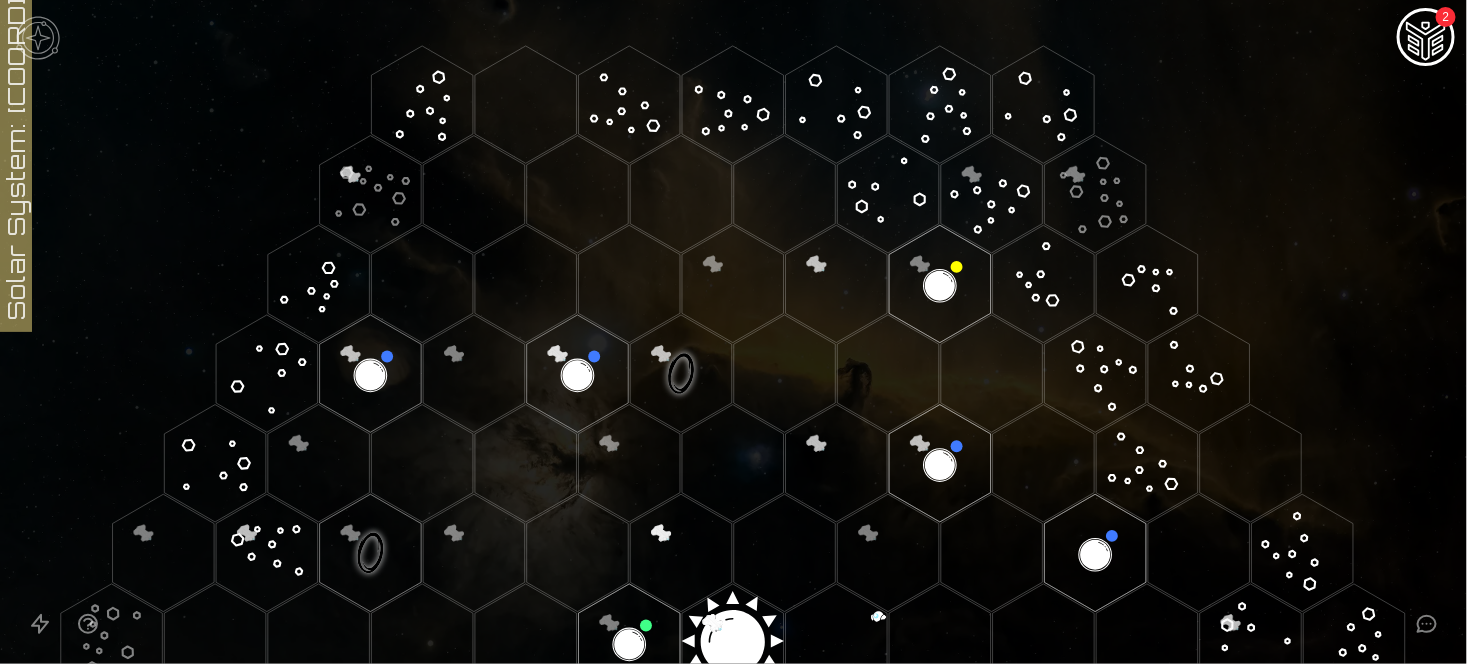 click at bounding box center (1426, 39) 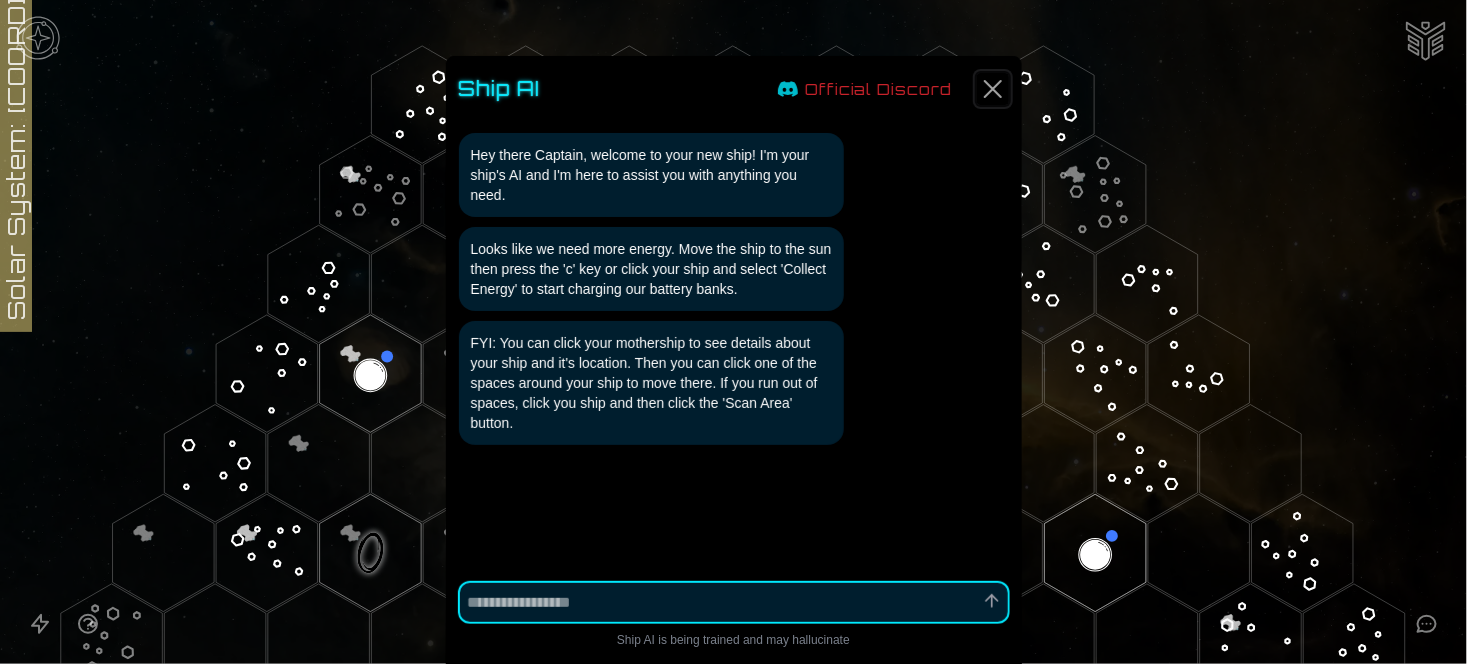 click 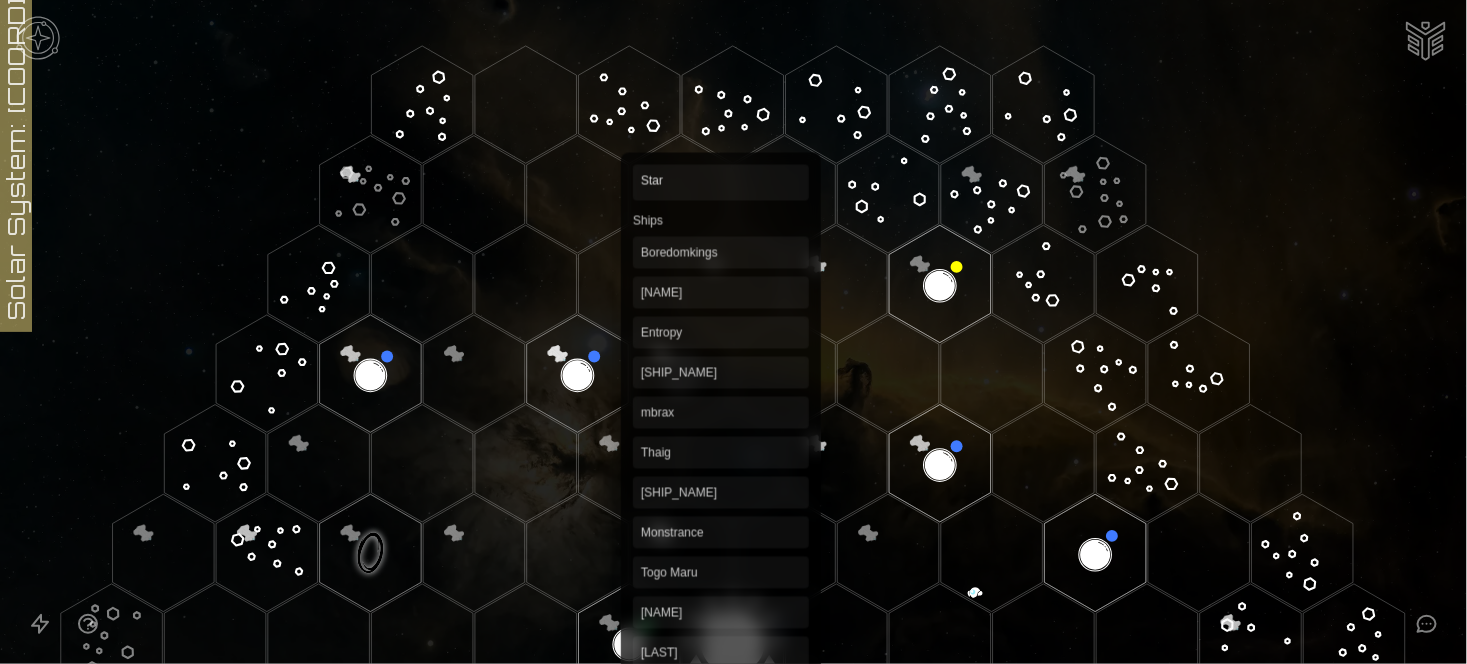 click 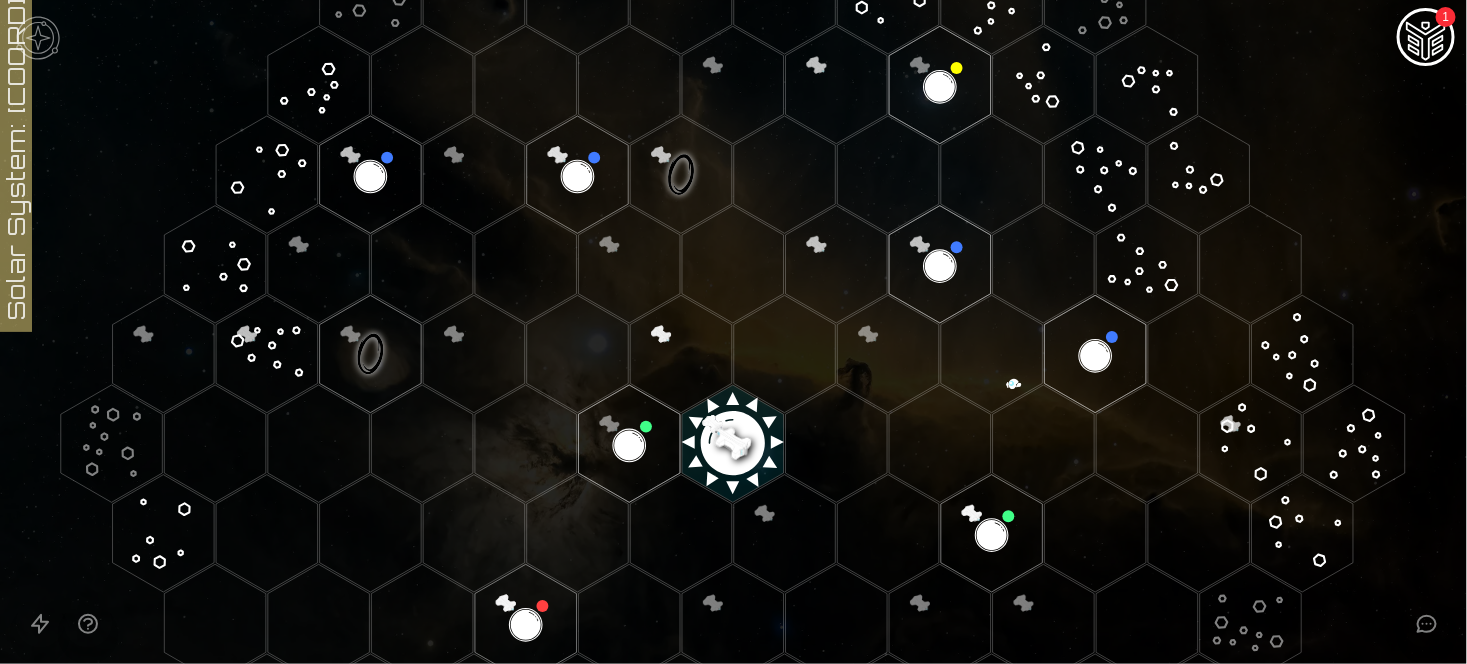 scroll, scrollTop: 199, scrollLeft: 0, axis: vertical 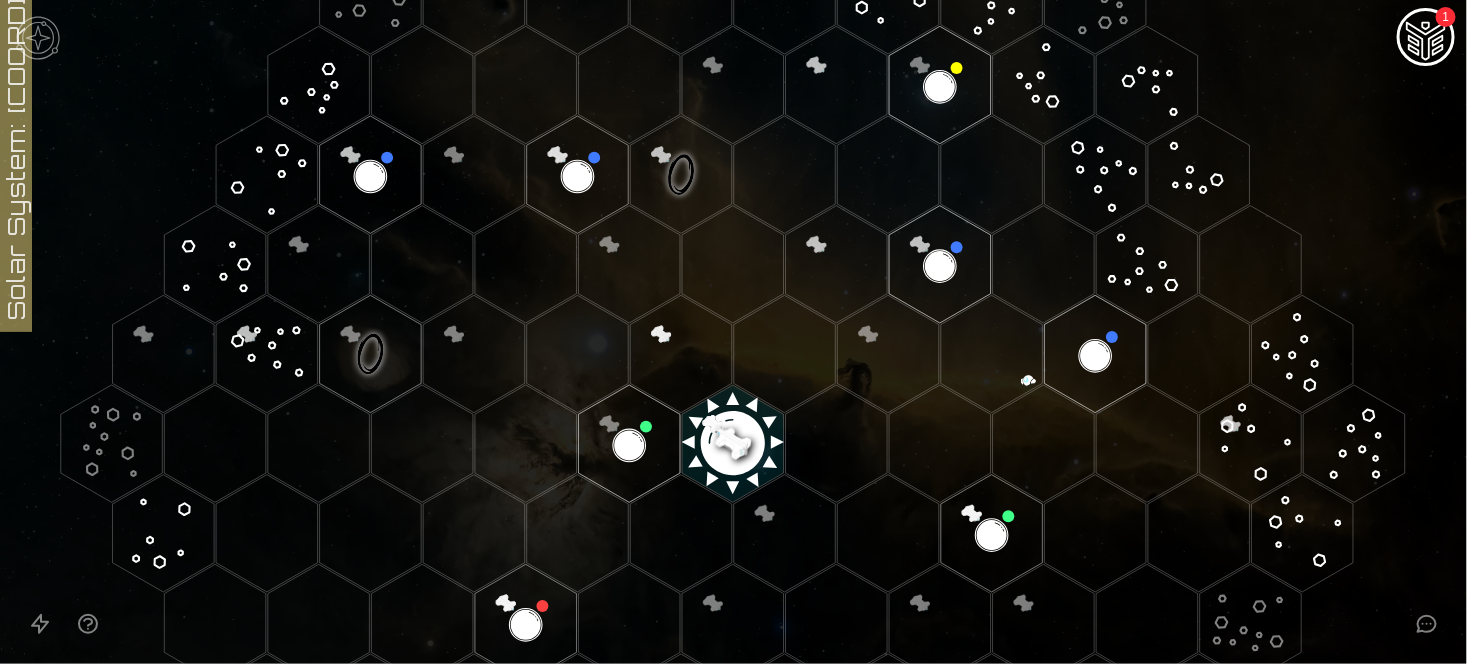 click at bounding box center (1426, 39) 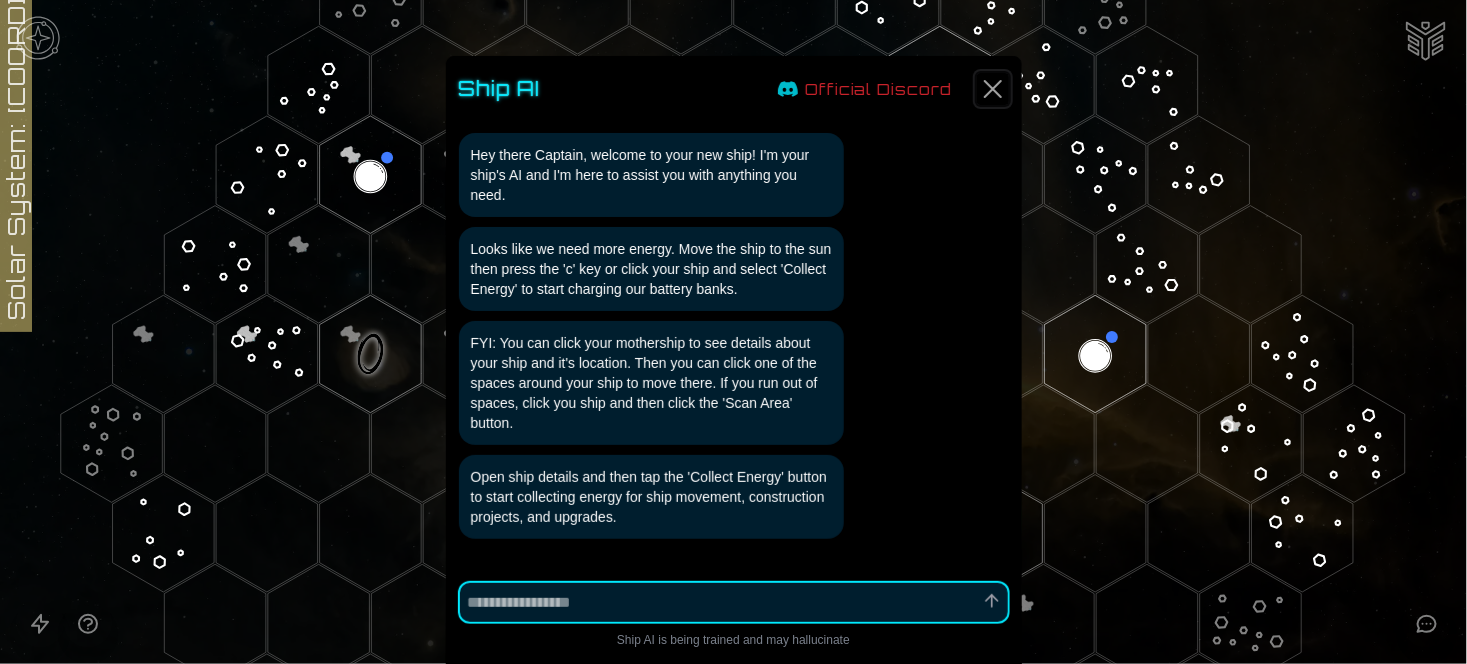 click 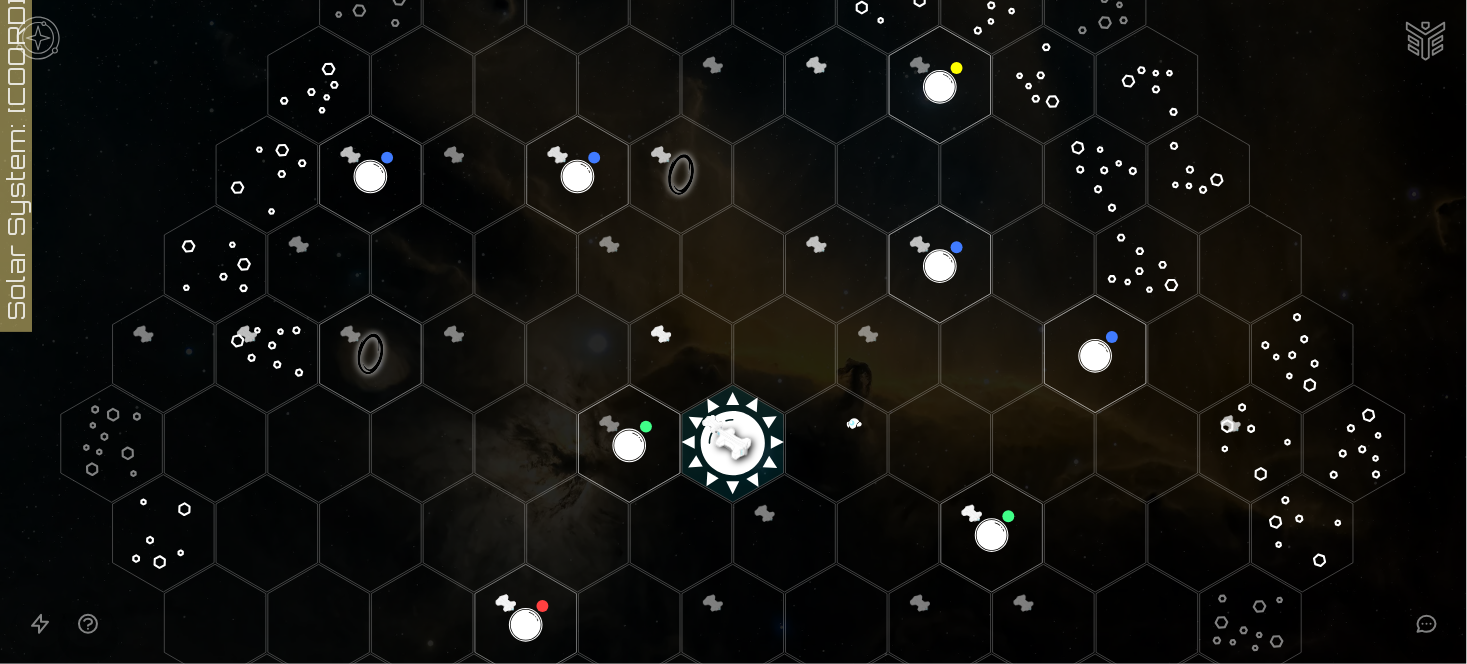 click 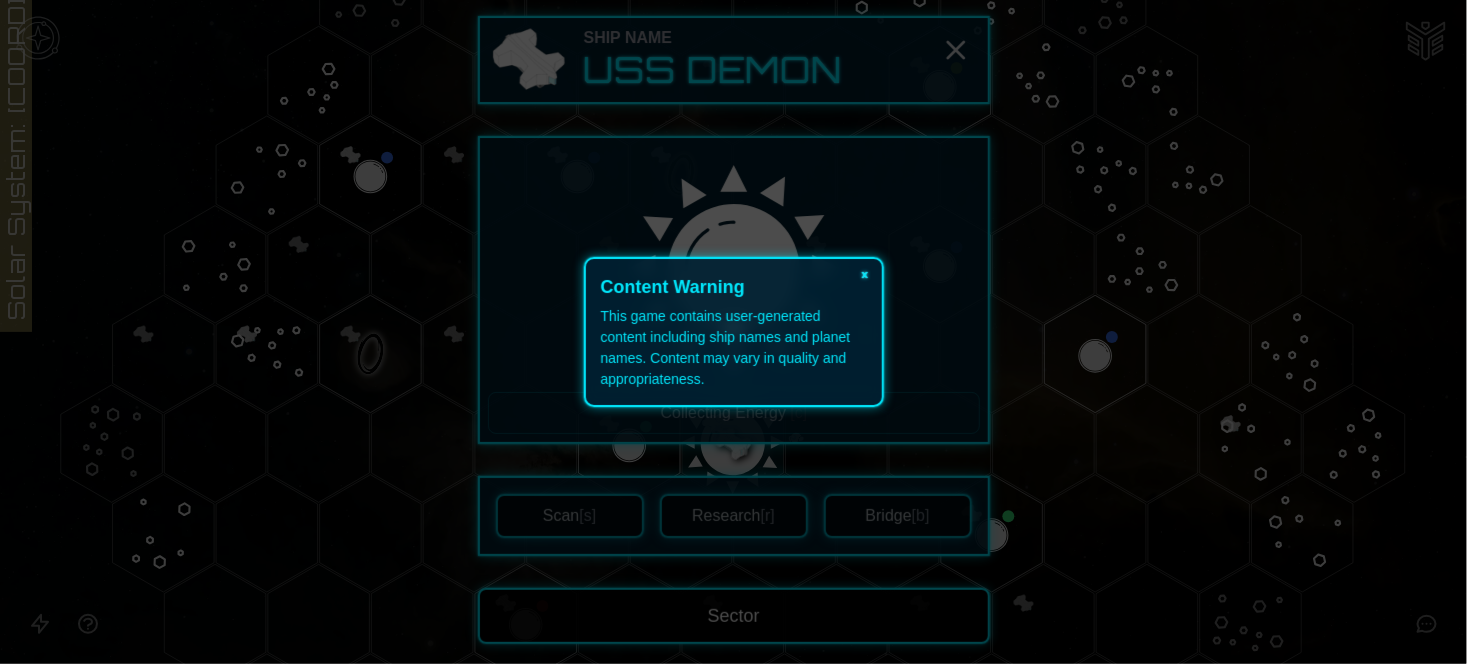 click on "×" at bounding box center [866, 273] 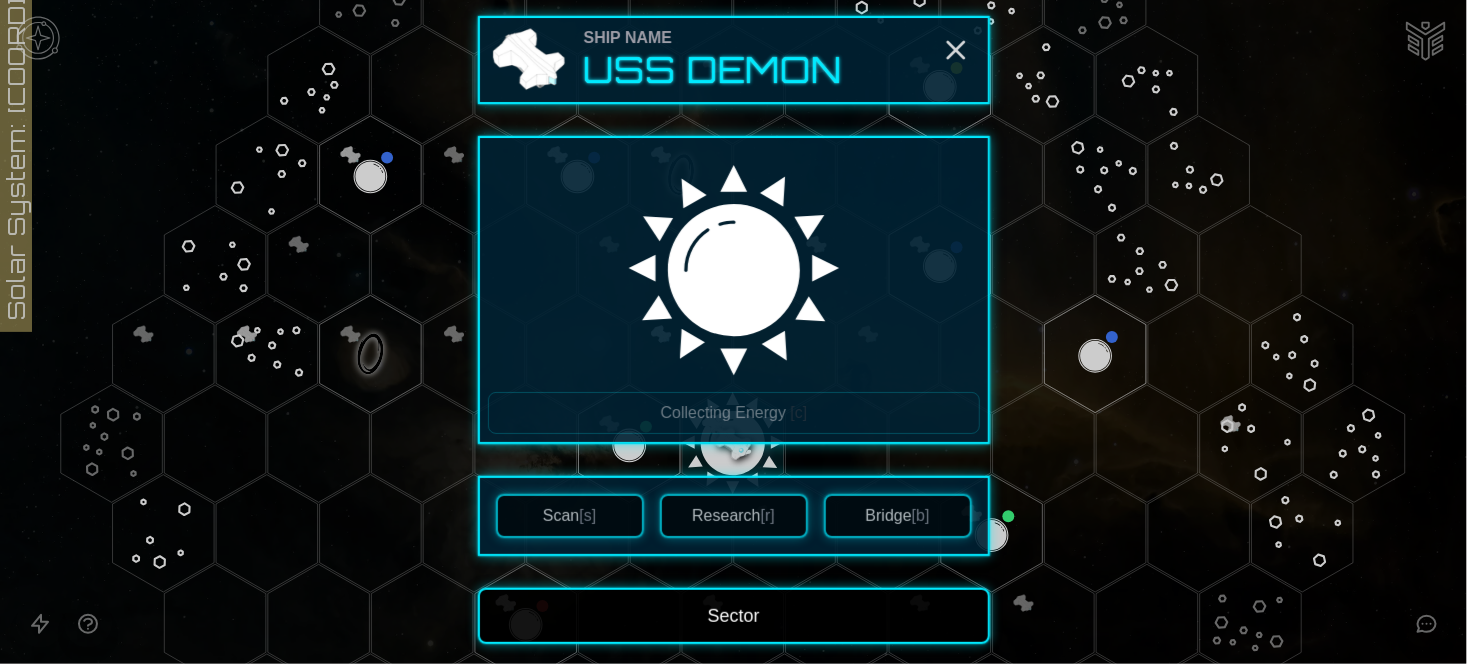 click on "[s]" at bounding box center (587, 515) 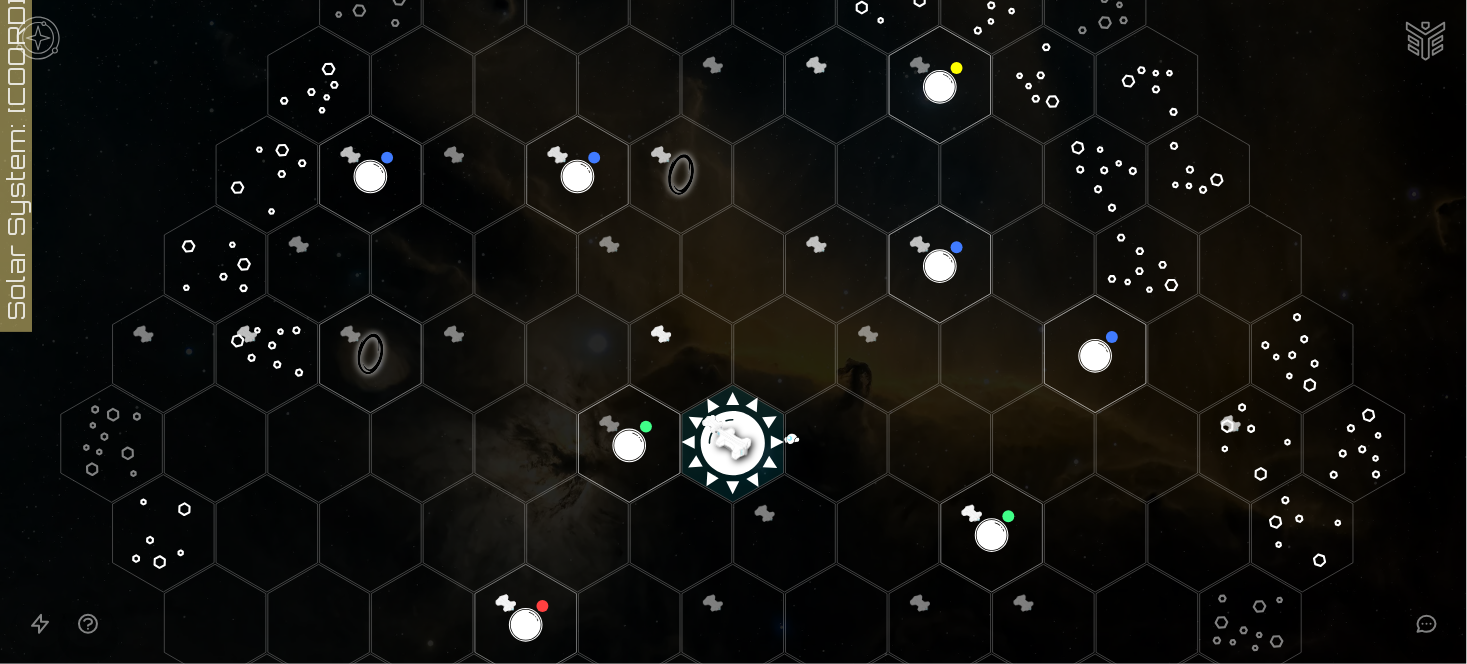 click 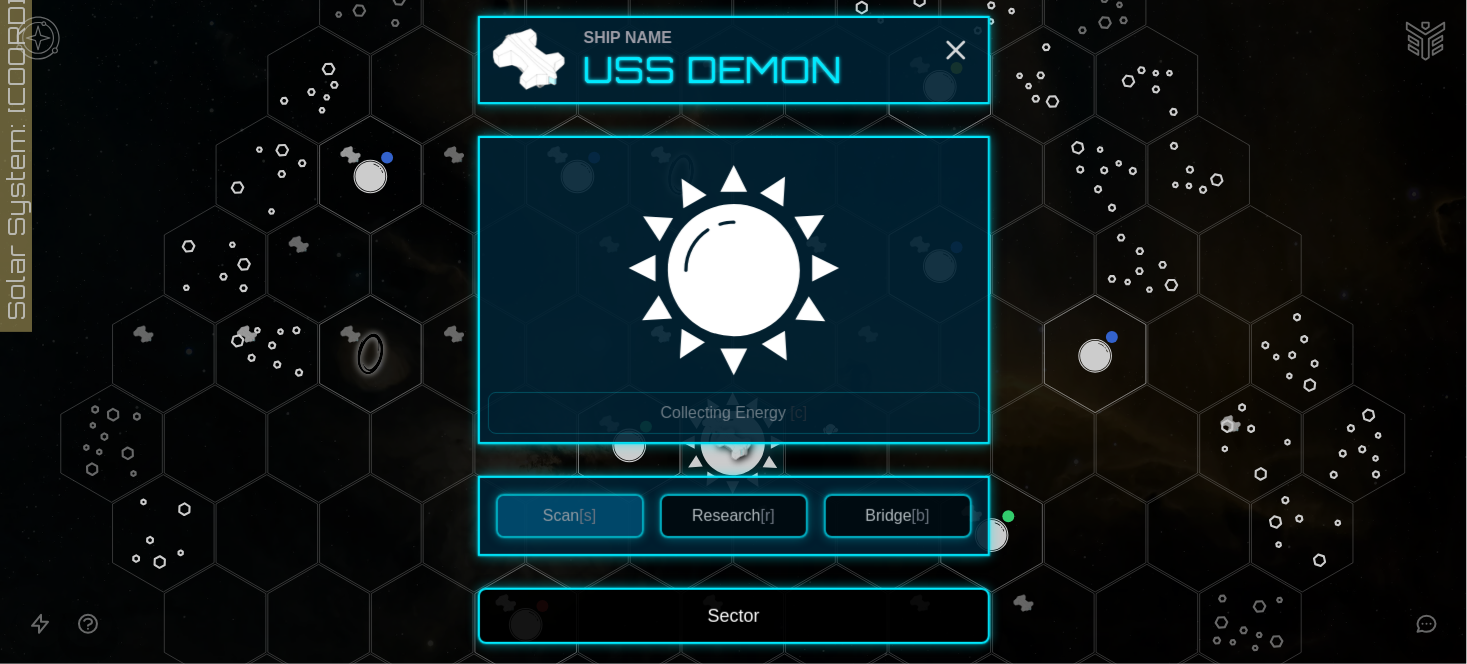 click on "Research  [r]" at bounding box center (734, 516) 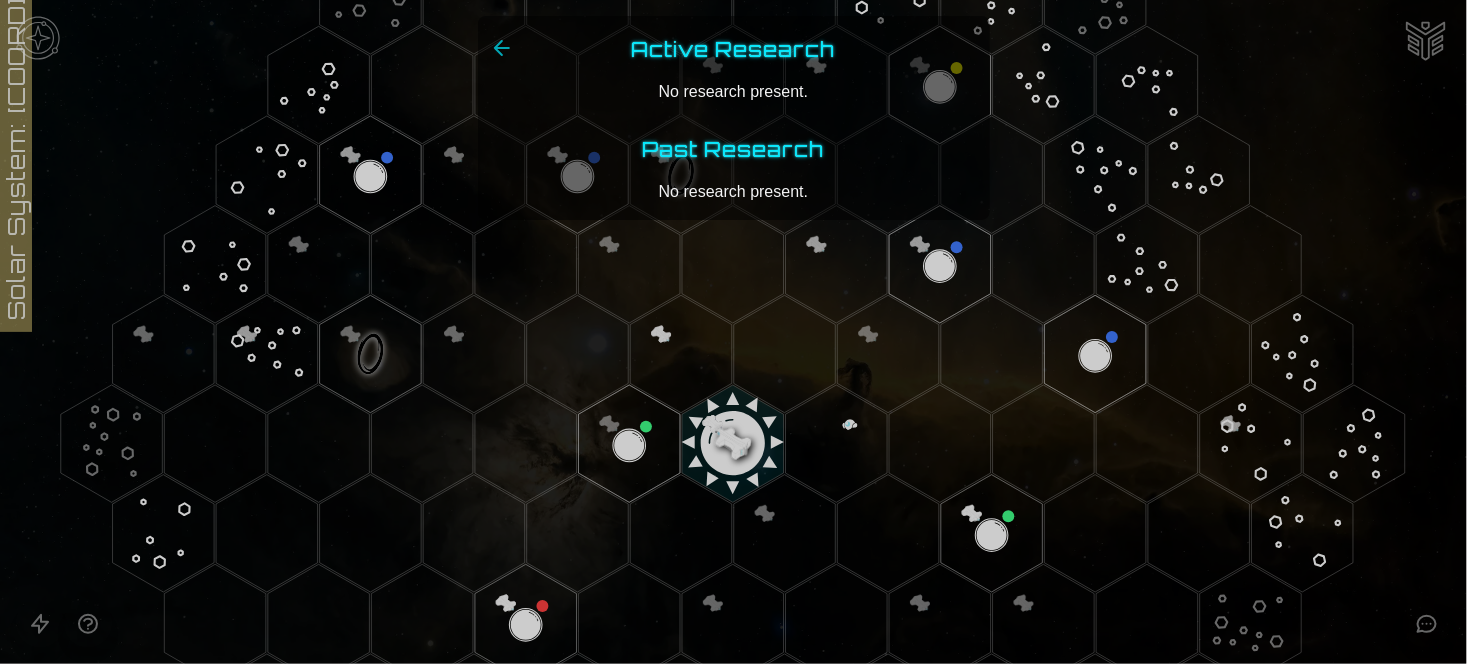 click at bounding box center [733, 332] 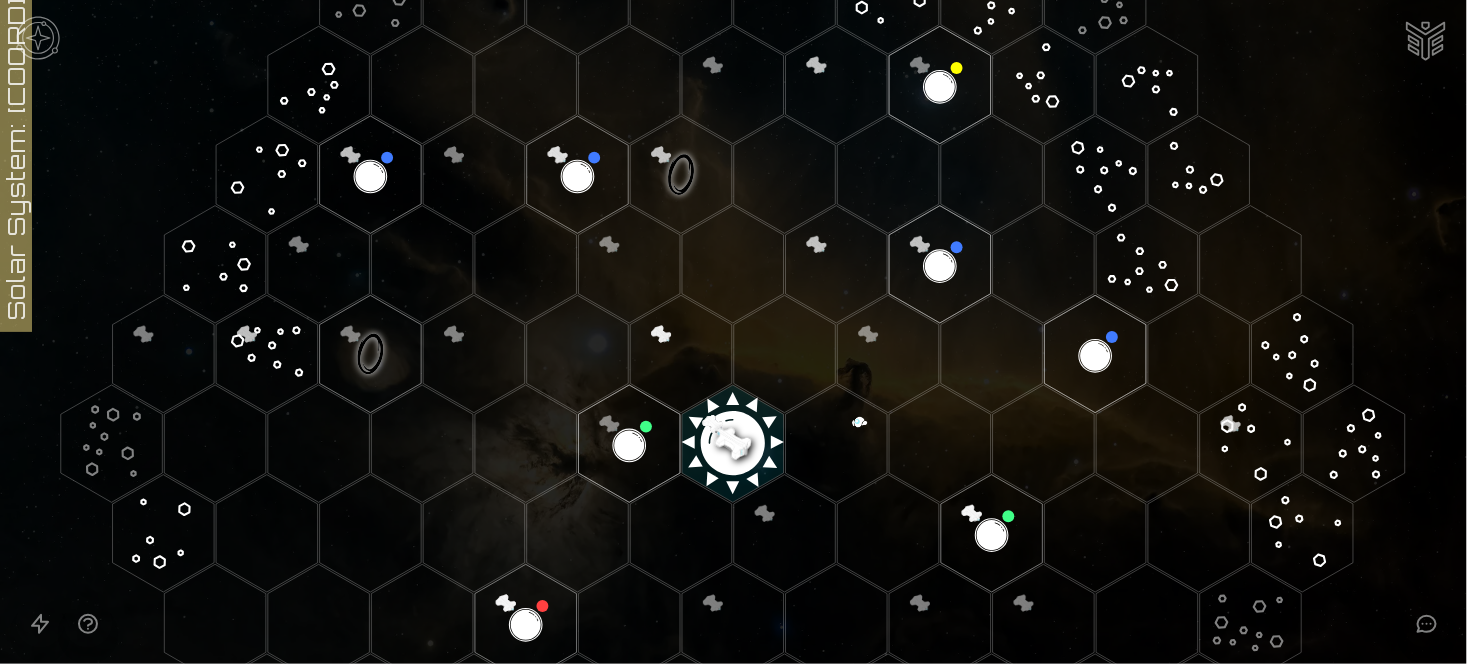 click 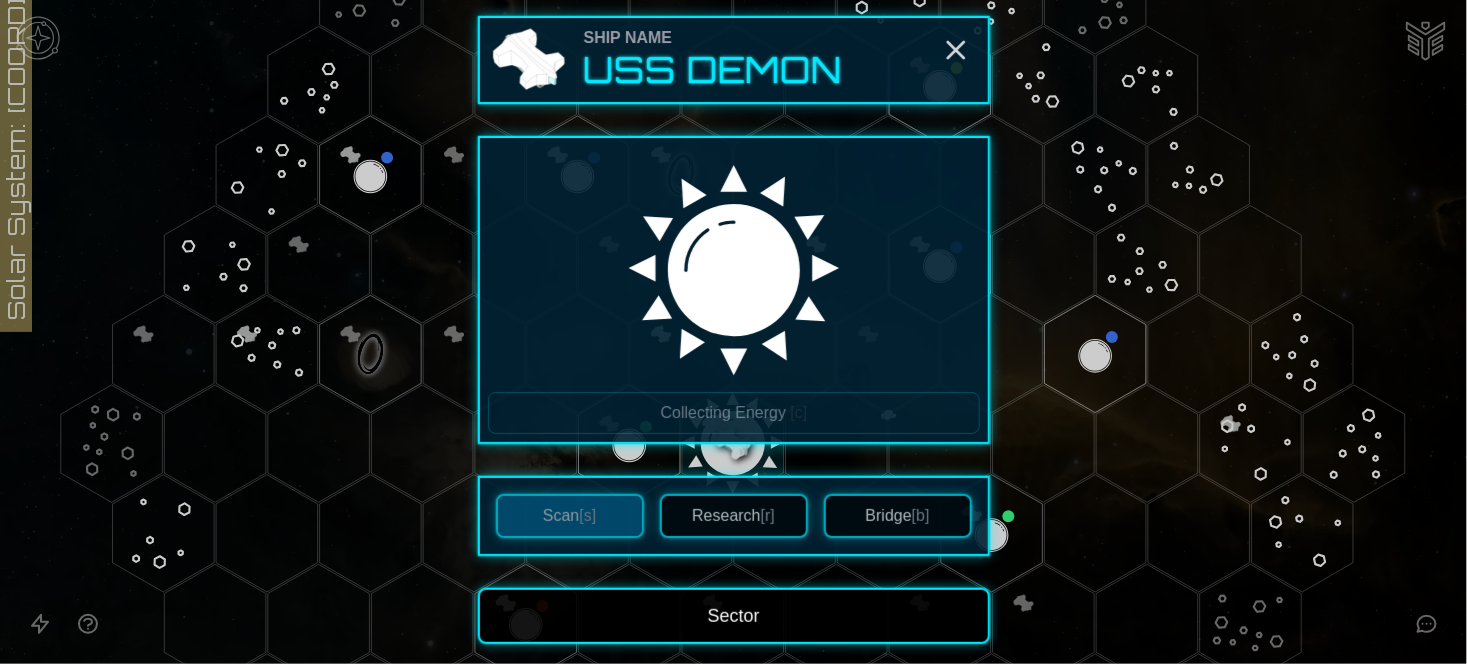 click on "Bridge  [b]" at bounding box center (898, 516) 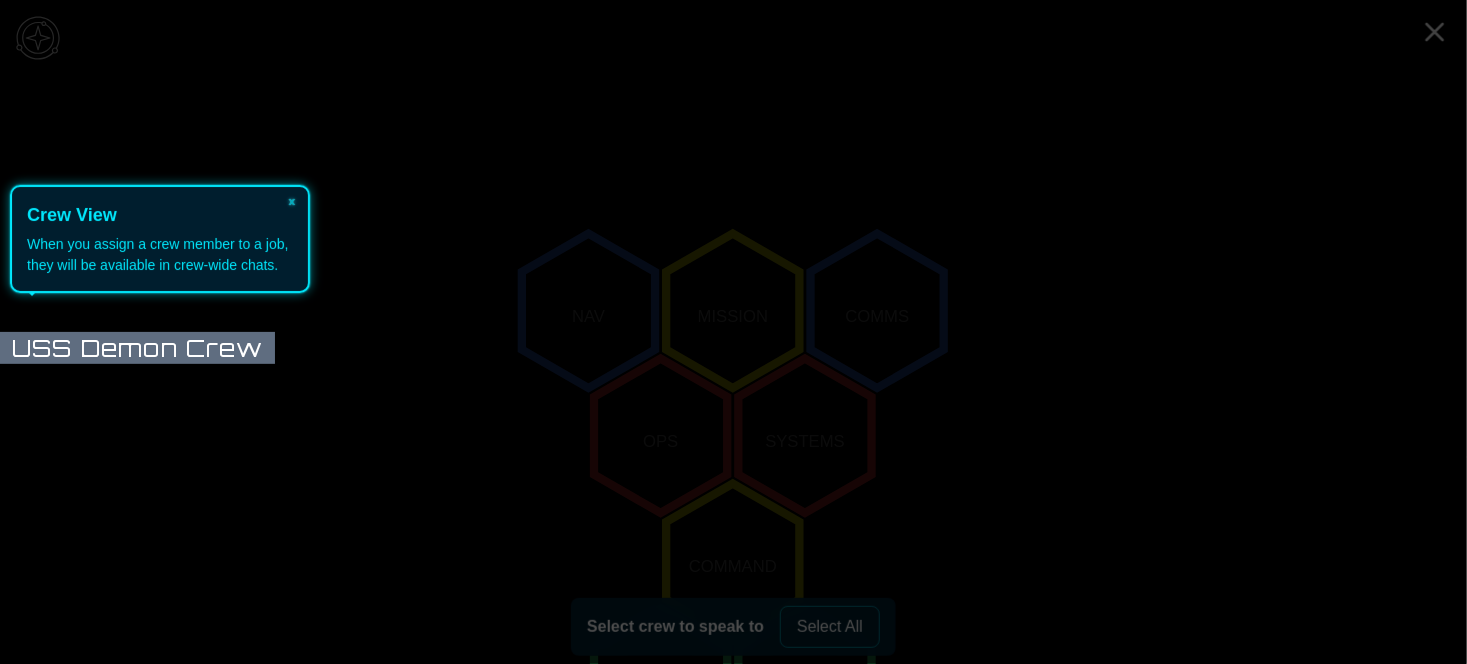 scroll, scrollTop: 307, scrollLeft: 0, axis: vertical 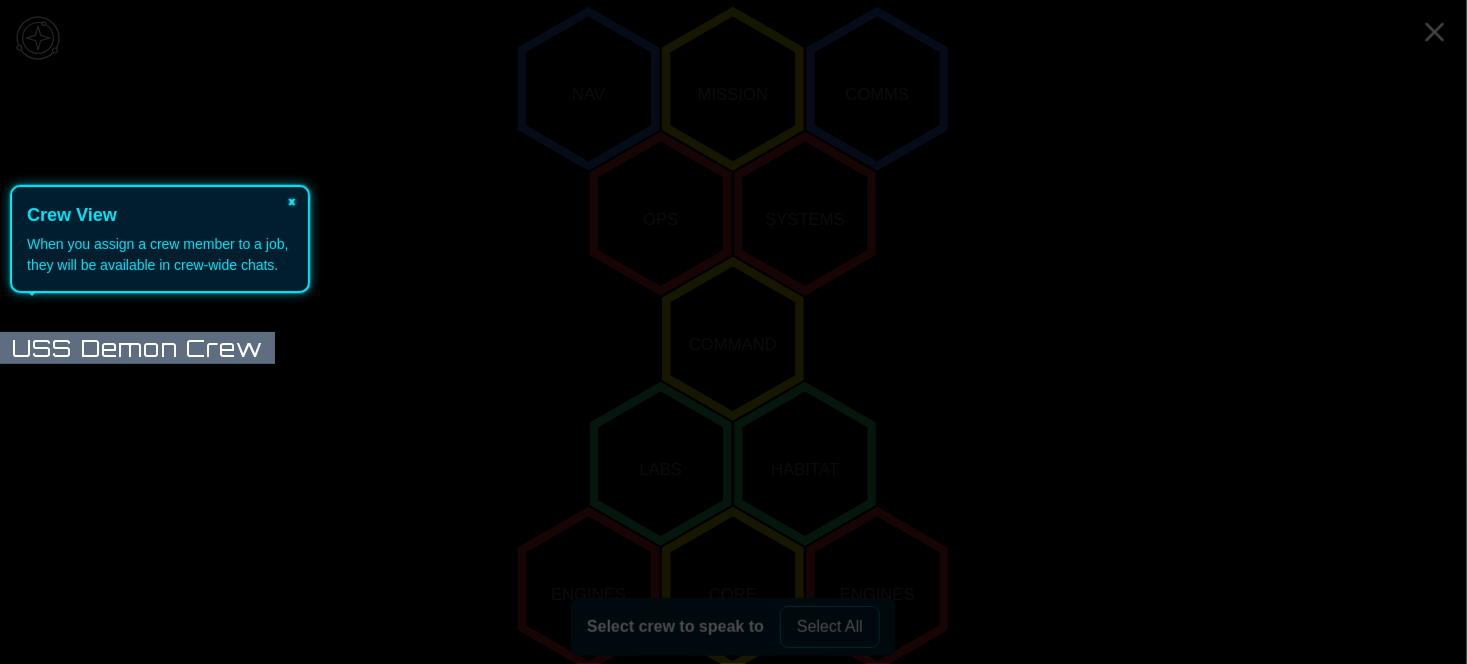 click on "×" at bounding box center (292, 201) 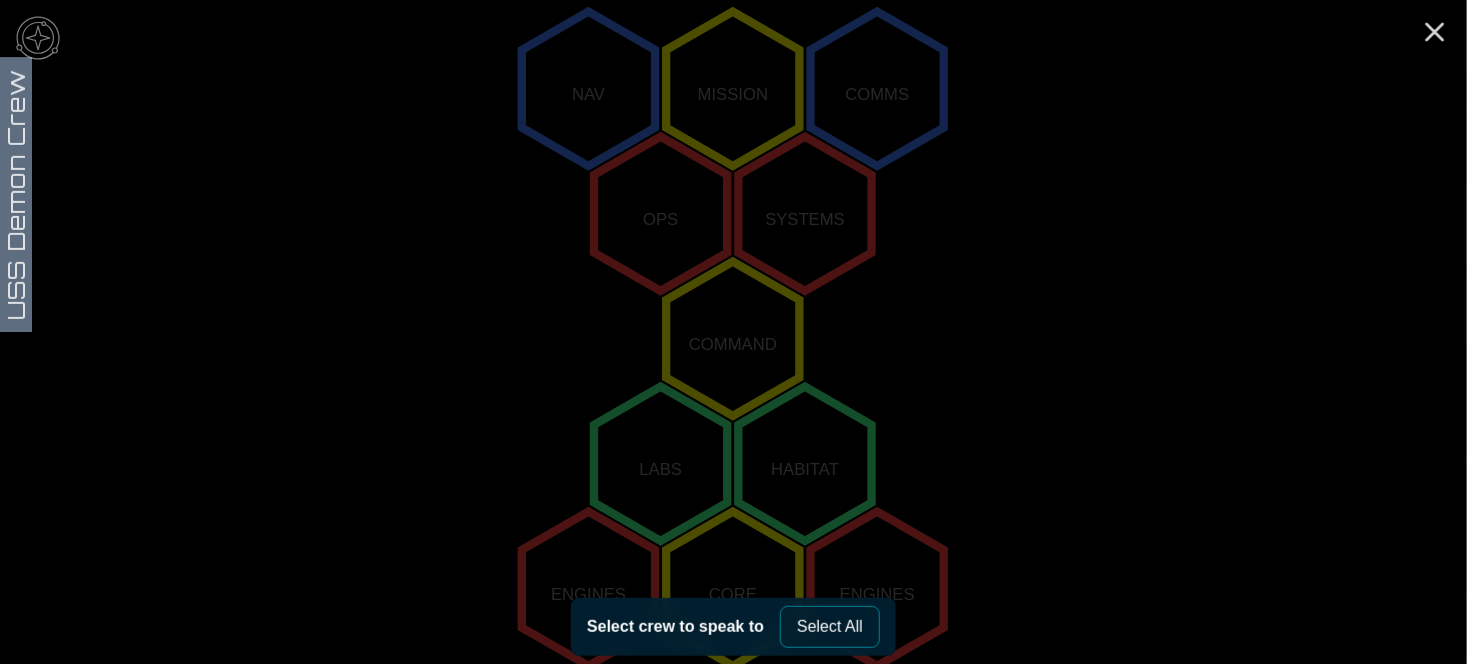 click on "Select All" at bounding box center [830, 627] 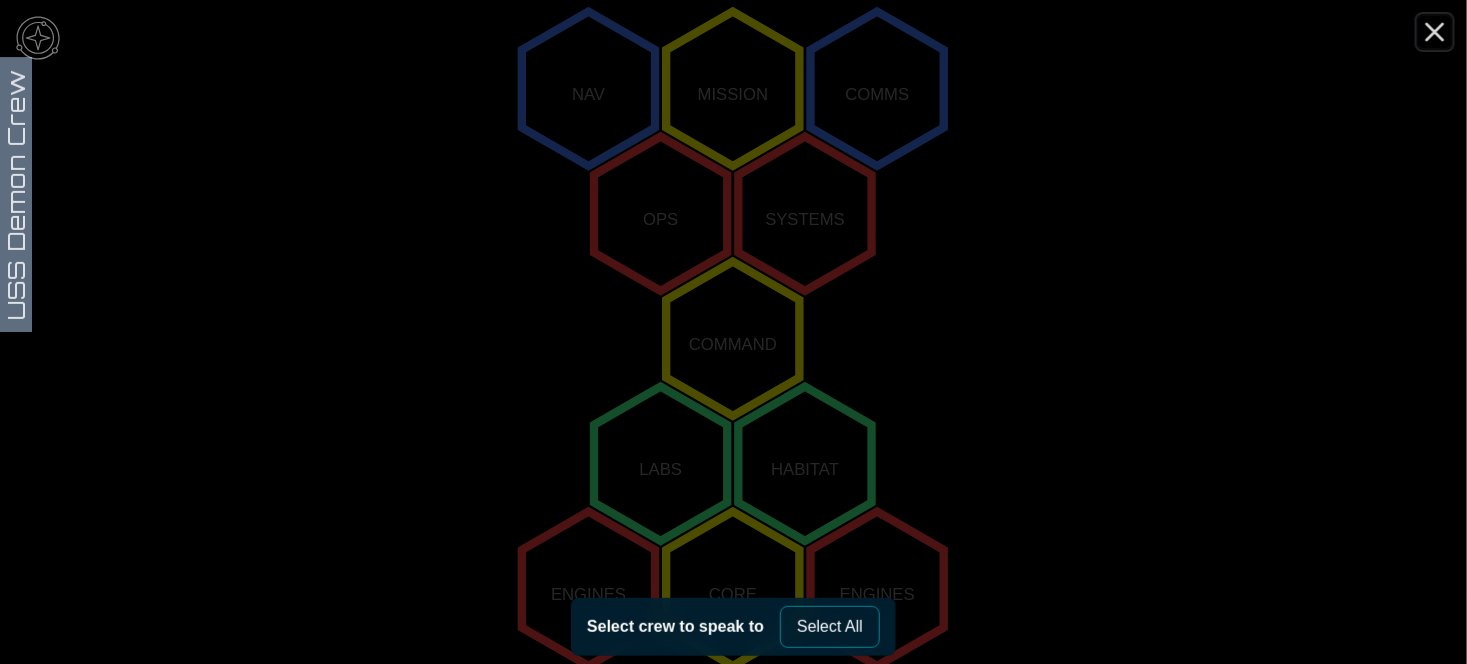 click 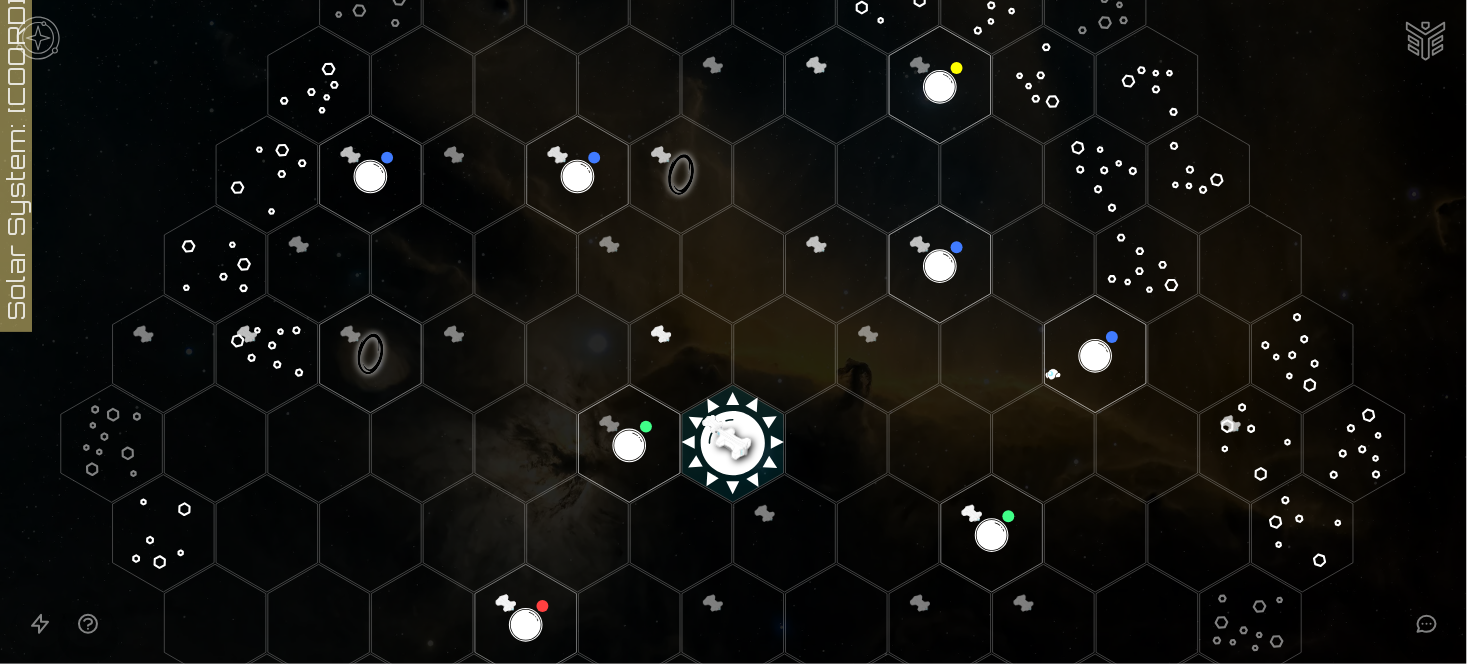 click 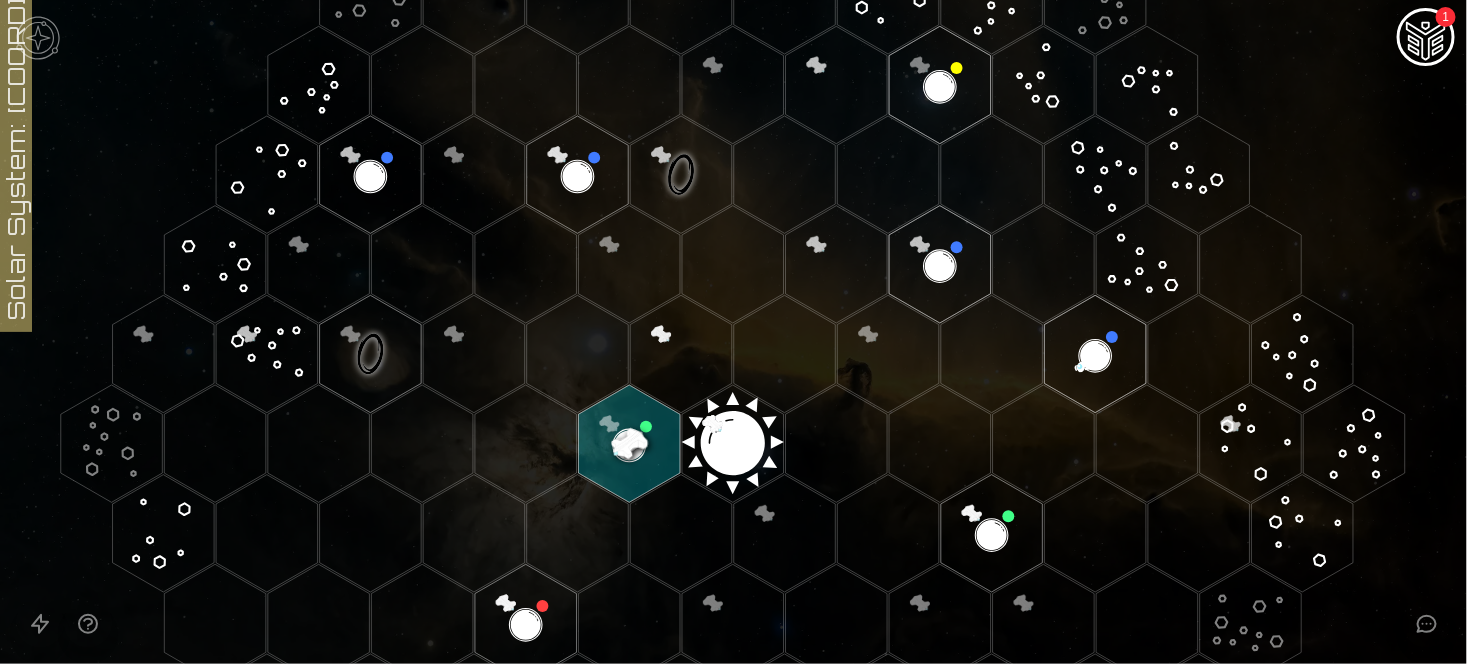 click at bounding box center [1426, 39] 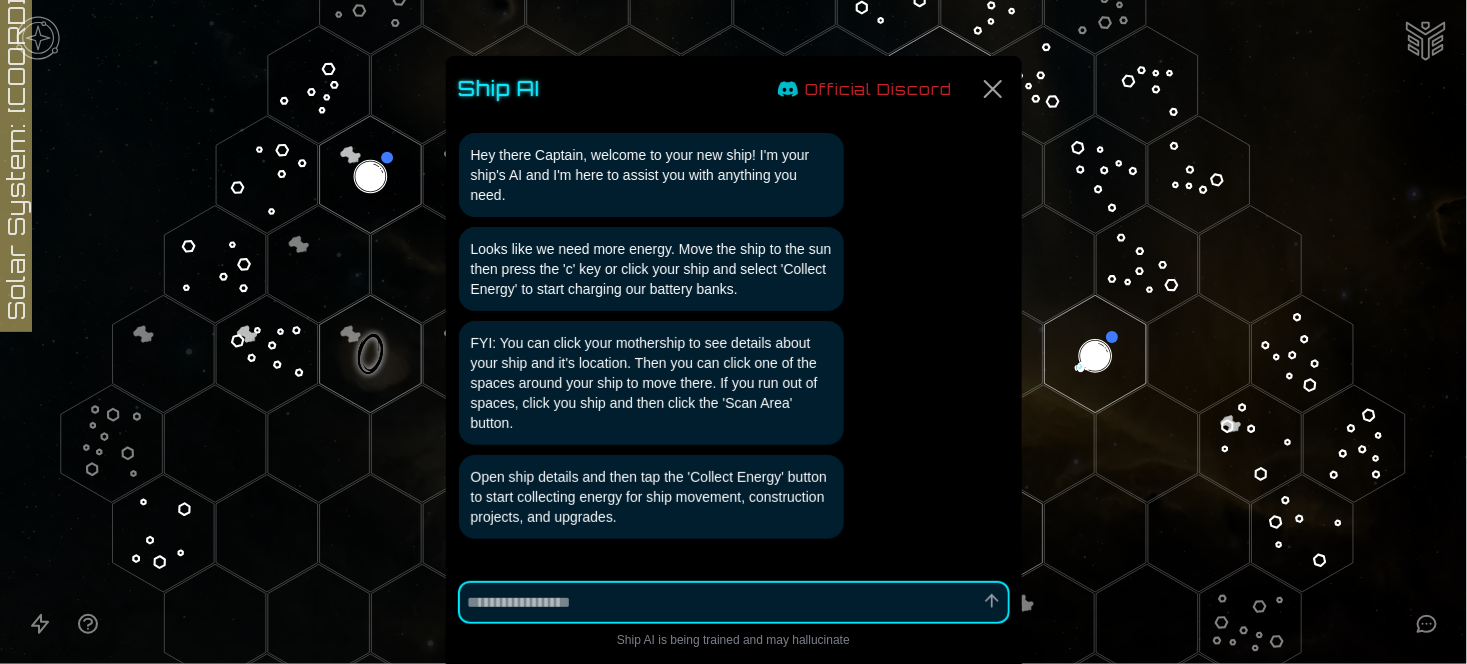 scroll, scrollTop: 64, scrollLeft: 0, axis: vertical 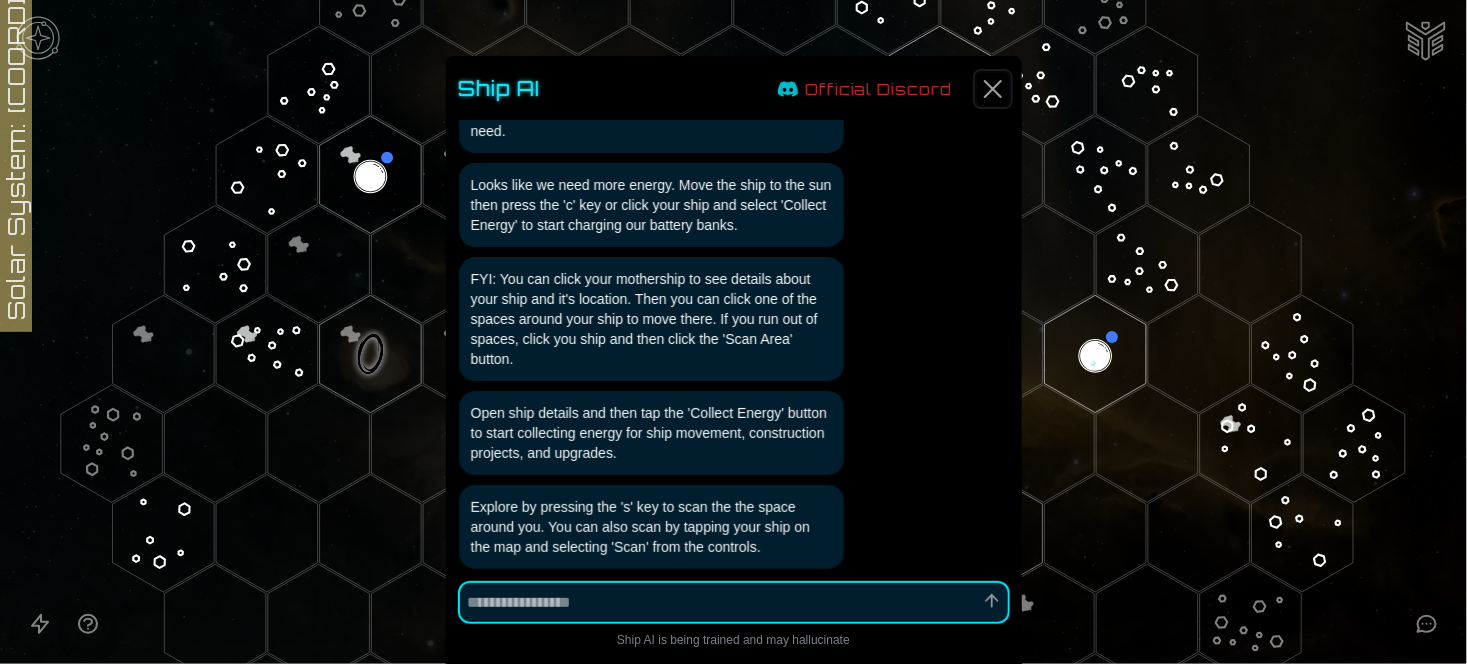 click 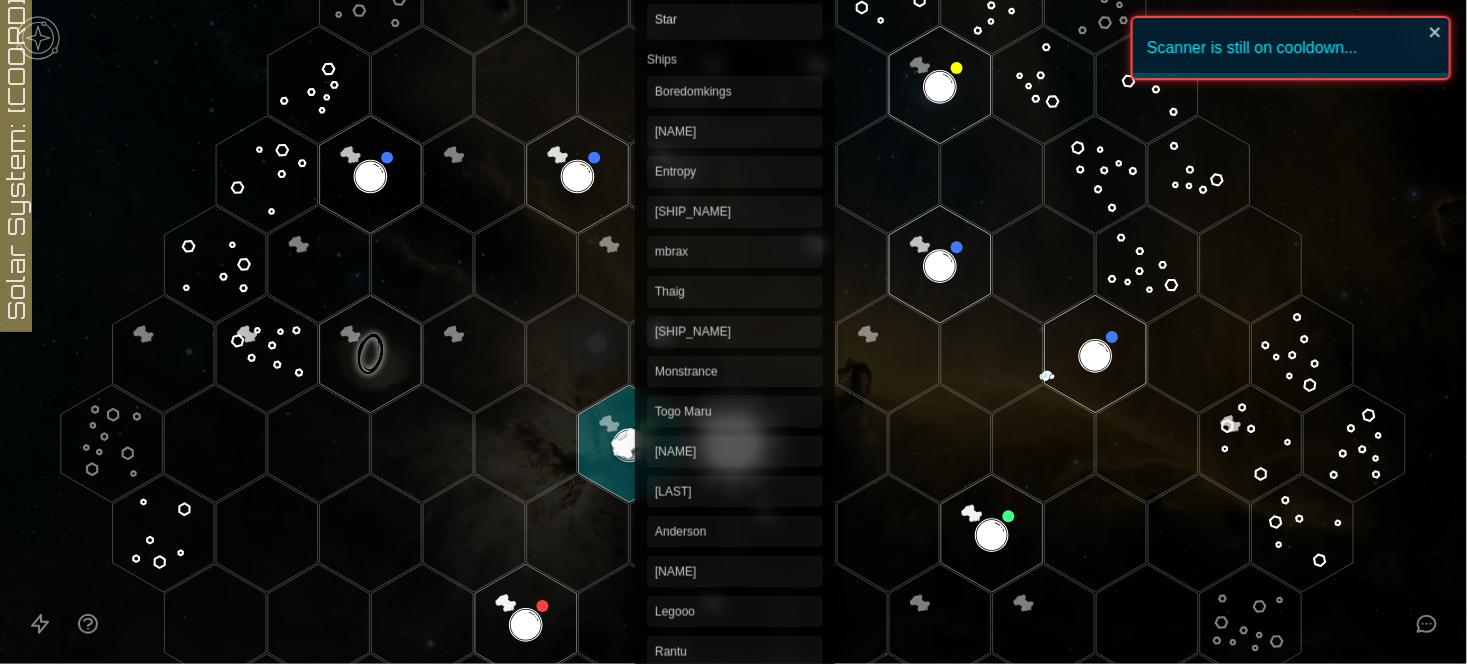 click 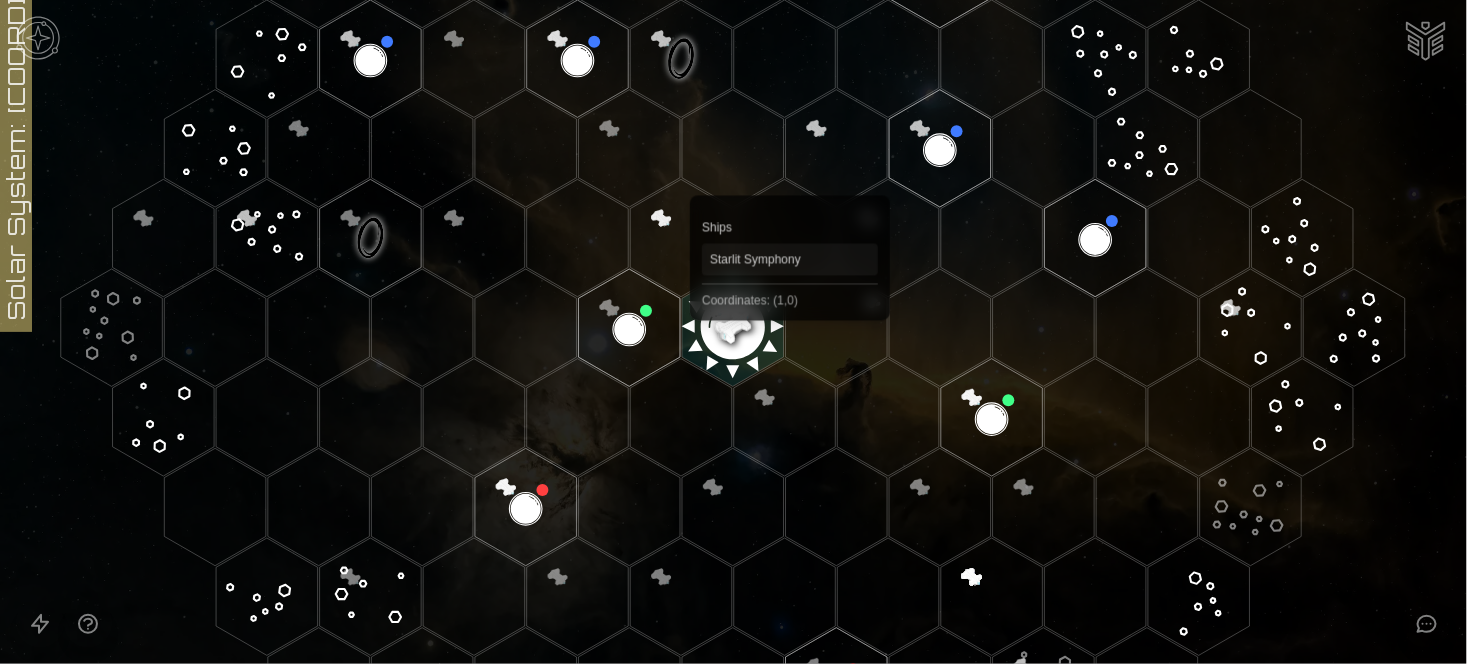scroll, scrollTop: 308, scrollLeft: 0, axis: vertical 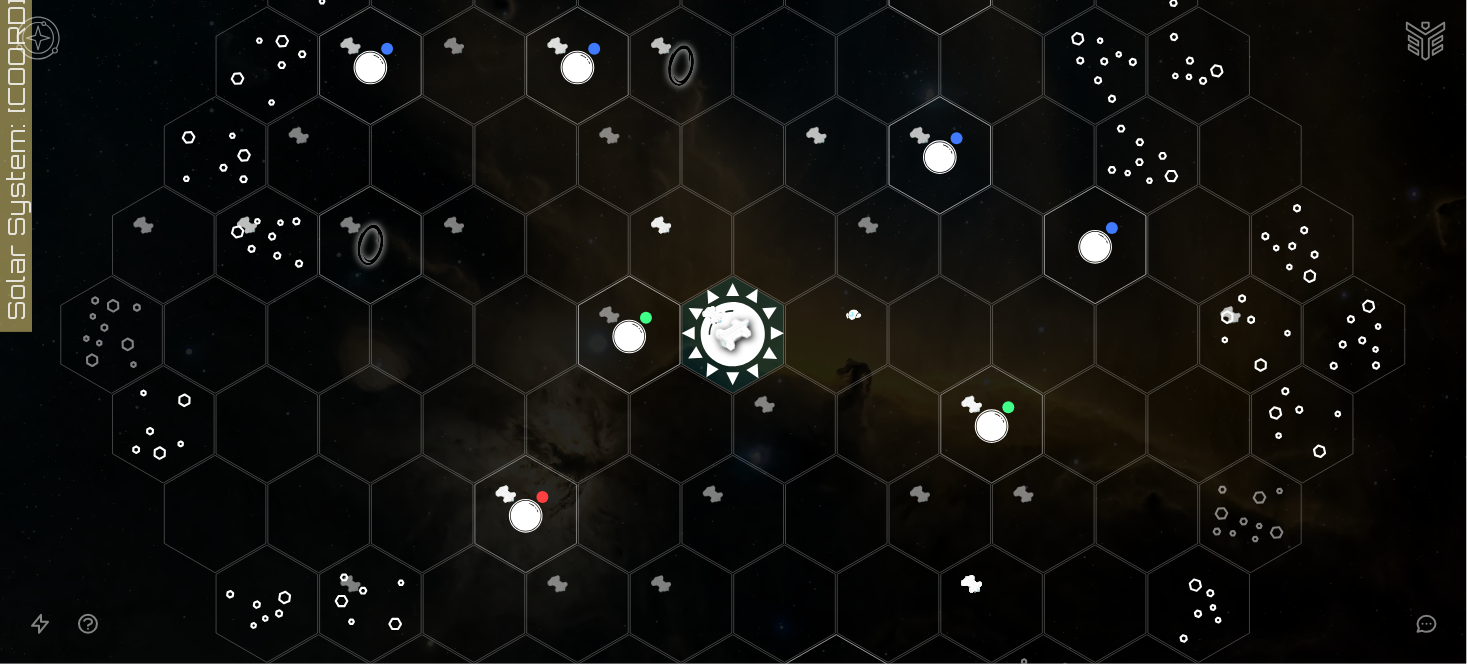 click 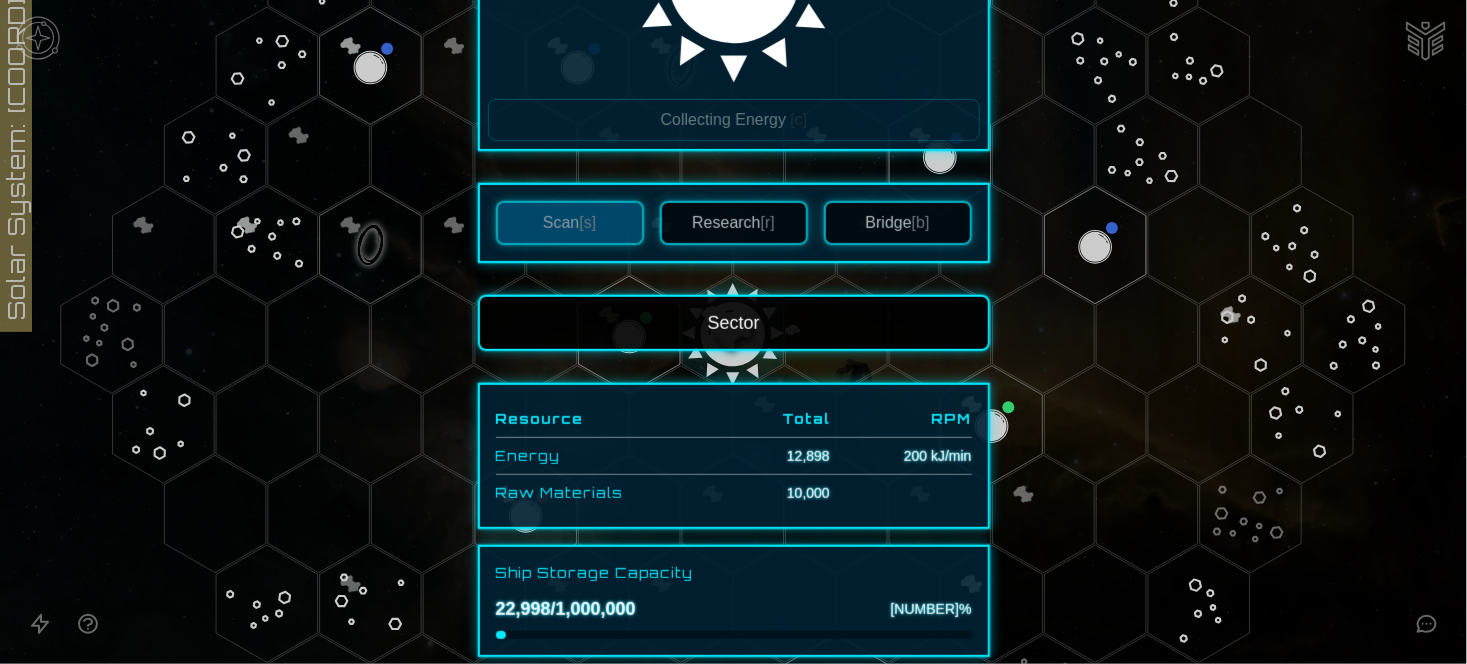 scroll, scrollTop: 195, scrollLeft: 0, axis: vertical 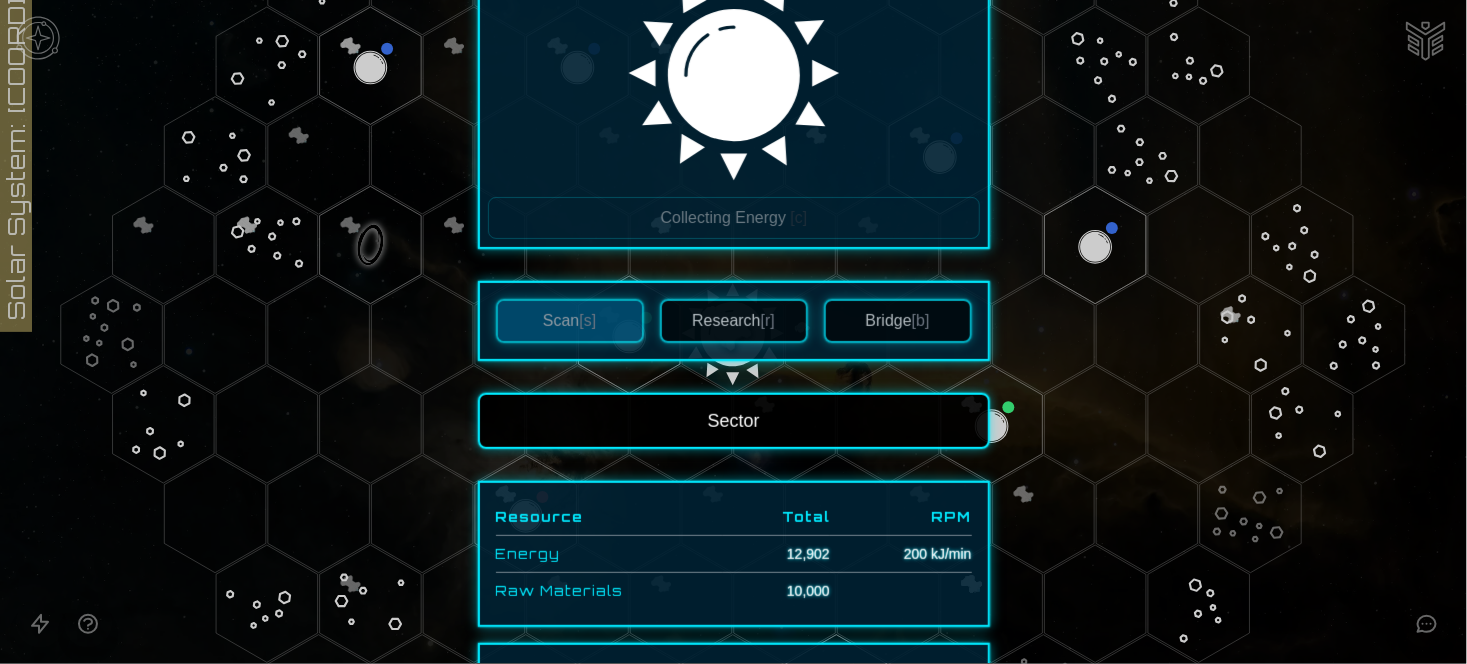 click on "Research  [r]" at bounding box center (734, 321) 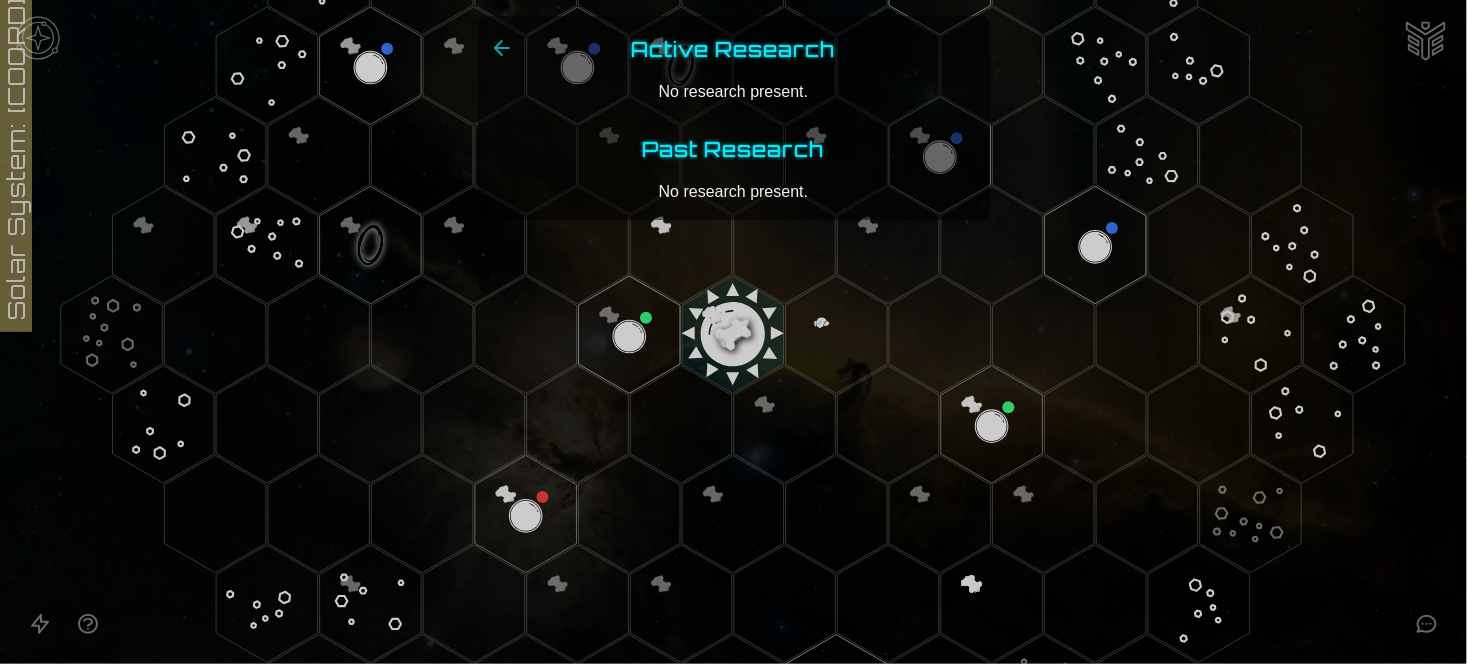 click at bounding box center (733, 332) 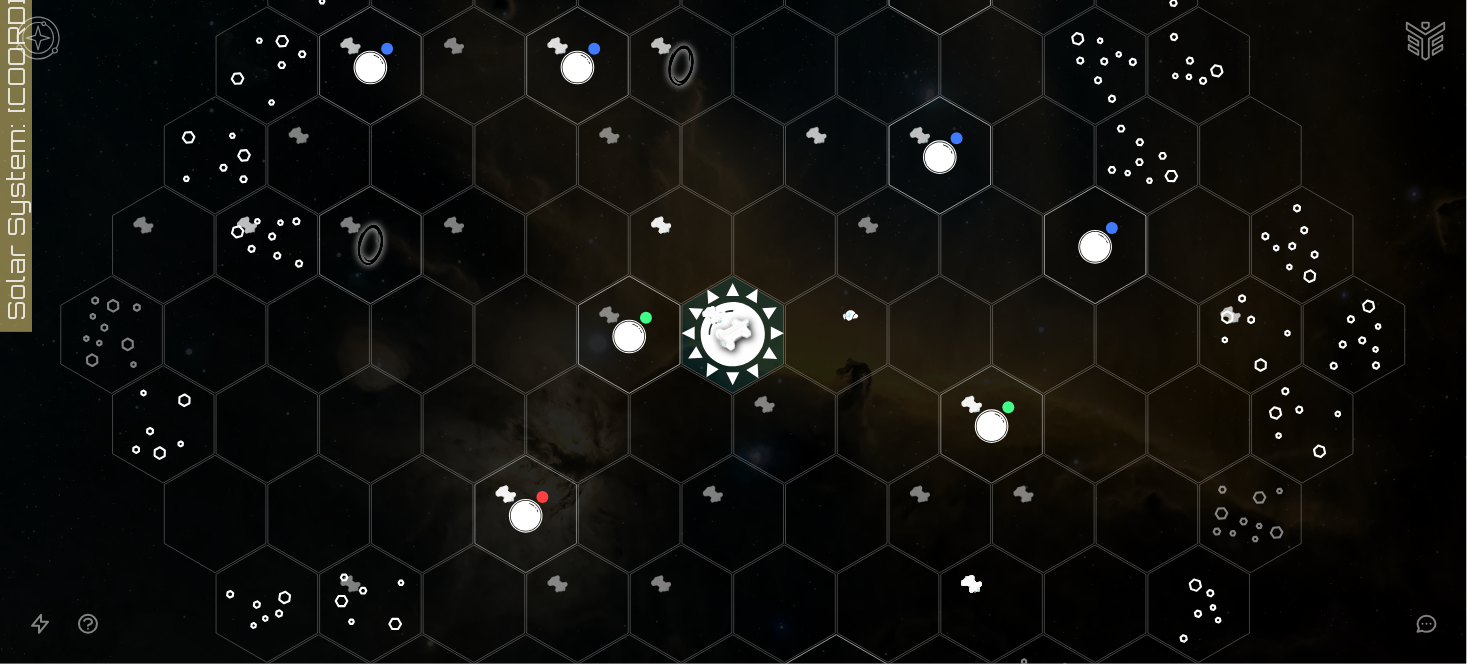 click 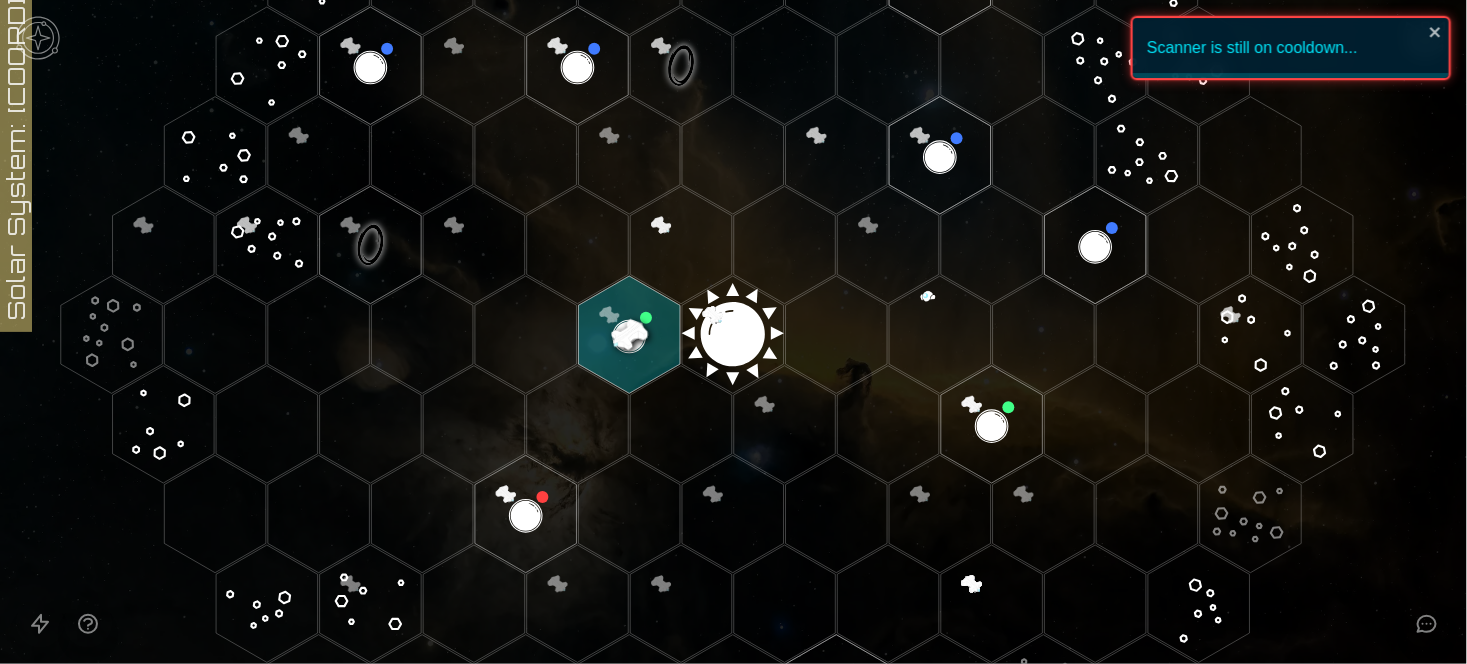 click 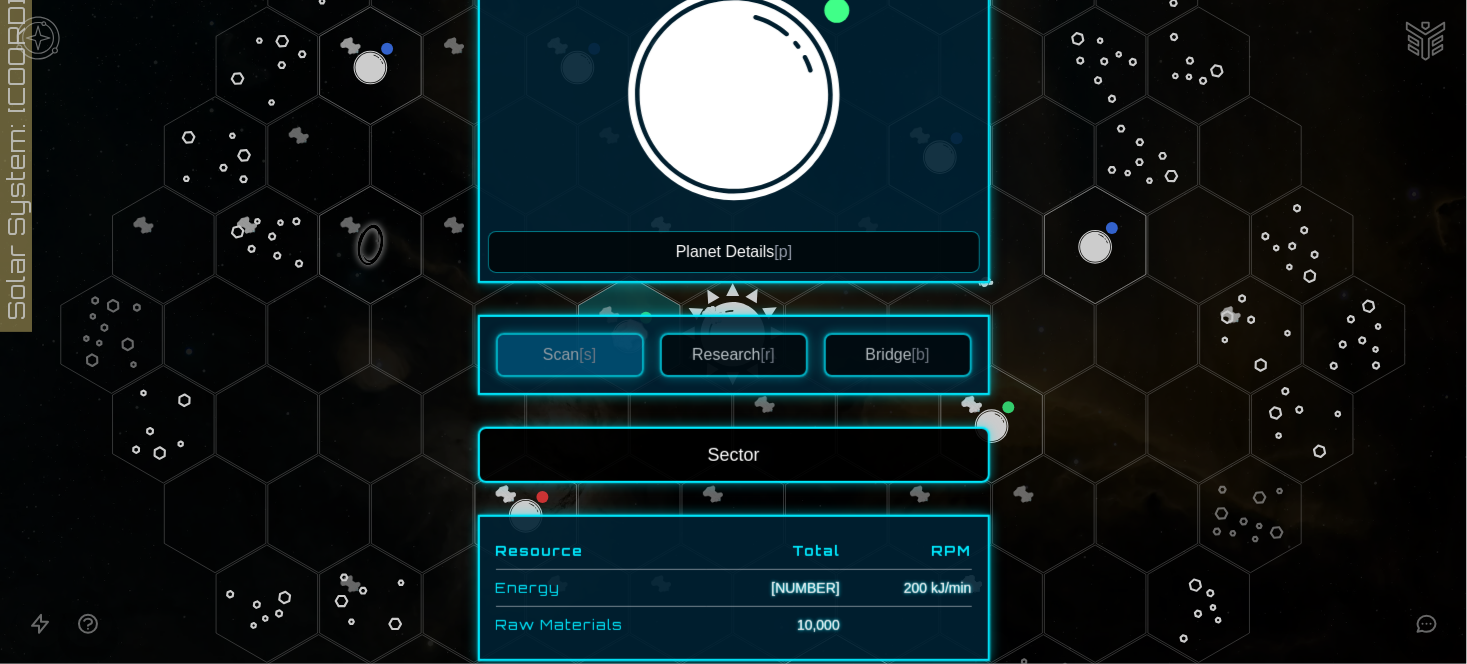 scroll, scrollTop: 0, scrollLeft: 0, axis: both 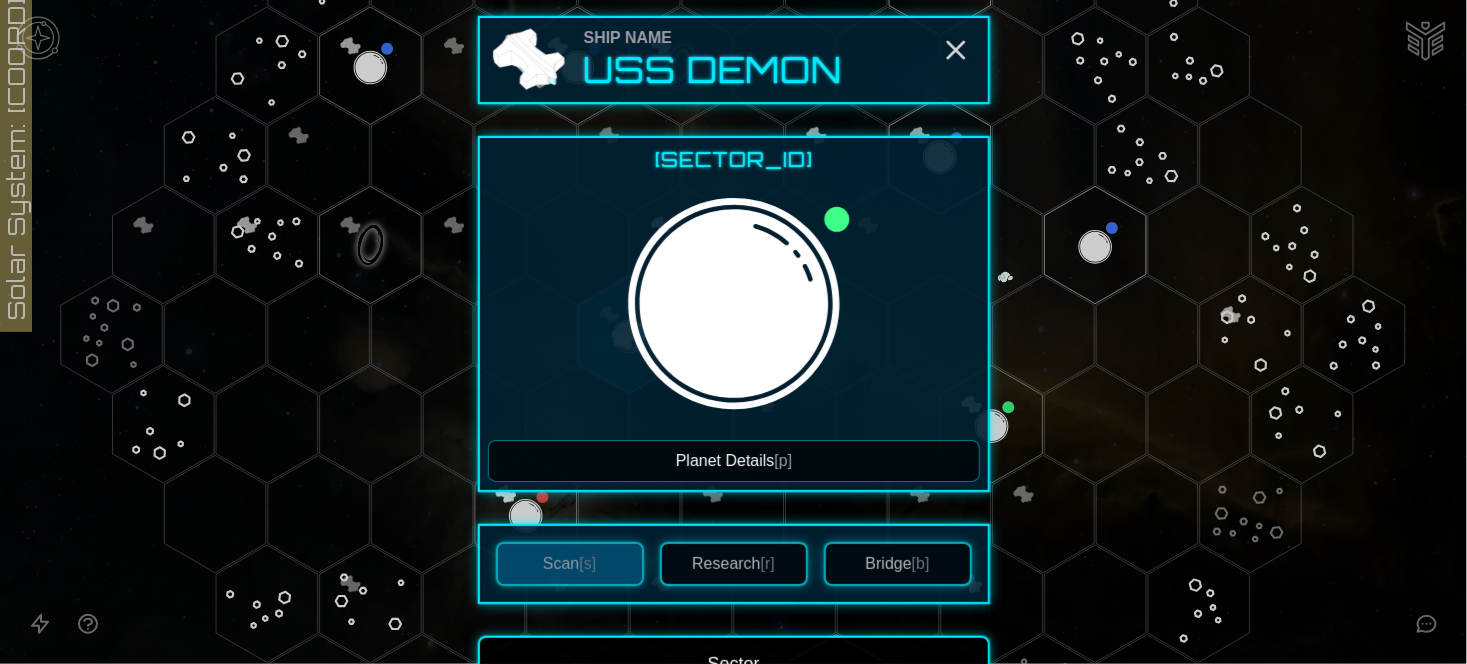 click on "Planet Details  [p]" at bounding box center (734, 461) 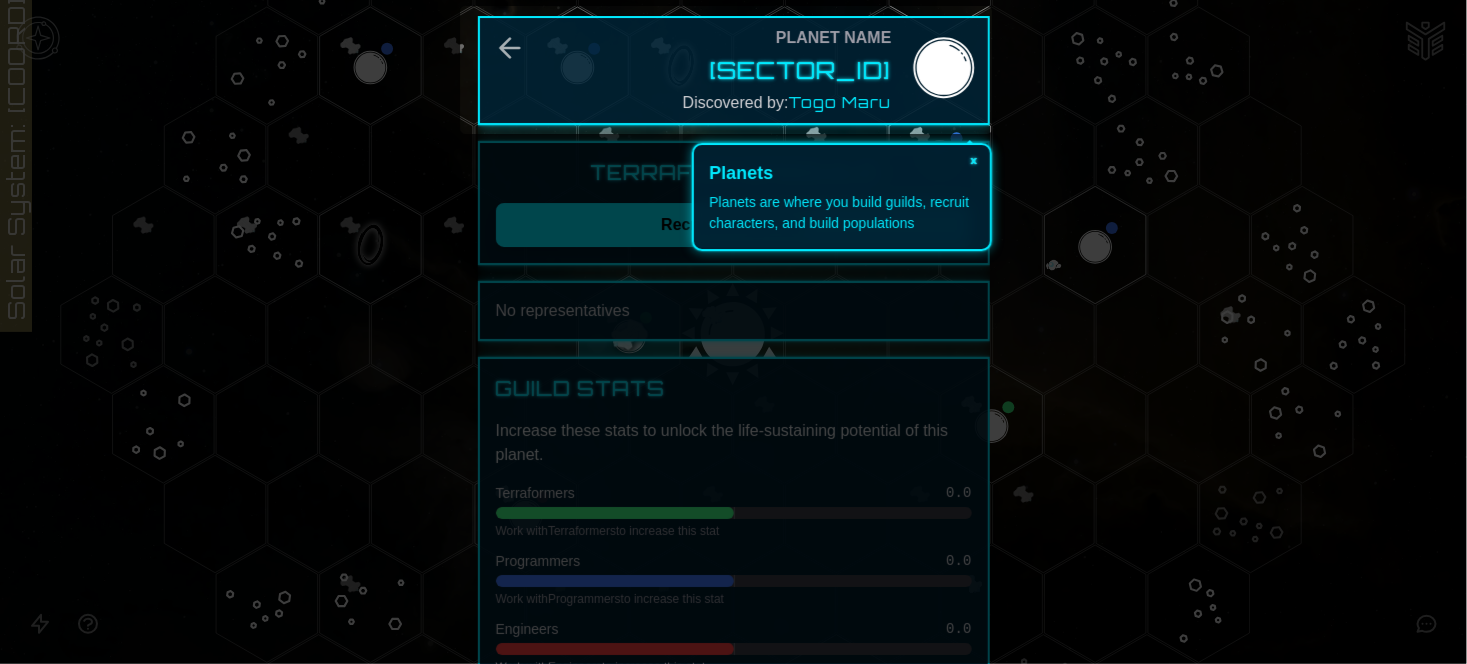 click on "×" at bounding box center [974, 159] 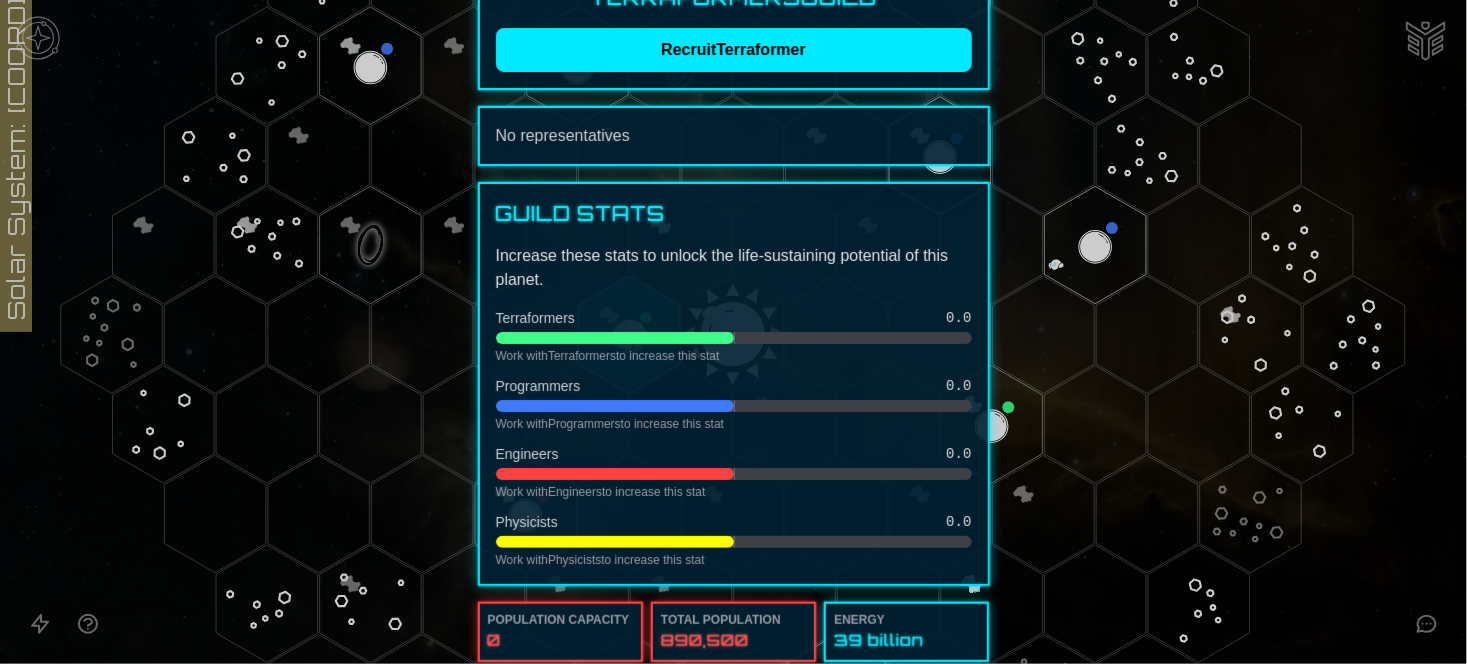 scroll, scrollTop: 0, scrollLeft: 0, axis: both 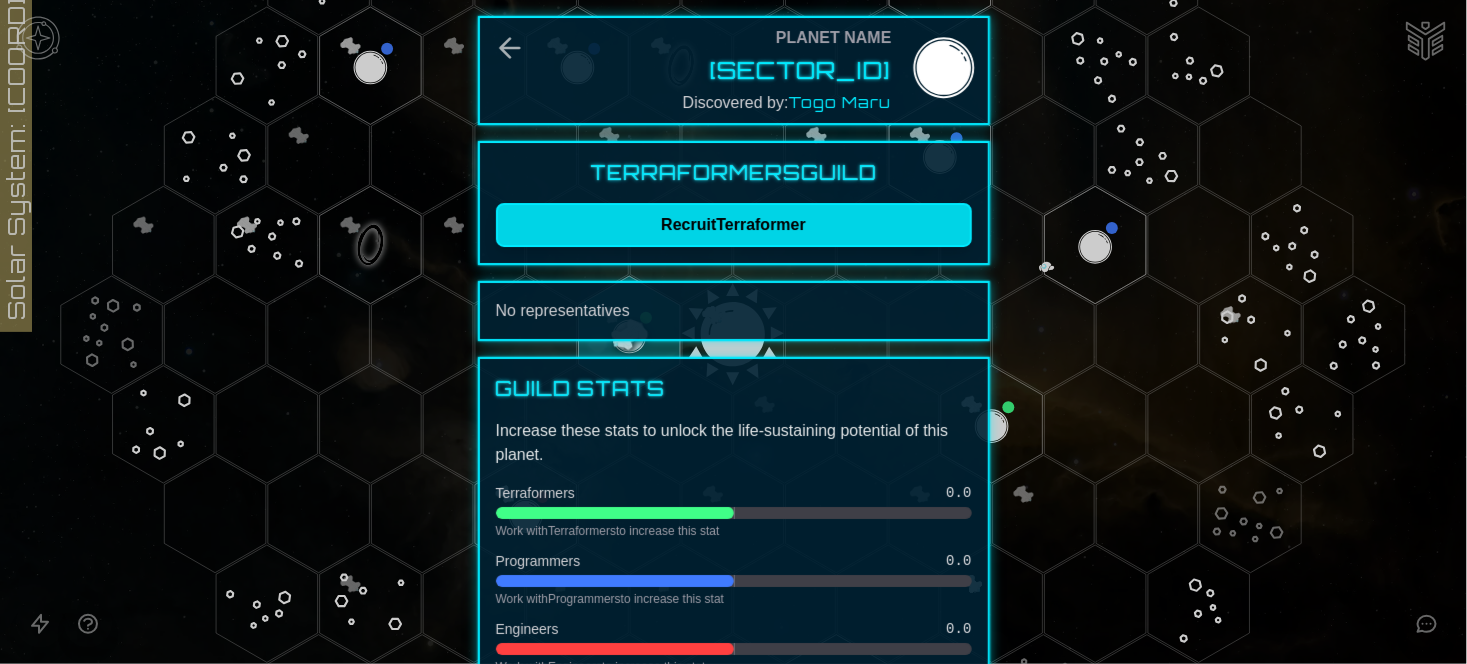 click on "Recruit  Terraformer" at bounding box center [734, 225] 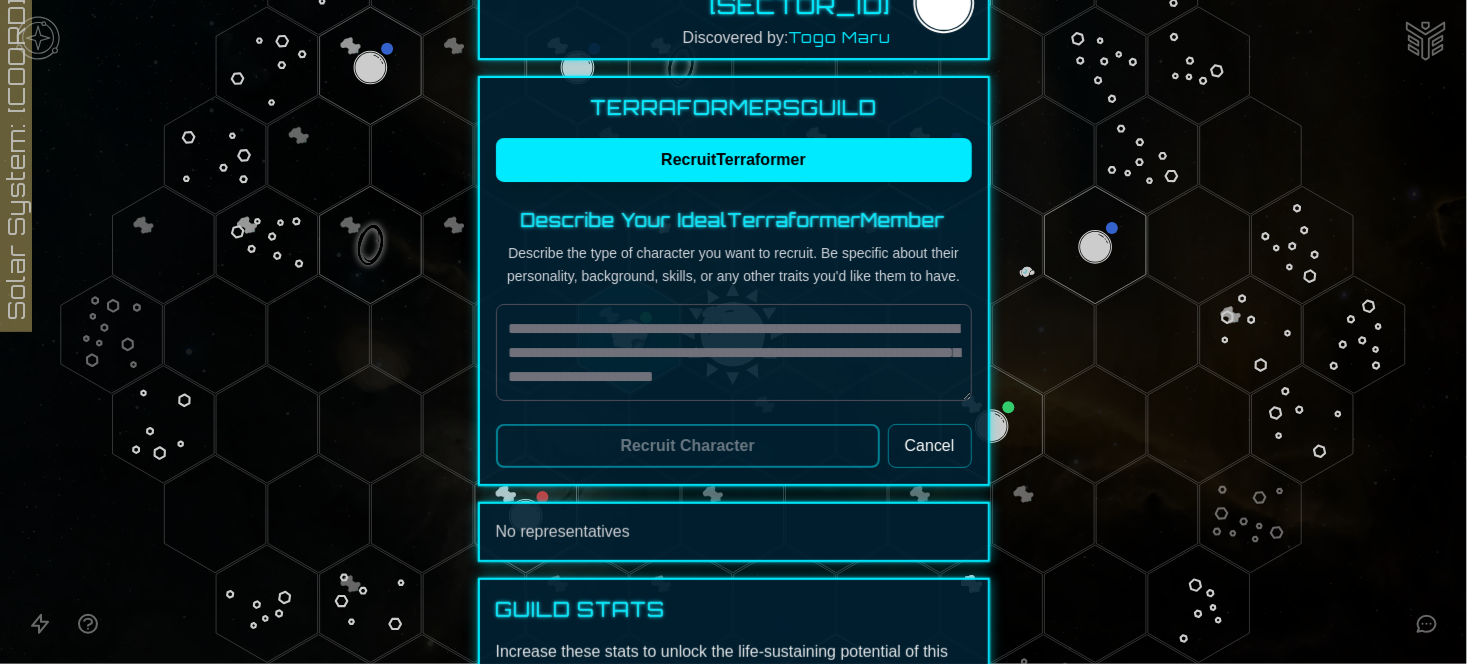 scroll, scrollTop: 99, scrollLeft: 0, axis: vertical 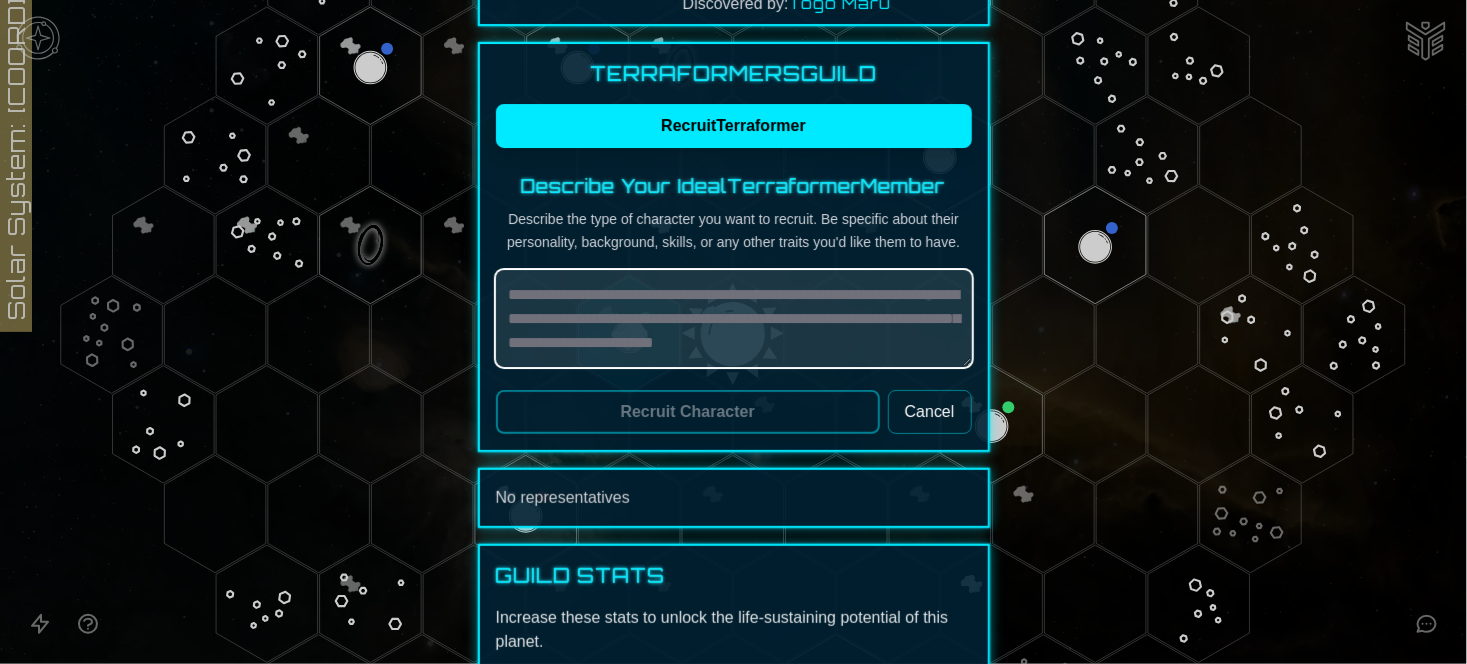 drag, startPoint x: 861, startPoint y: 286, endPoint x: 933, endPoint y: 309, distance: 75.58439 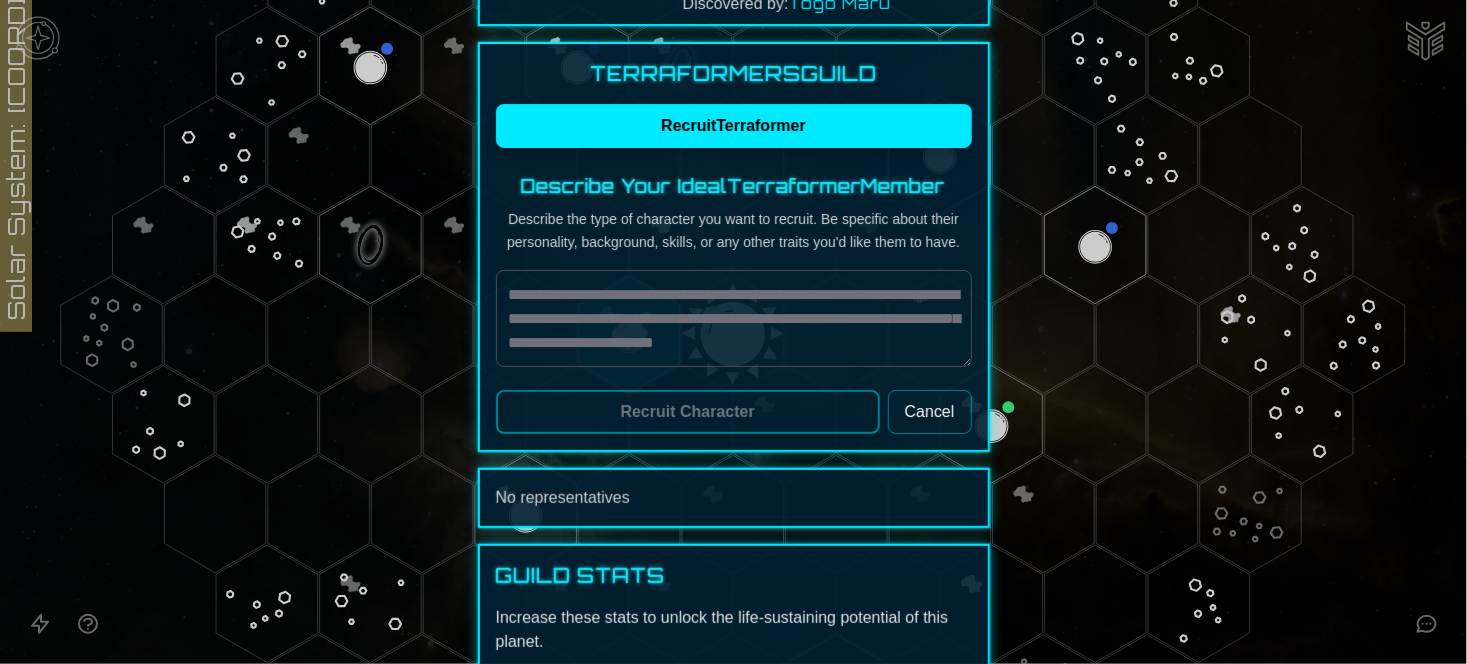 click on "Recruit Character Cancel" at bounding box center [734, 352] 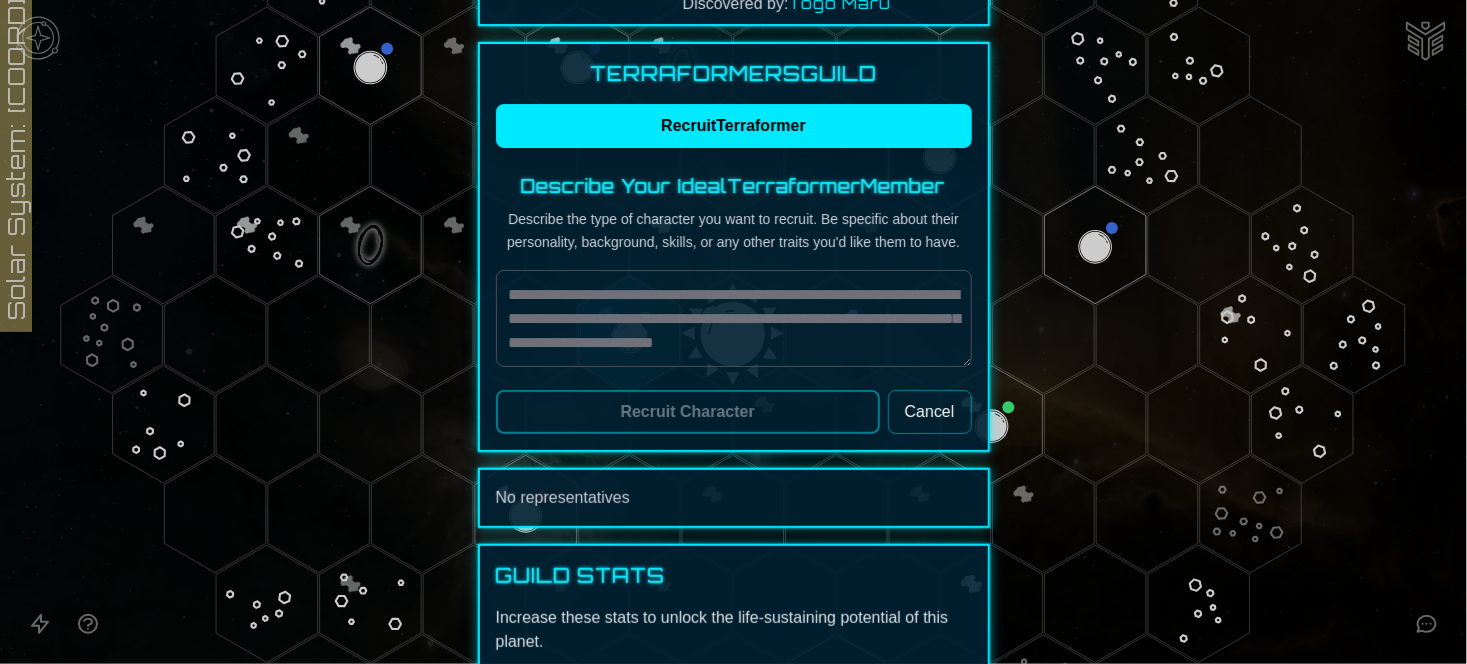click on "Cancel" at bounding box center (930, 412) 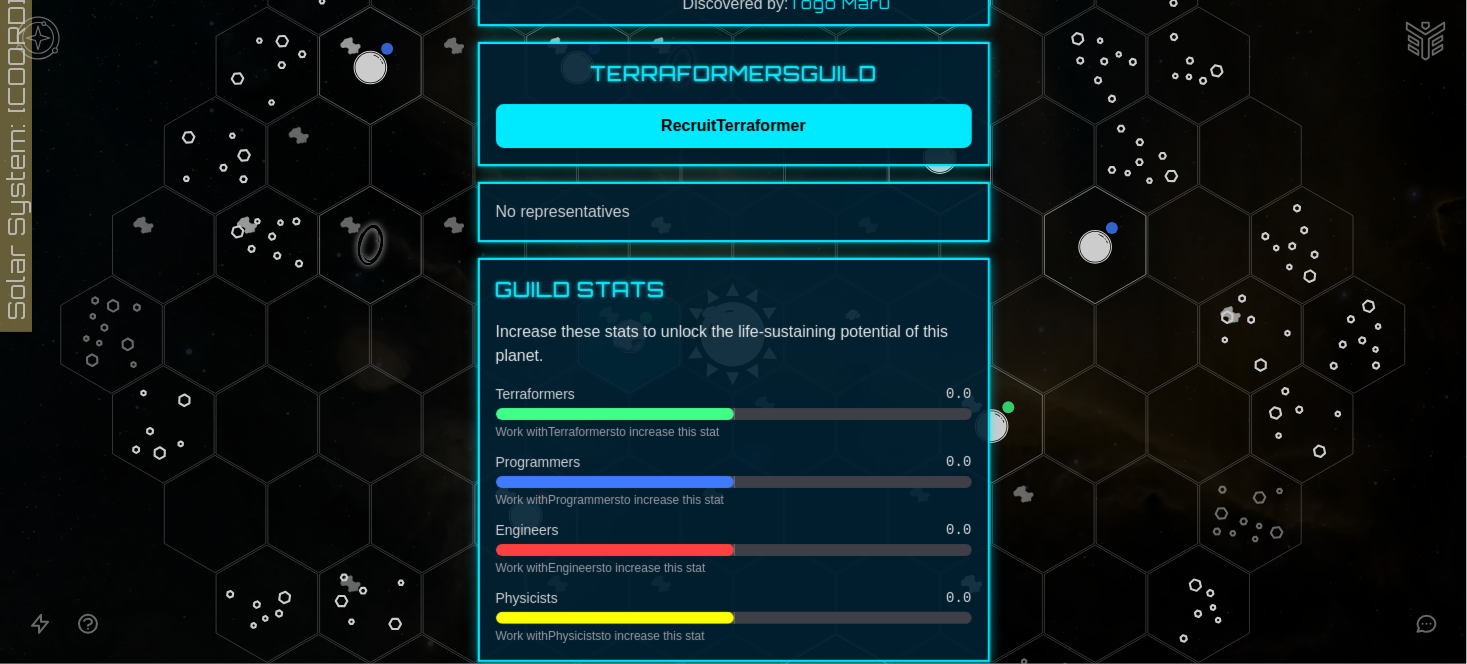 scroll, scrollTop: 0, scrollLeft: 0, axis: both 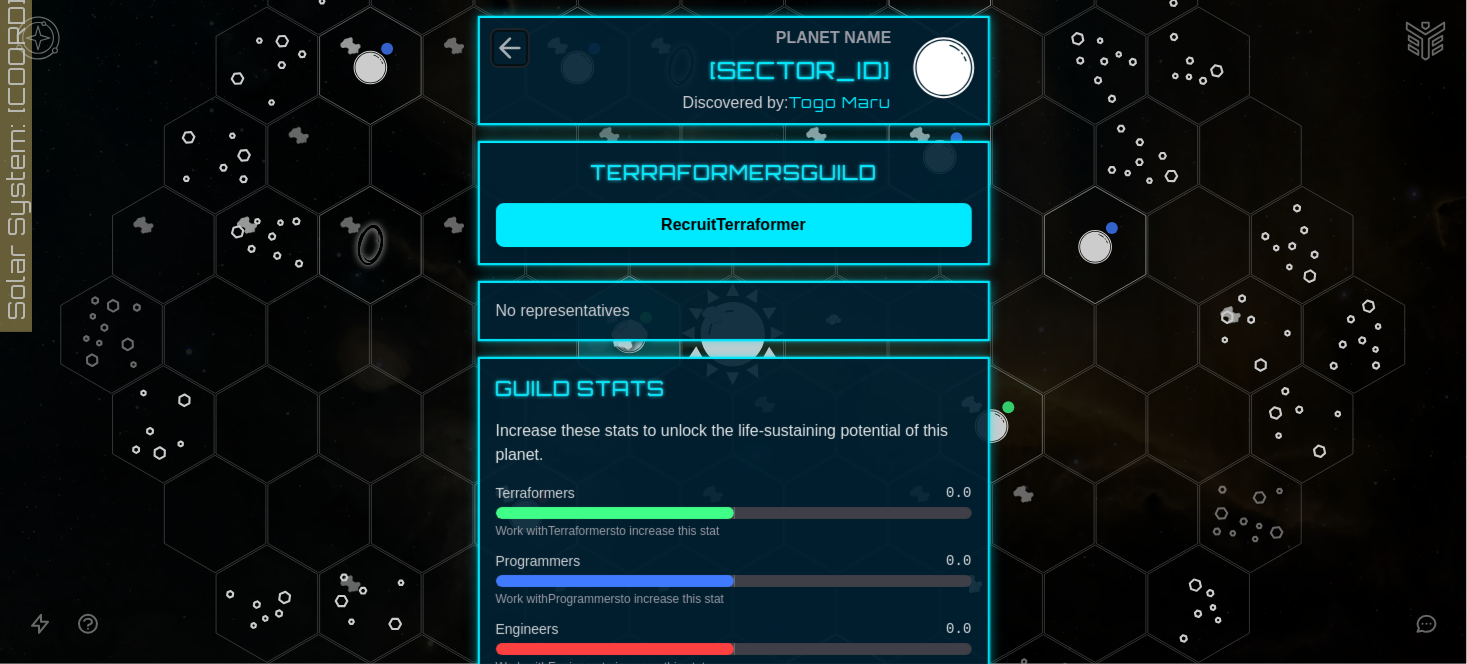 click 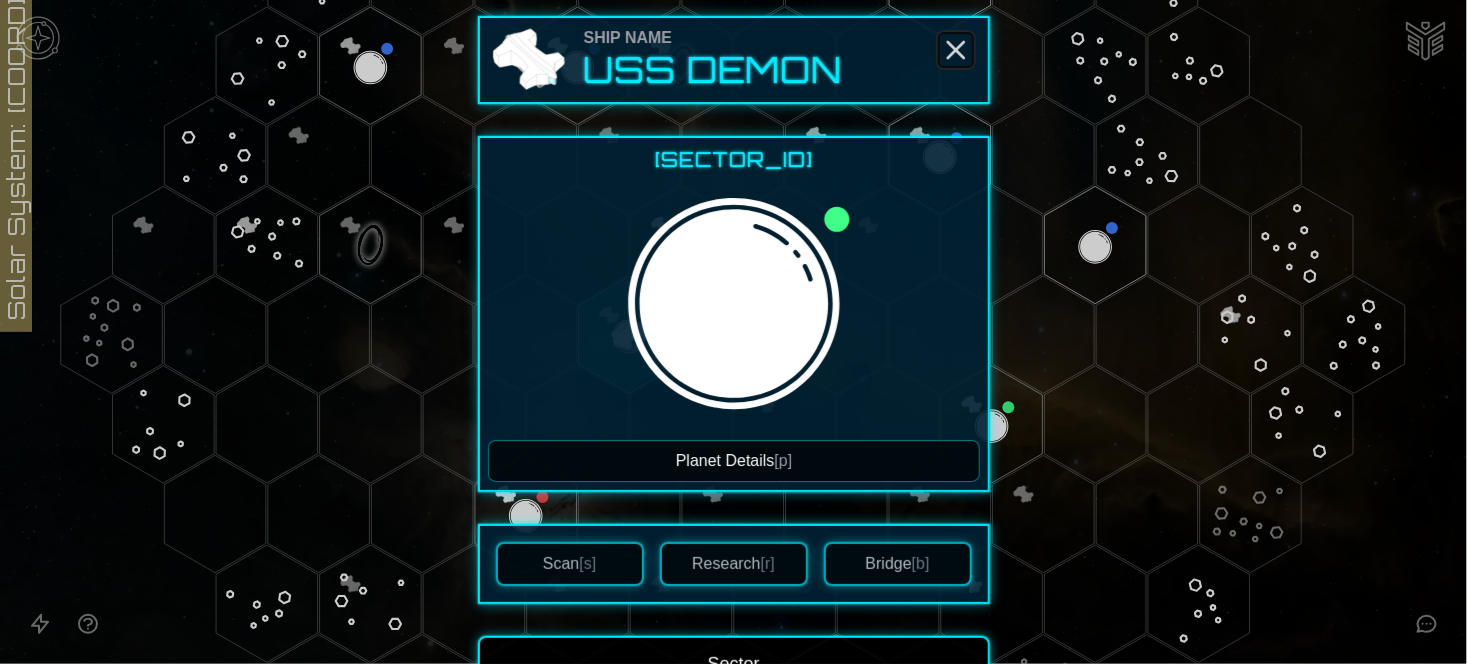 click 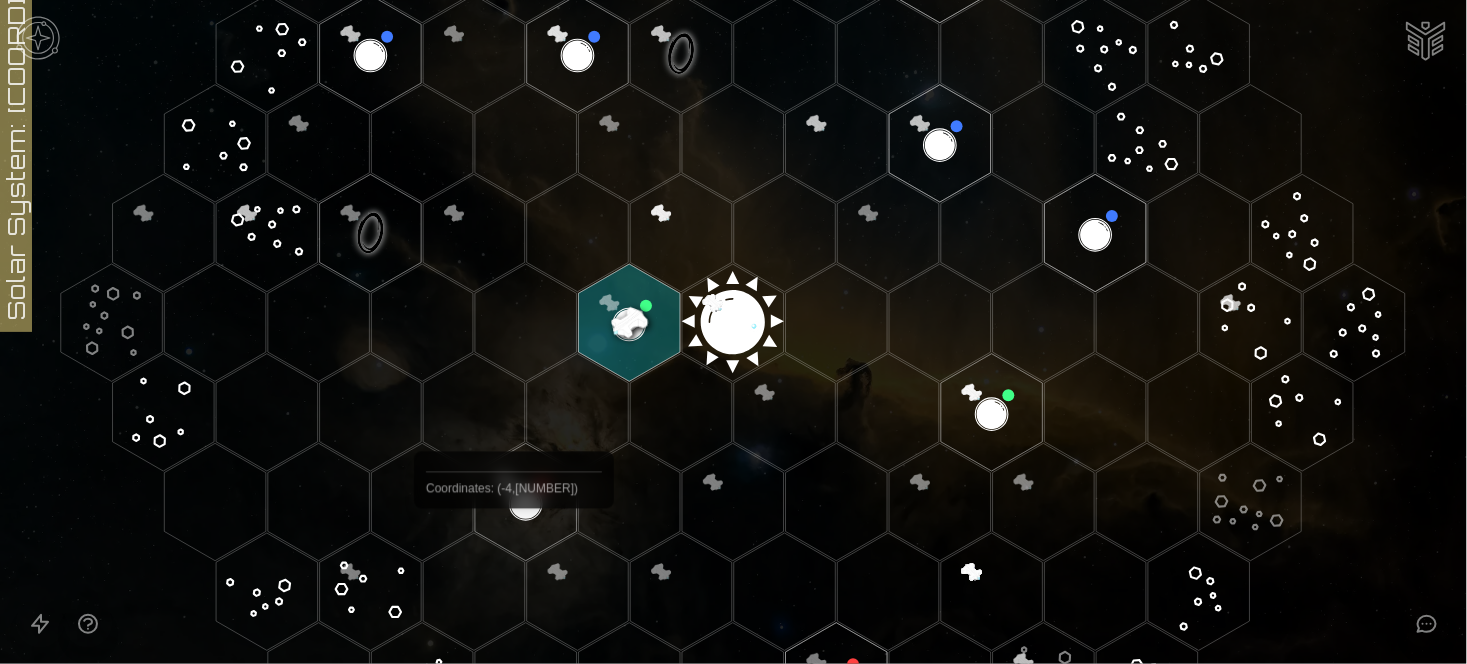 scroll, scrollTop: 408, scrollLeft: 0, axis: vertical 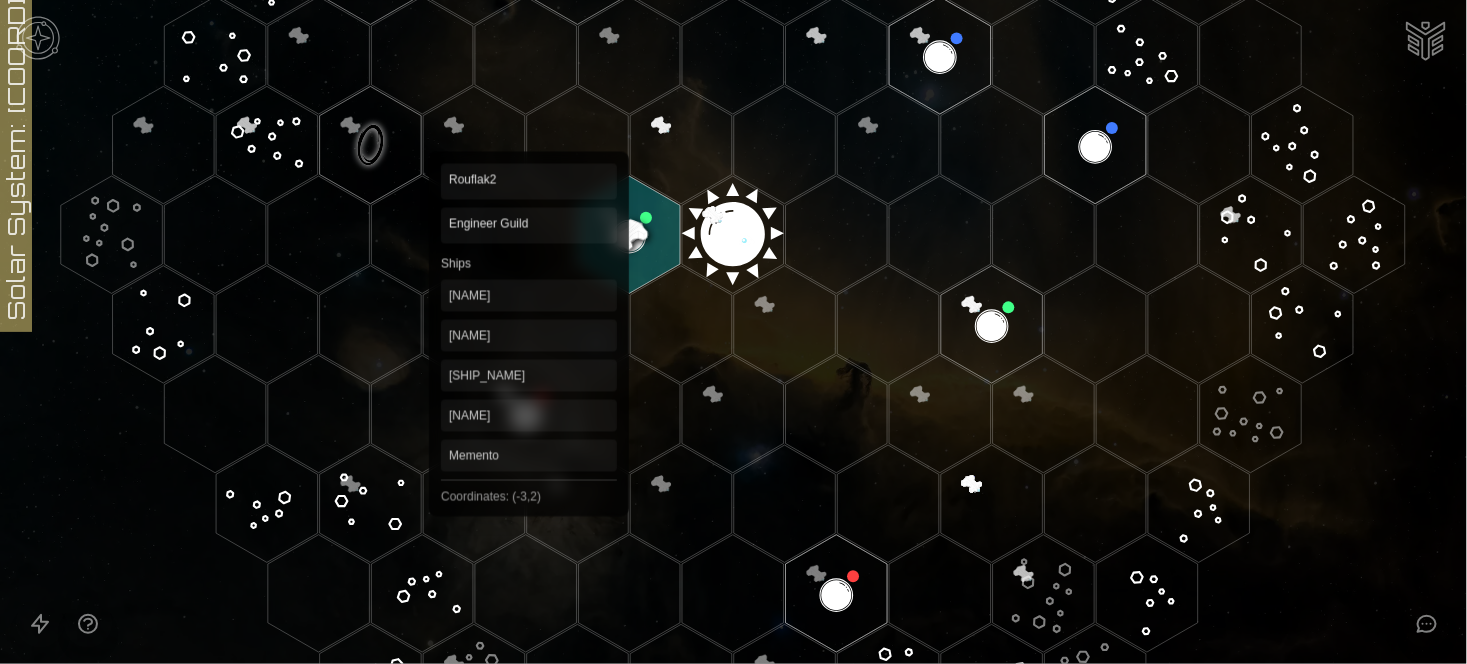 click 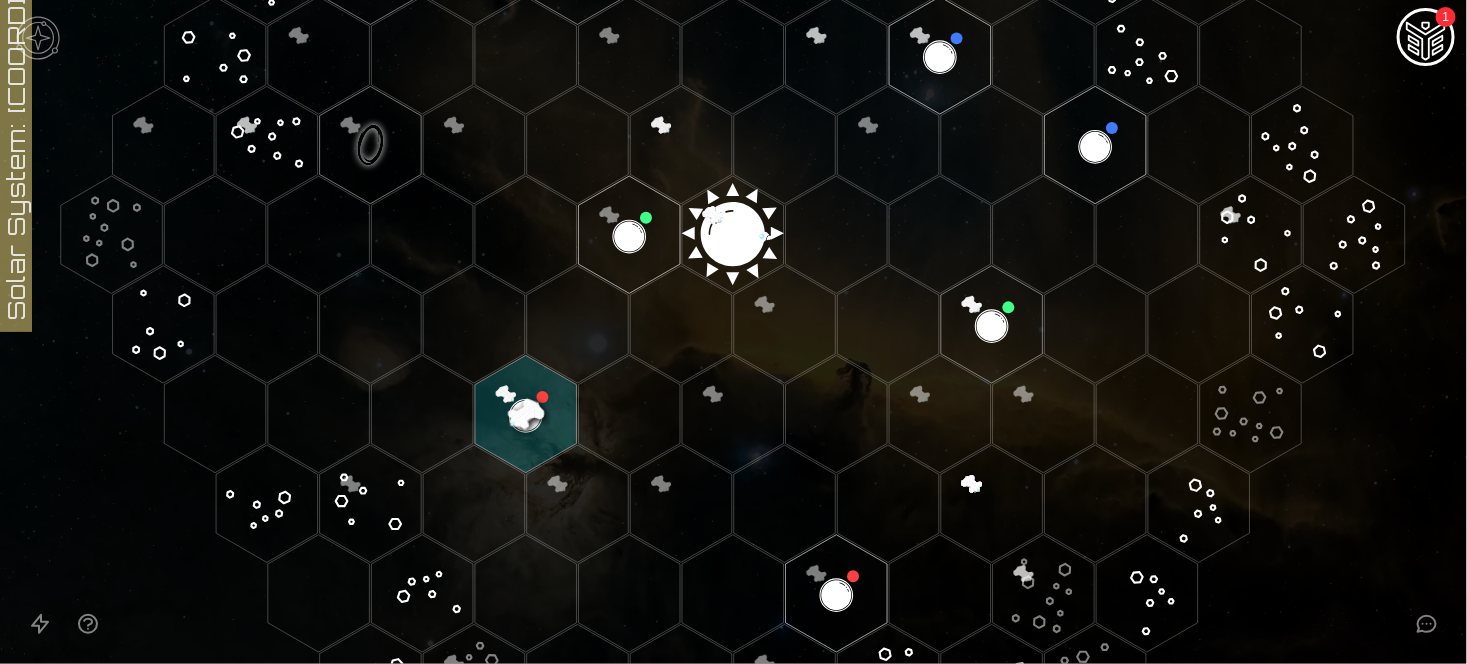 click on "1" at bounding box center [1446, 17] 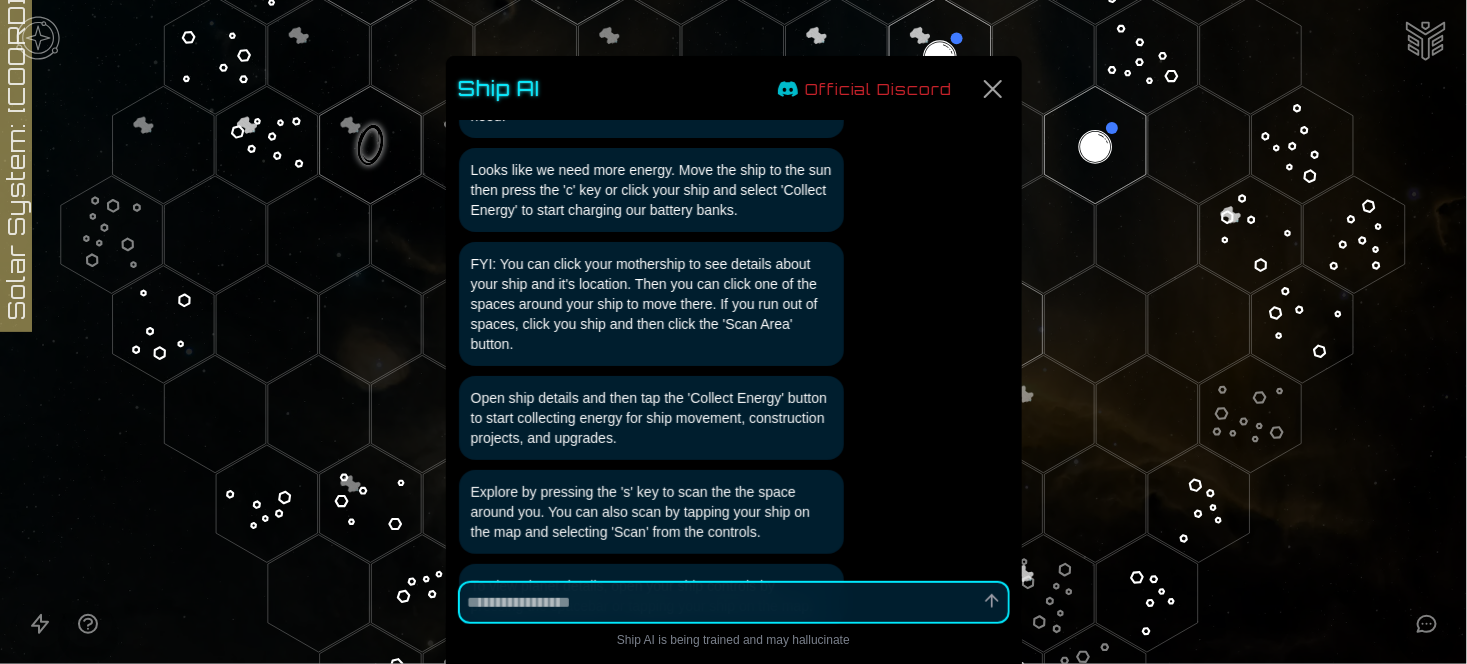 scroll, scrollTop: 138, scrollLeft: 0, axis: vertical 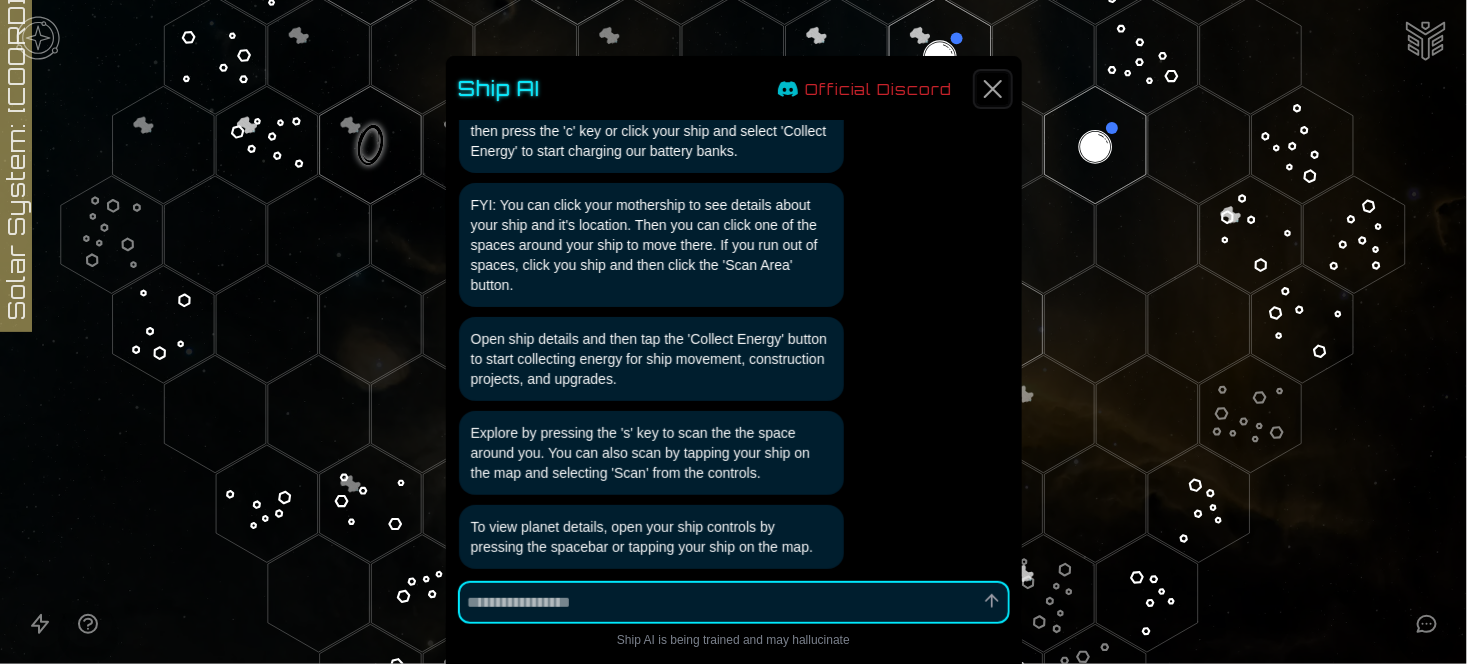 click 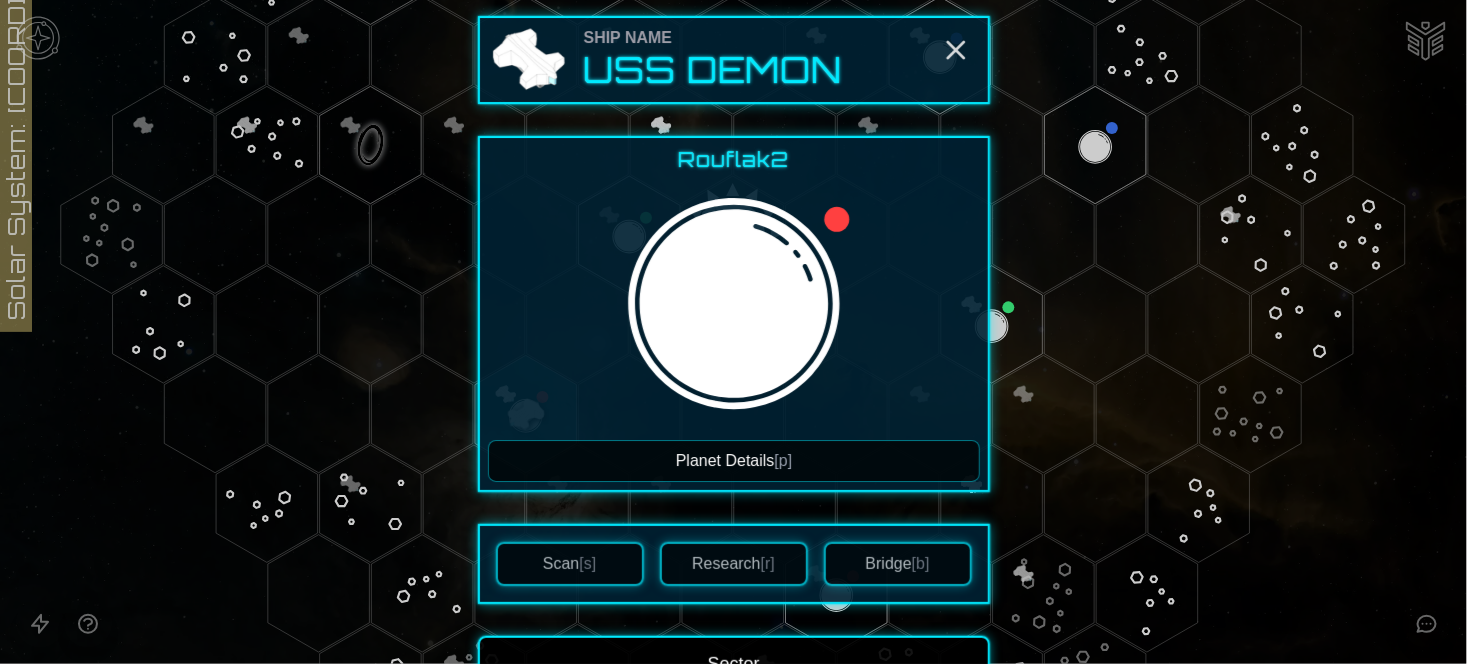 click on "Planet Details  [p]" at bounding box center (734, 461) 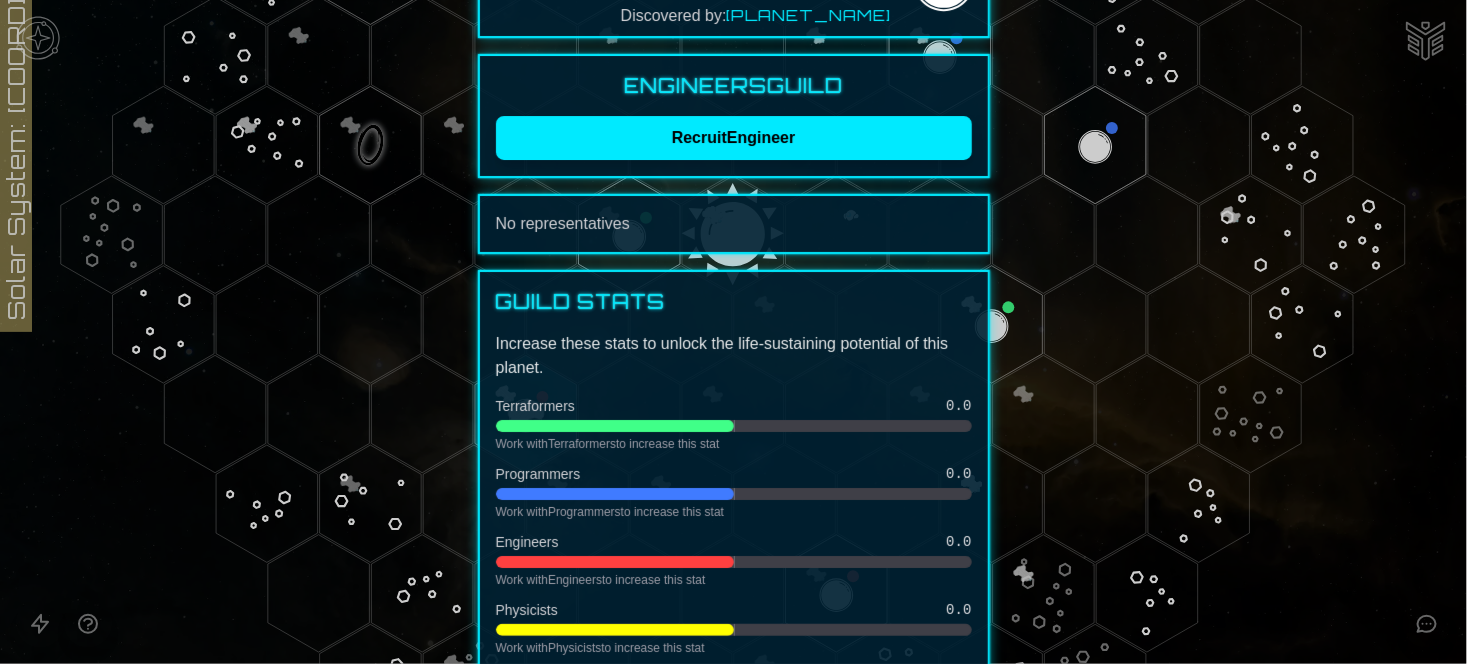 scroll, scrollTop: 0, scrollLeft: 0, axis: both 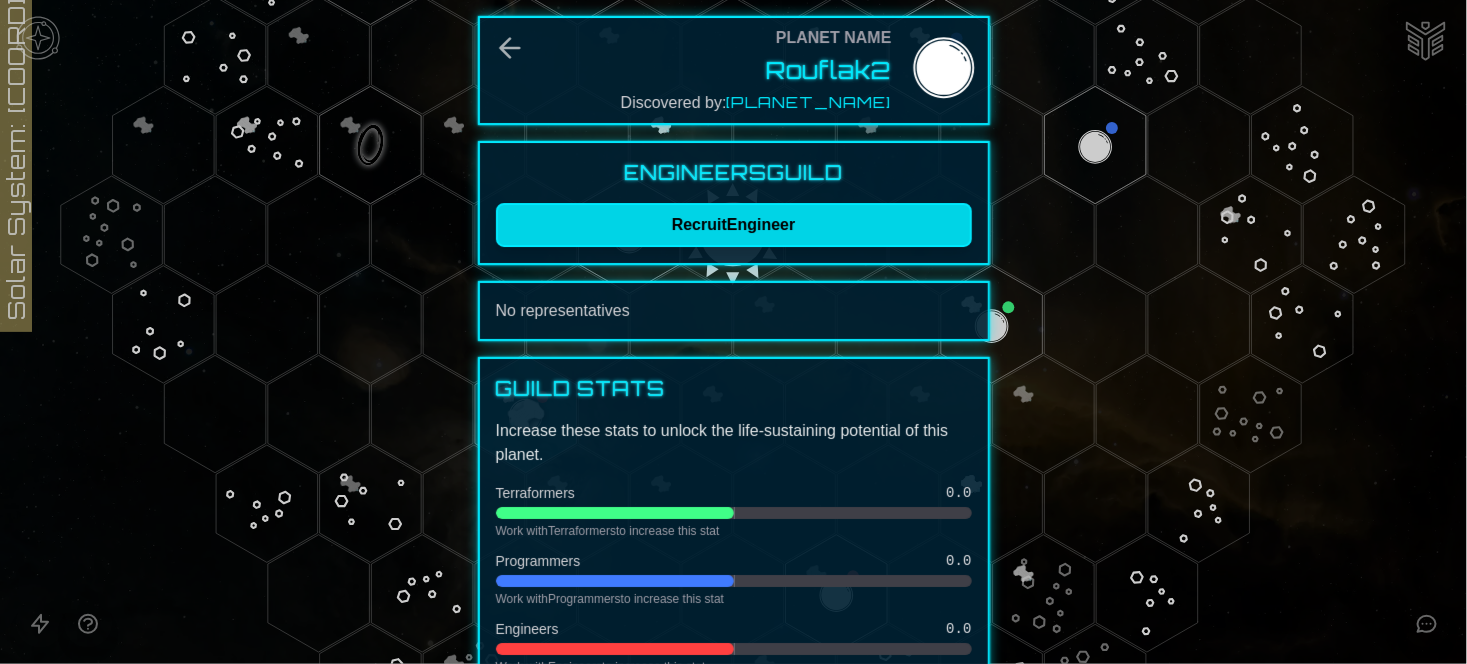 click on "Recruit  Engineer" at bounding box center (734, 225) 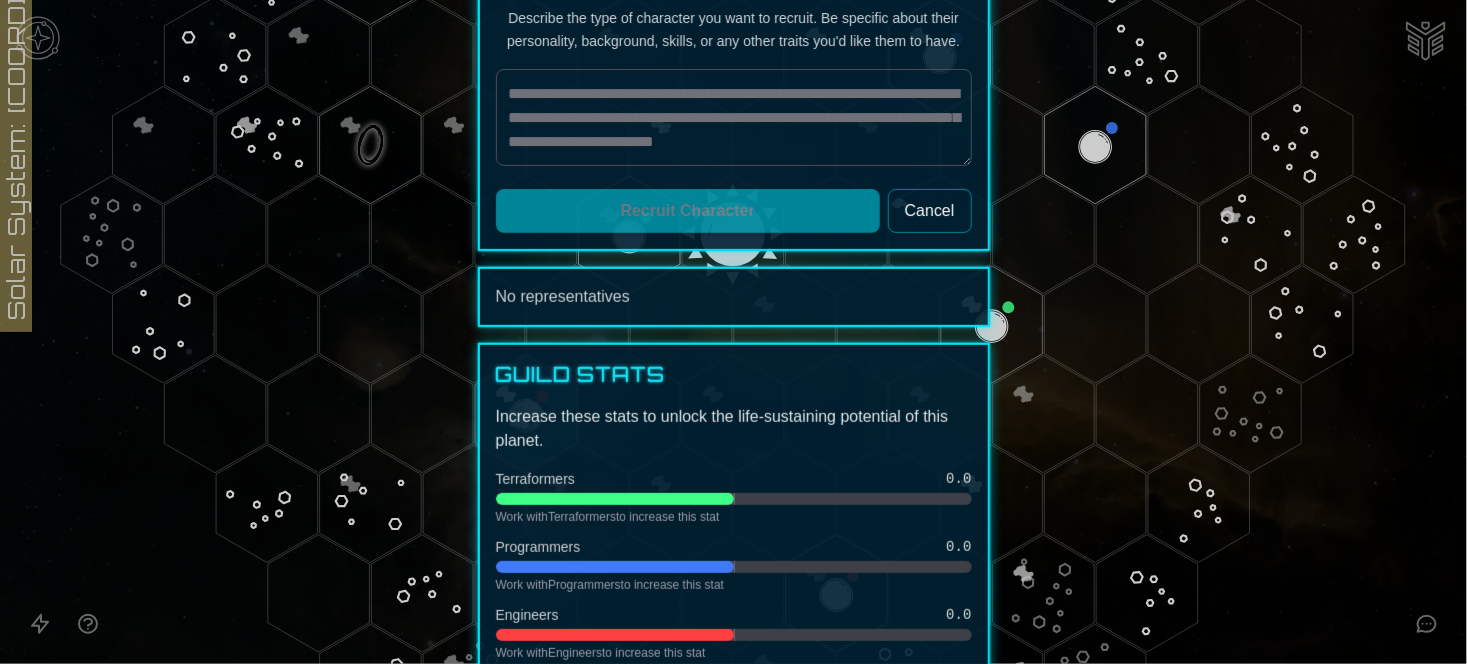 scroll, scrollTop: 0, scrollLeft: 0, axis: both 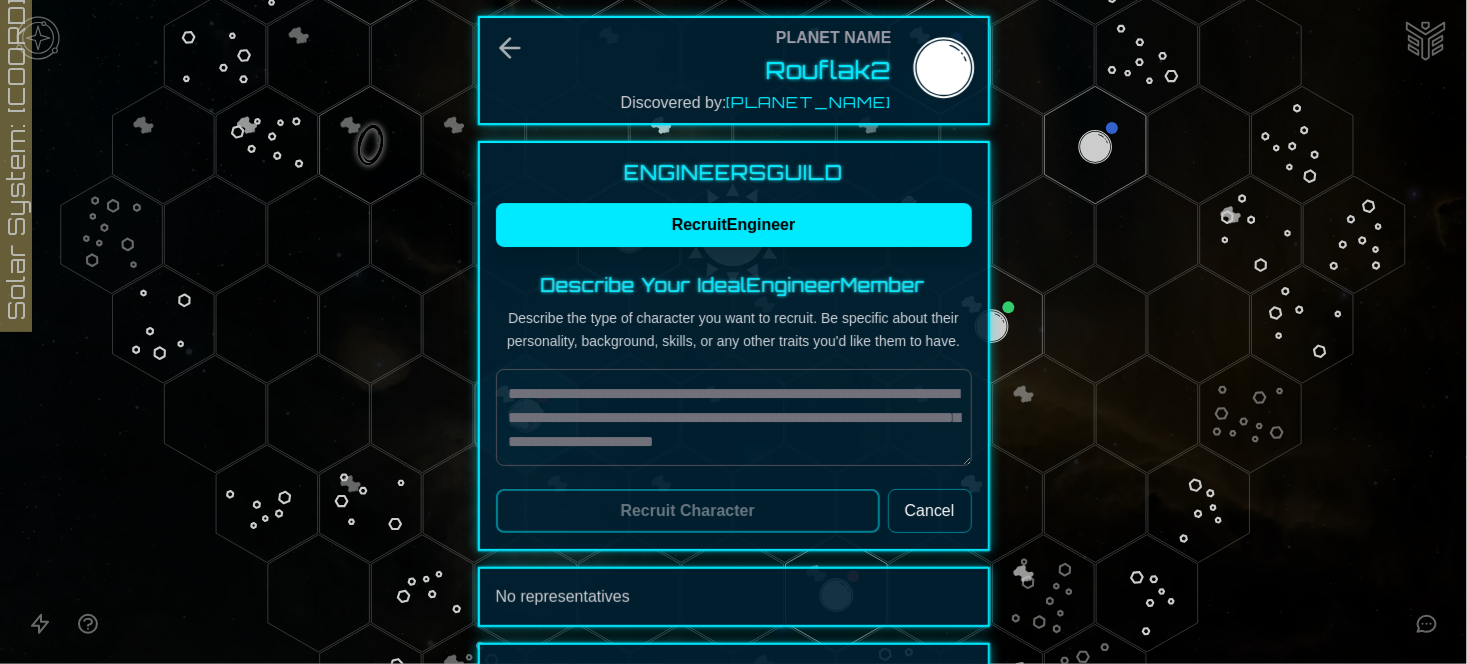 click on "Cancel" at bounding box center [930, 511] 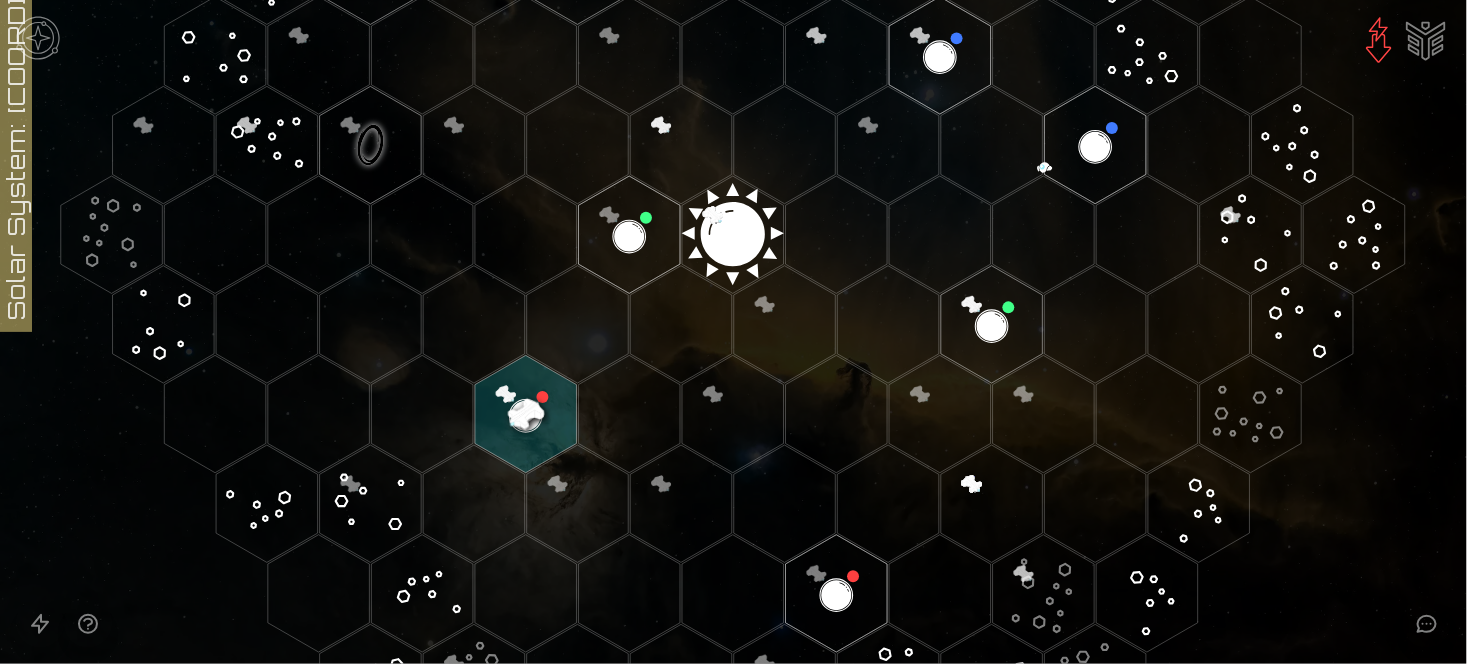 click 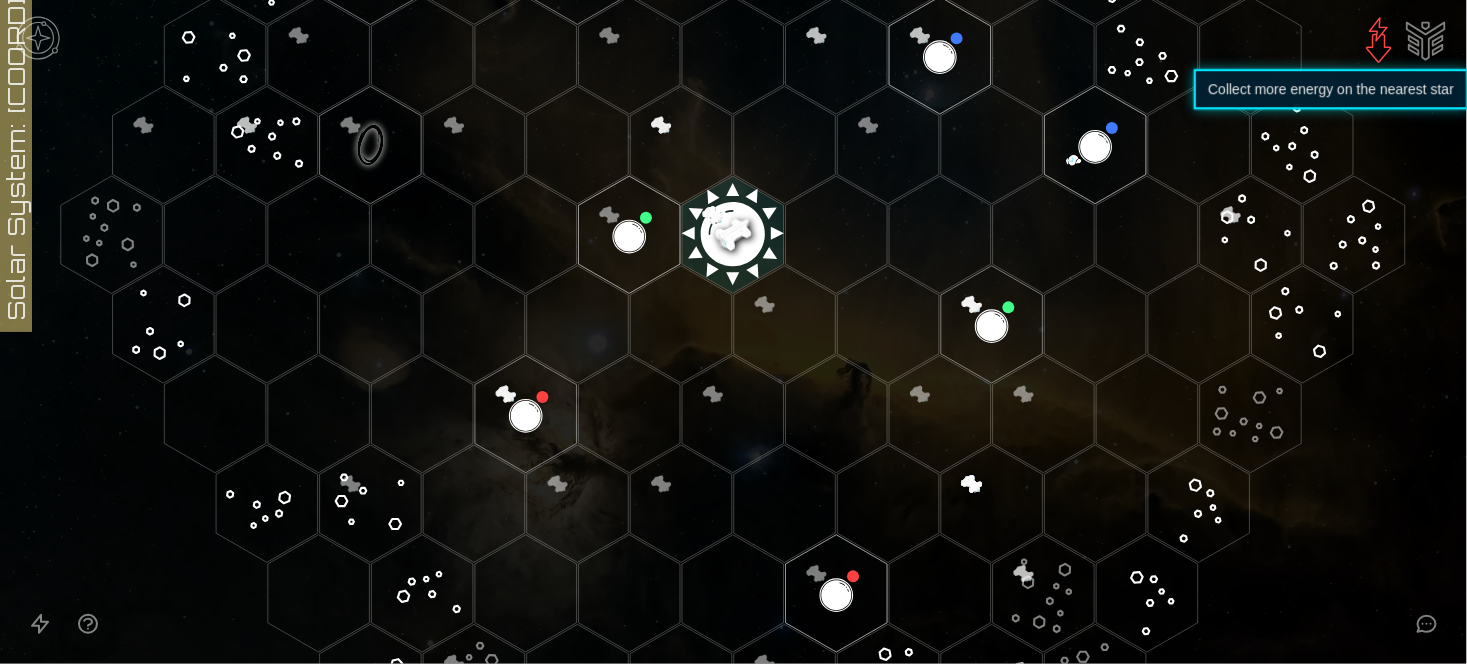 click at bounding box center (1379, 40) 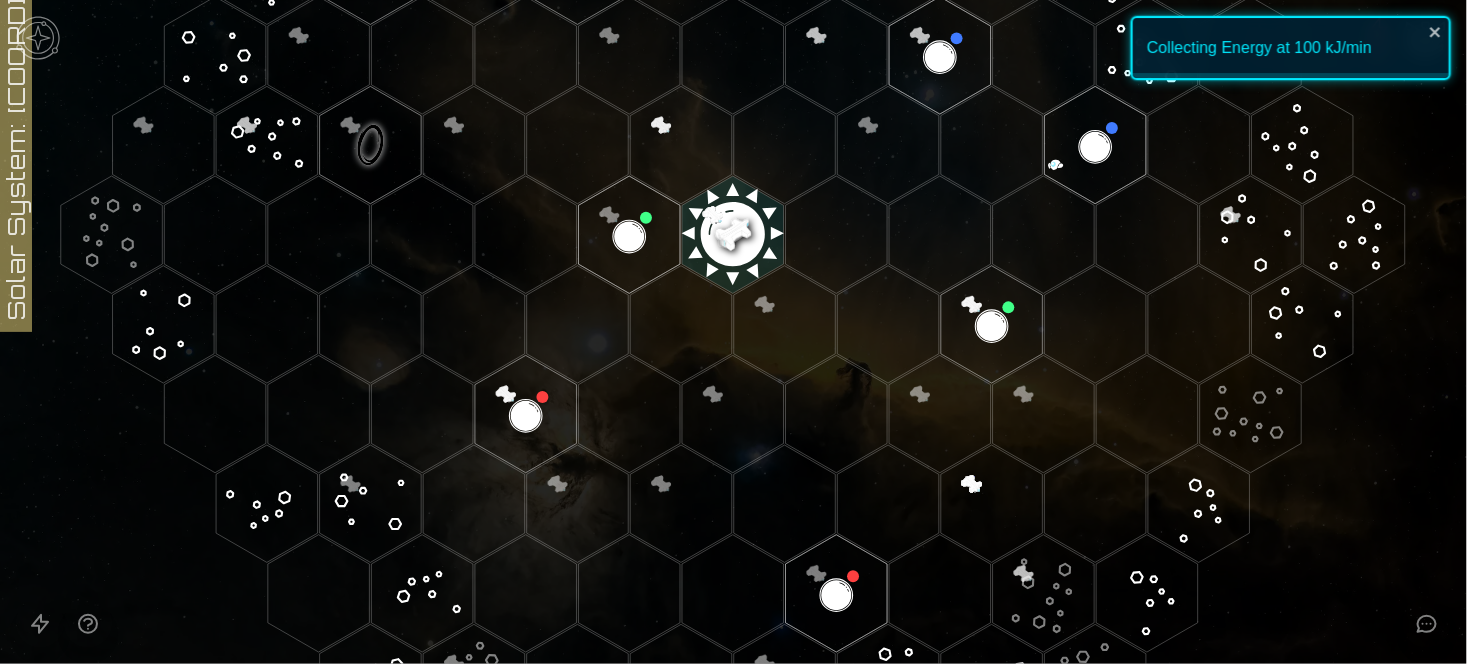 click 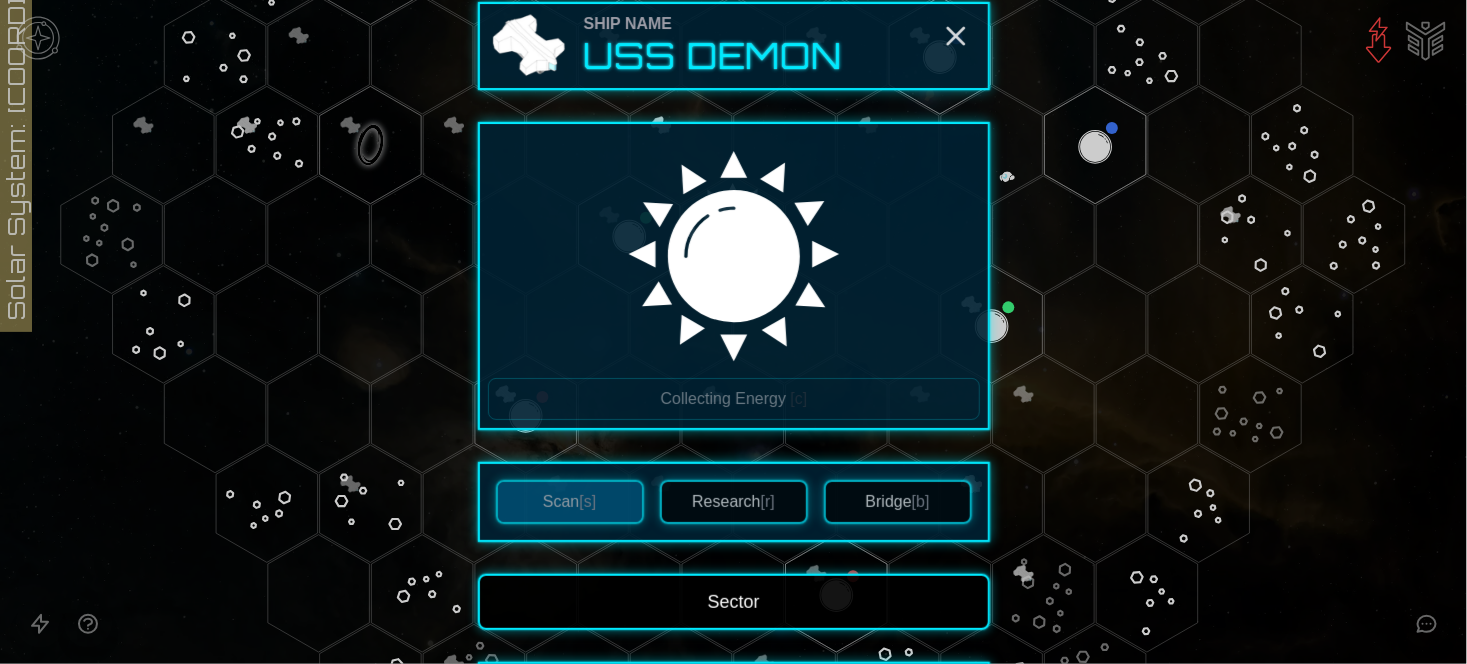 scroll, scrollTop: 0, scrollLeft: 0, axis: both 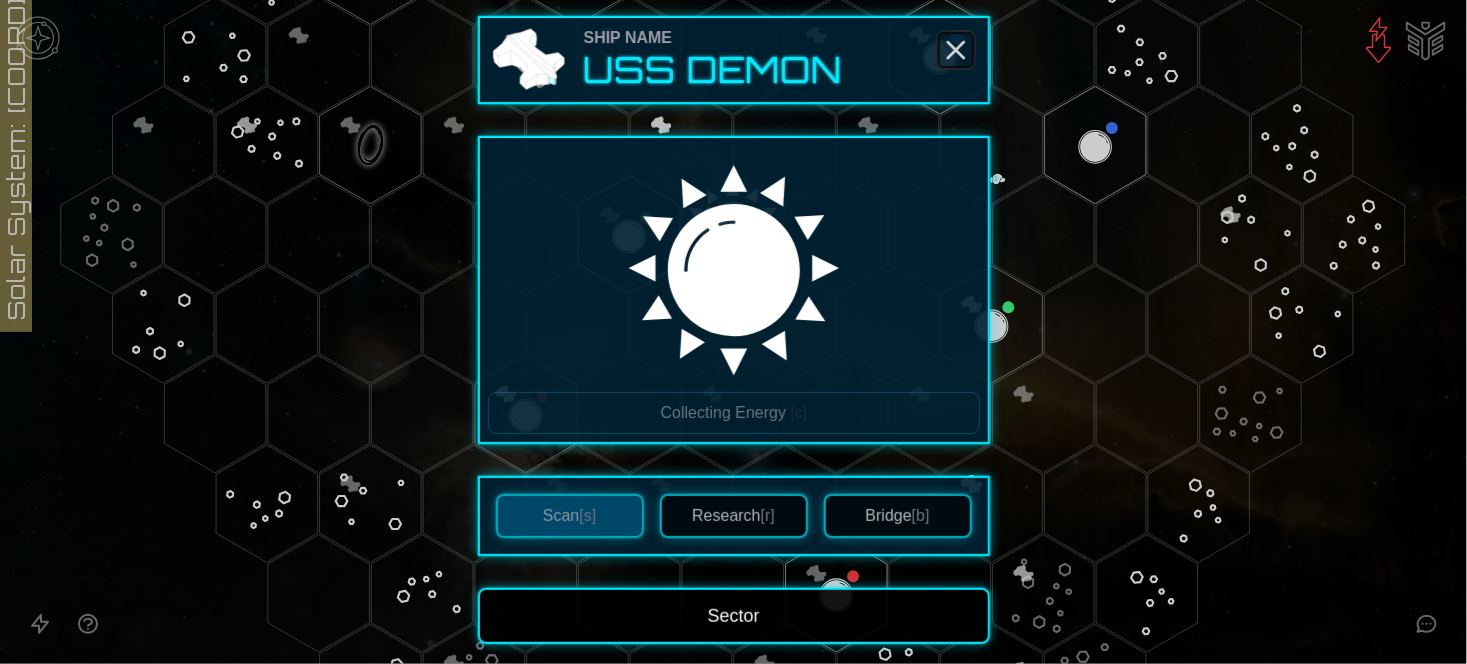 click 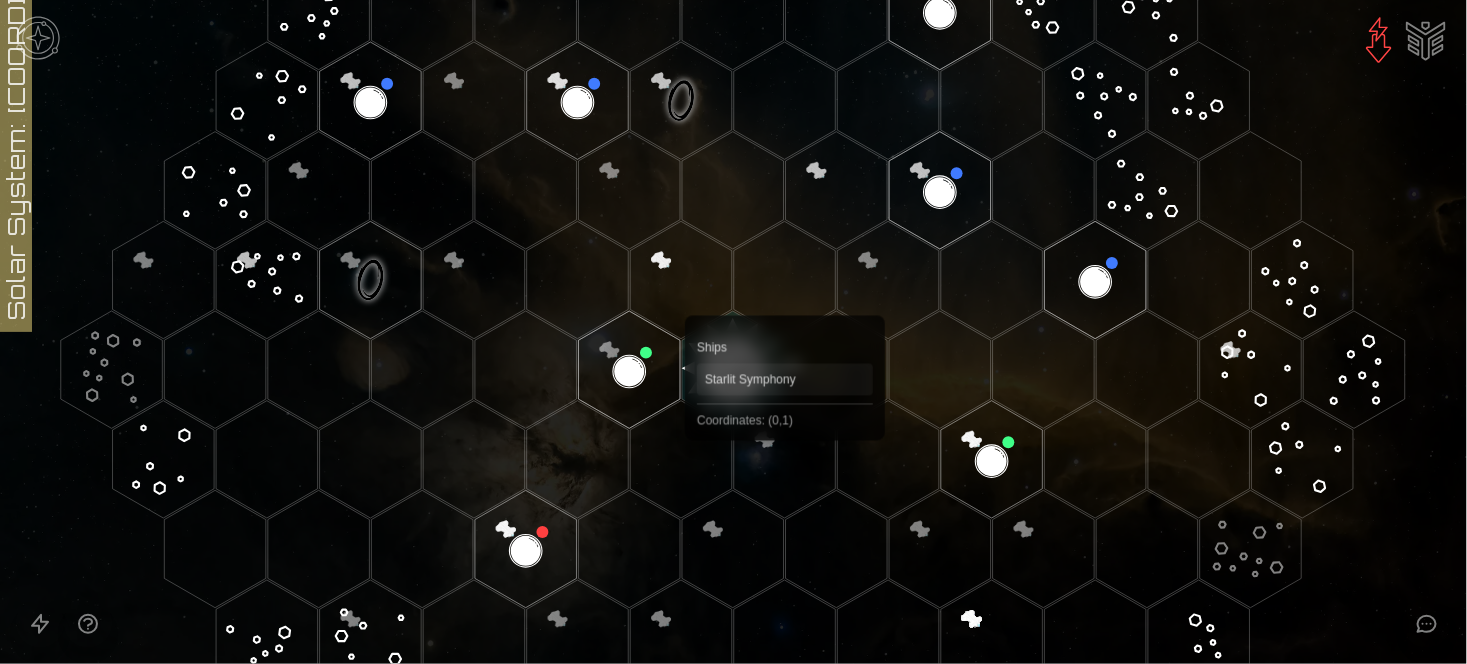 scroll, scrollTop: 308, scrollLeft: 0, axis: vertical 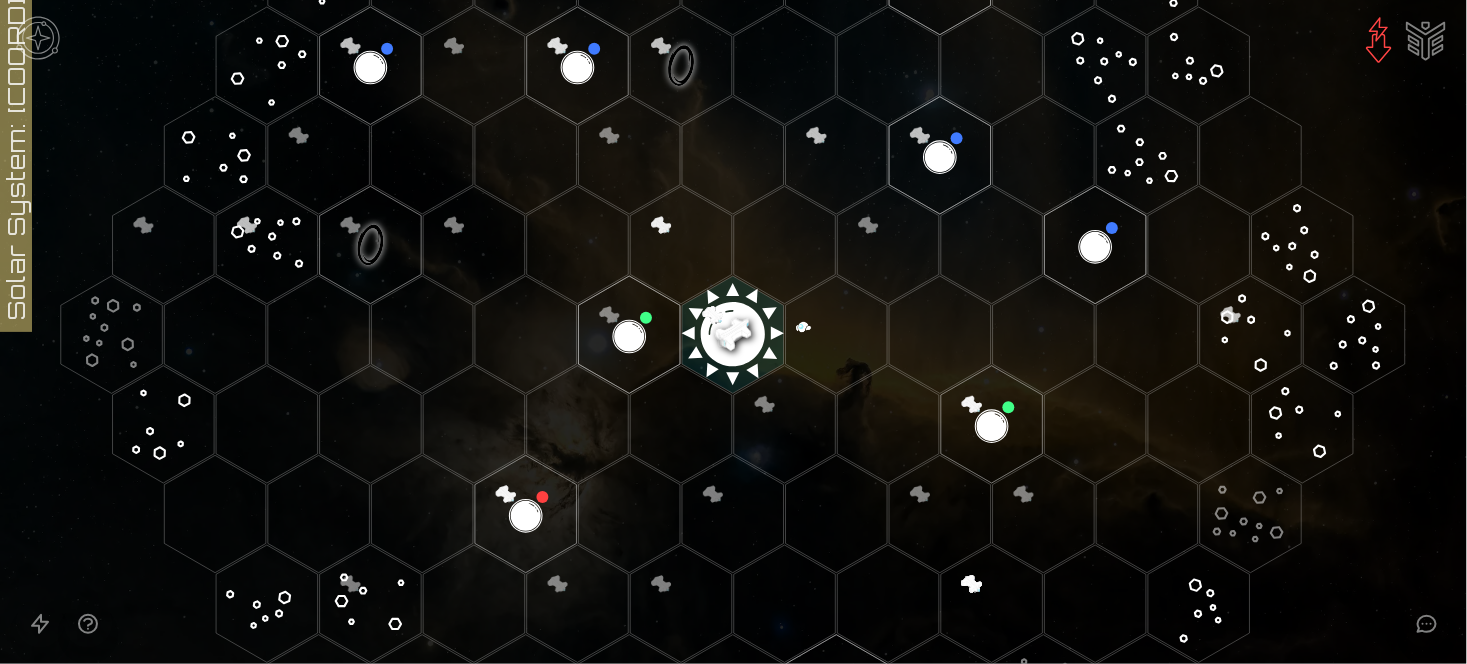 click 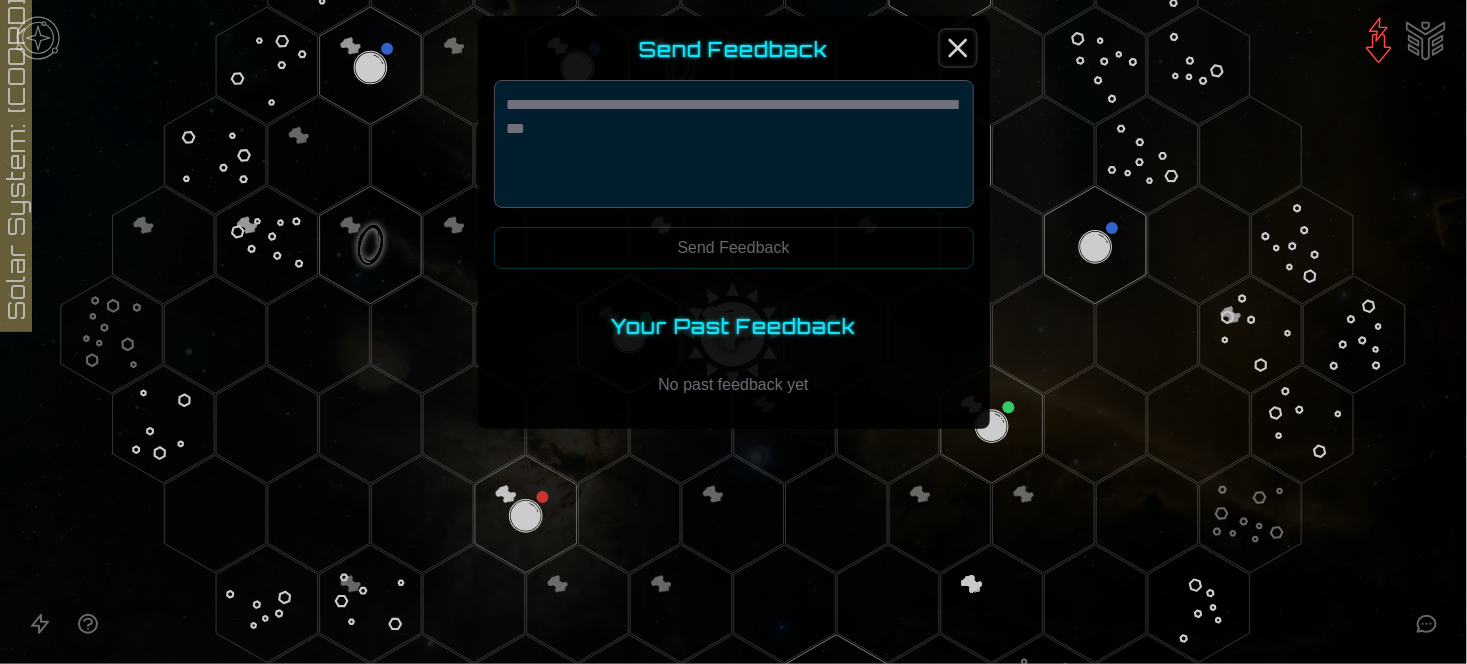 click 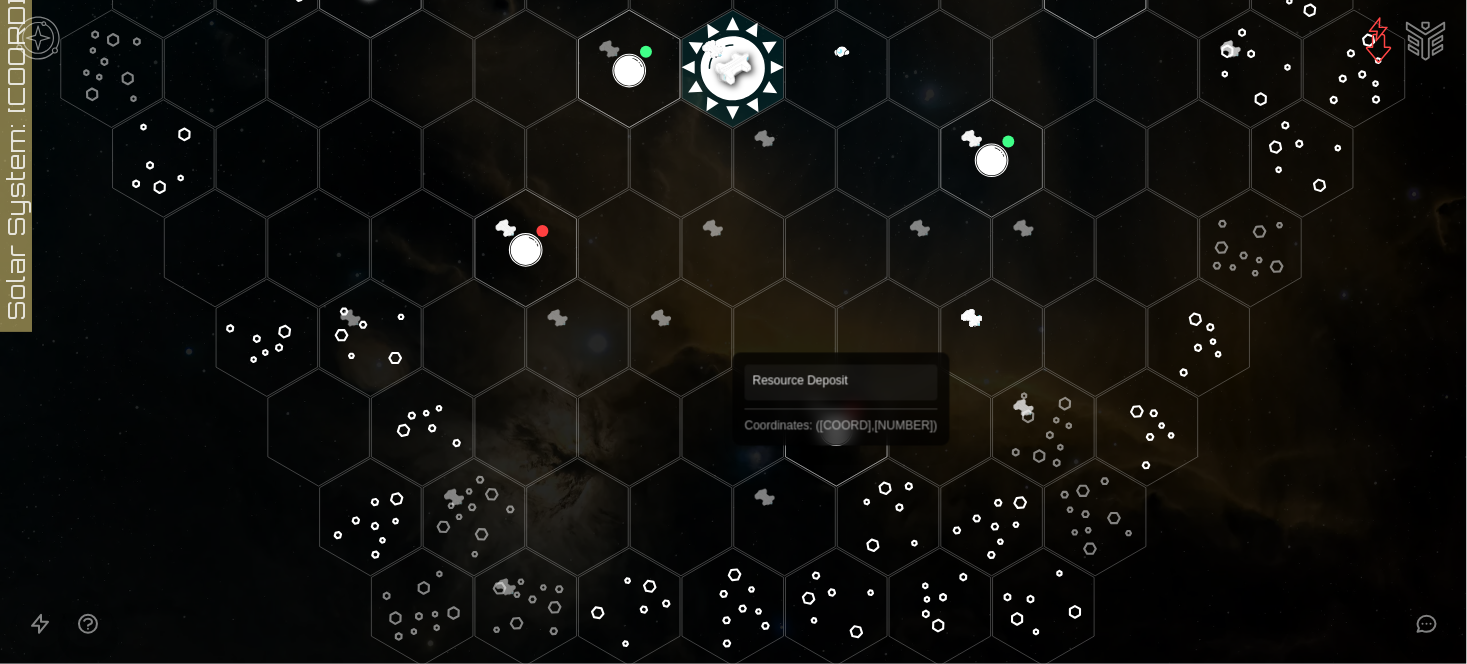 scroll, scrollTop: 608, scrollLeft: 0, axis: vertical 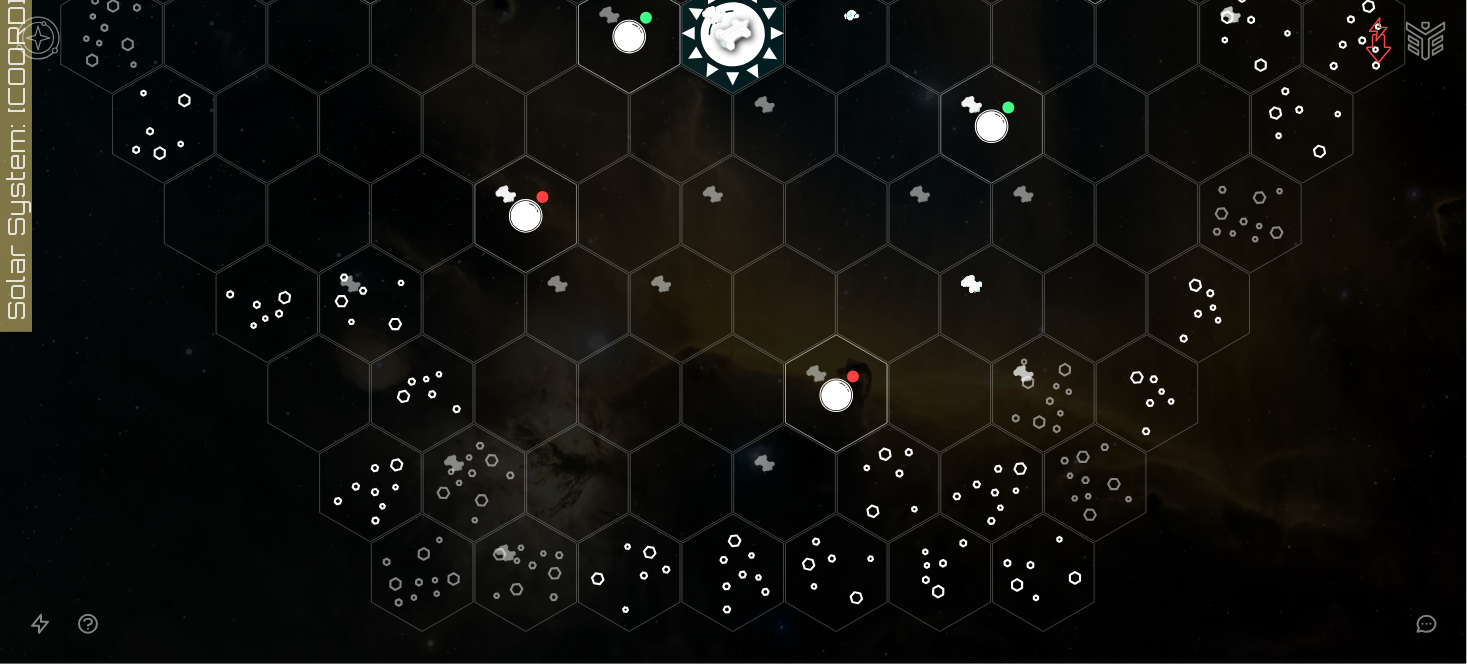 click 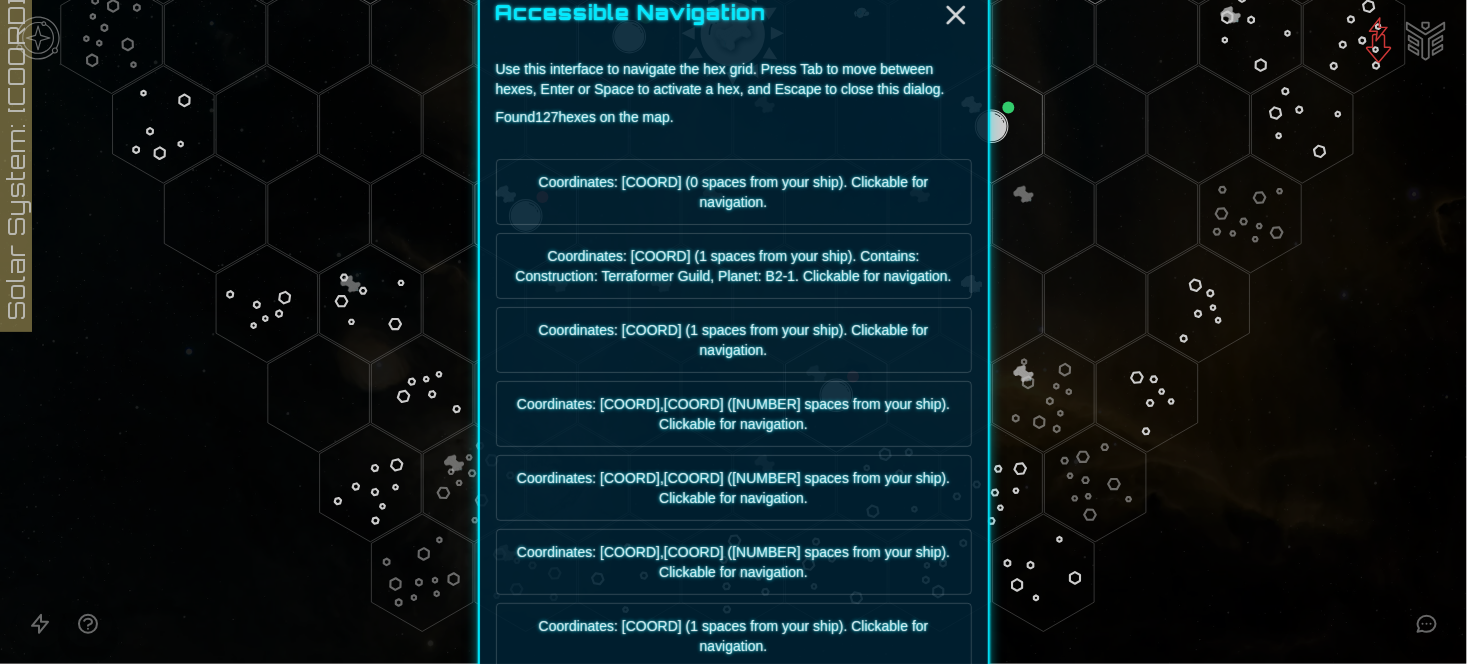 scroll, scrollTop: 0, scrollLeft: 0, axis: both 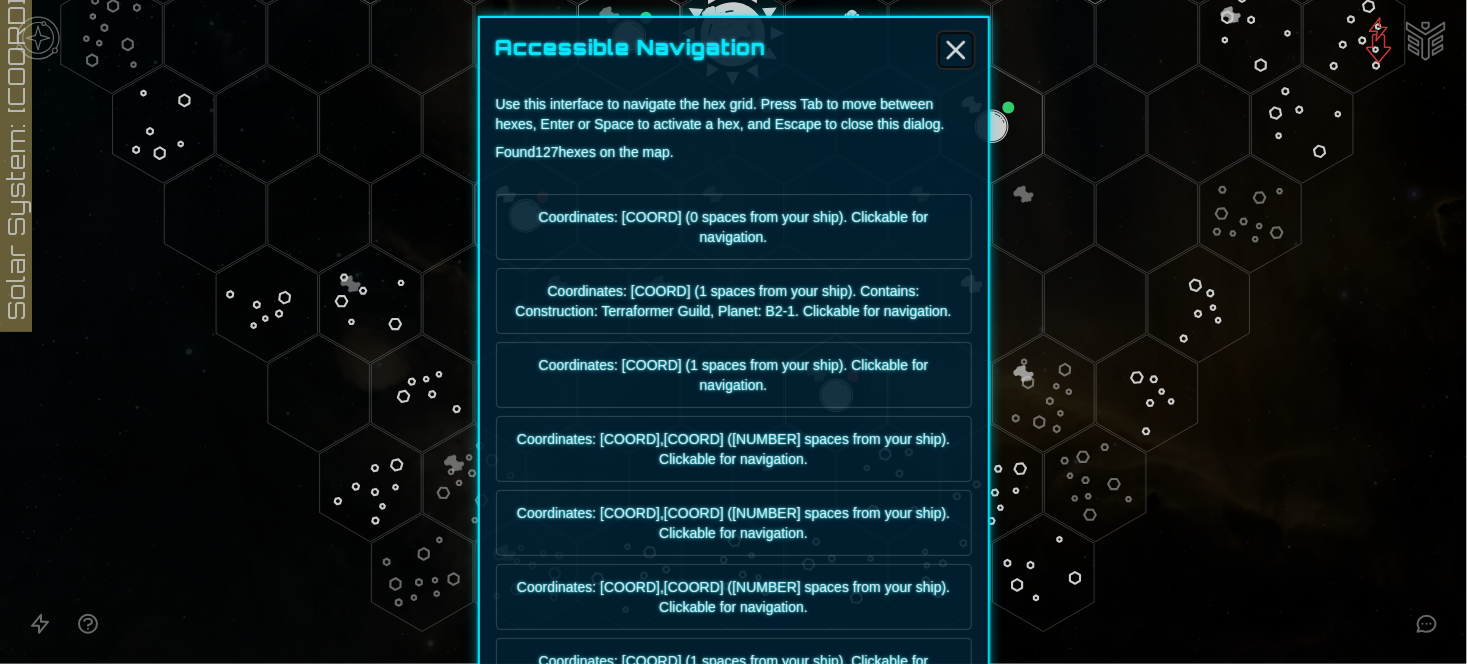 click 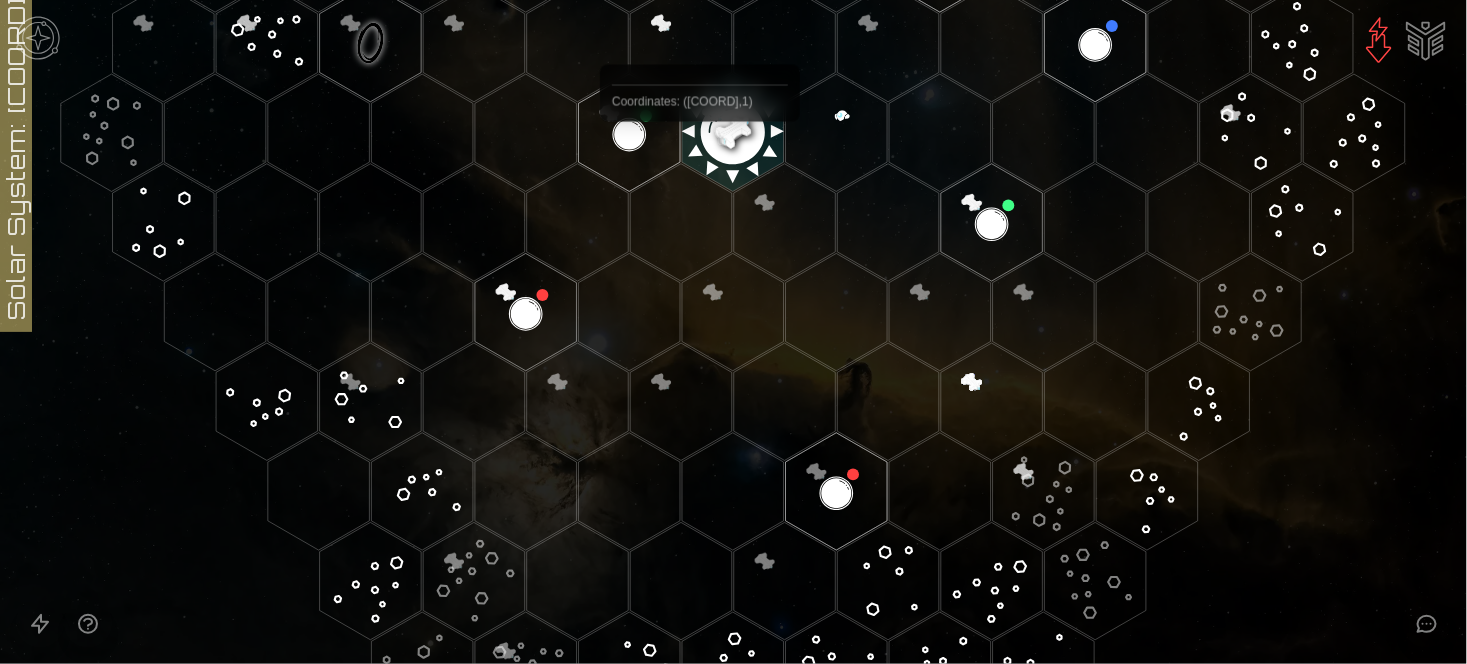 scroll, scrollTop: 408, scrollLeft: 0, axis: vertical 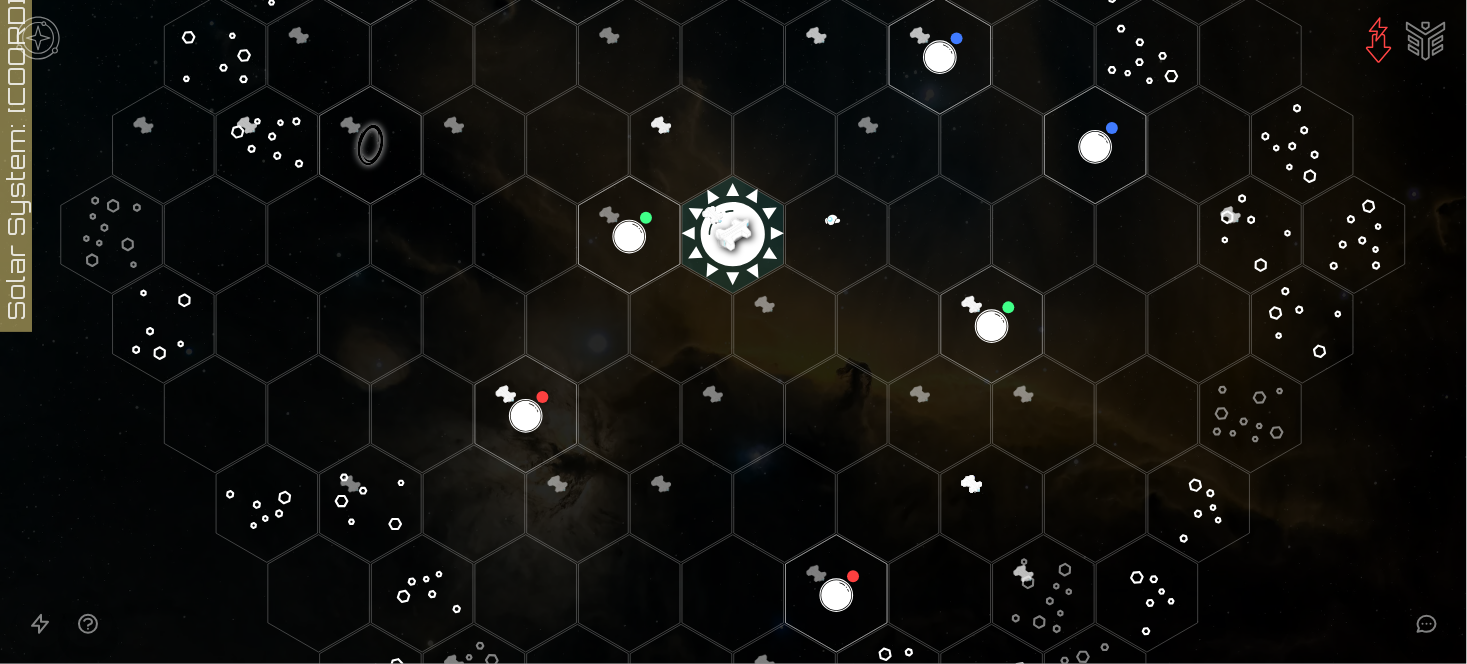 click 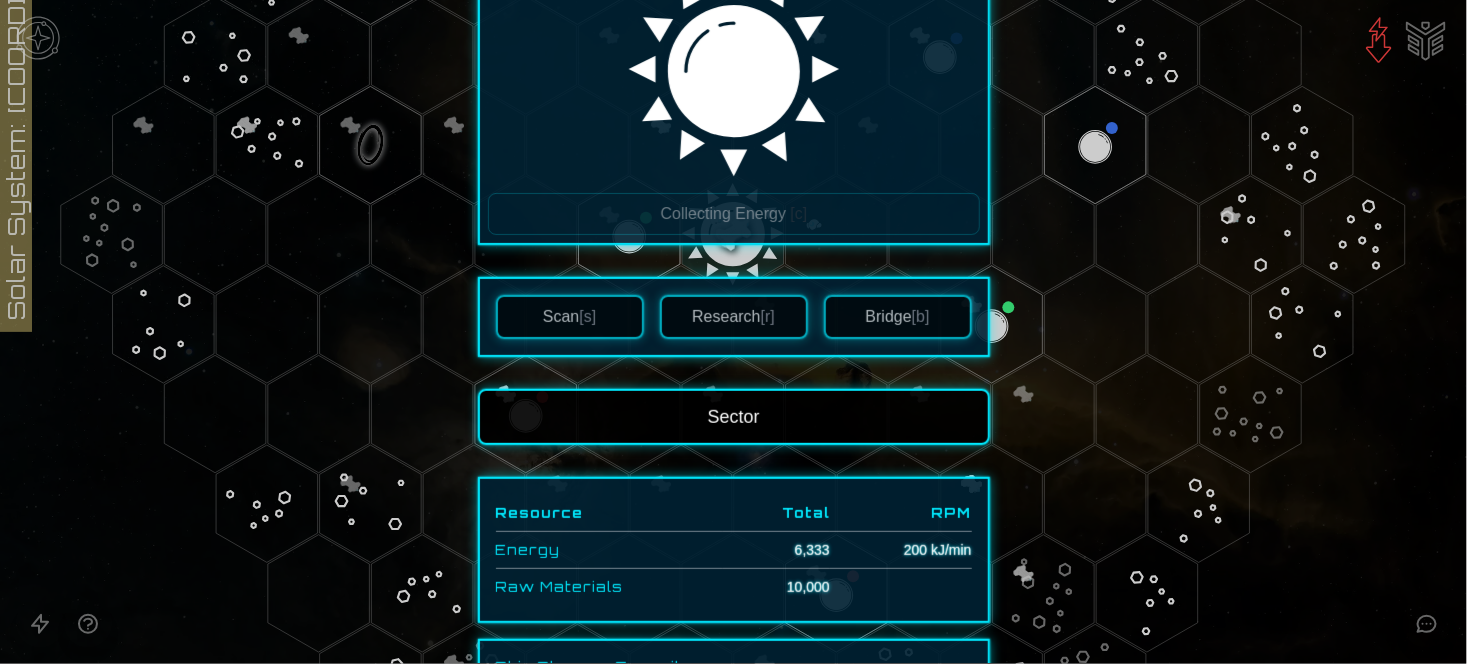 scroll, scrollTop: 0, scrollLeft: 0, axis: both 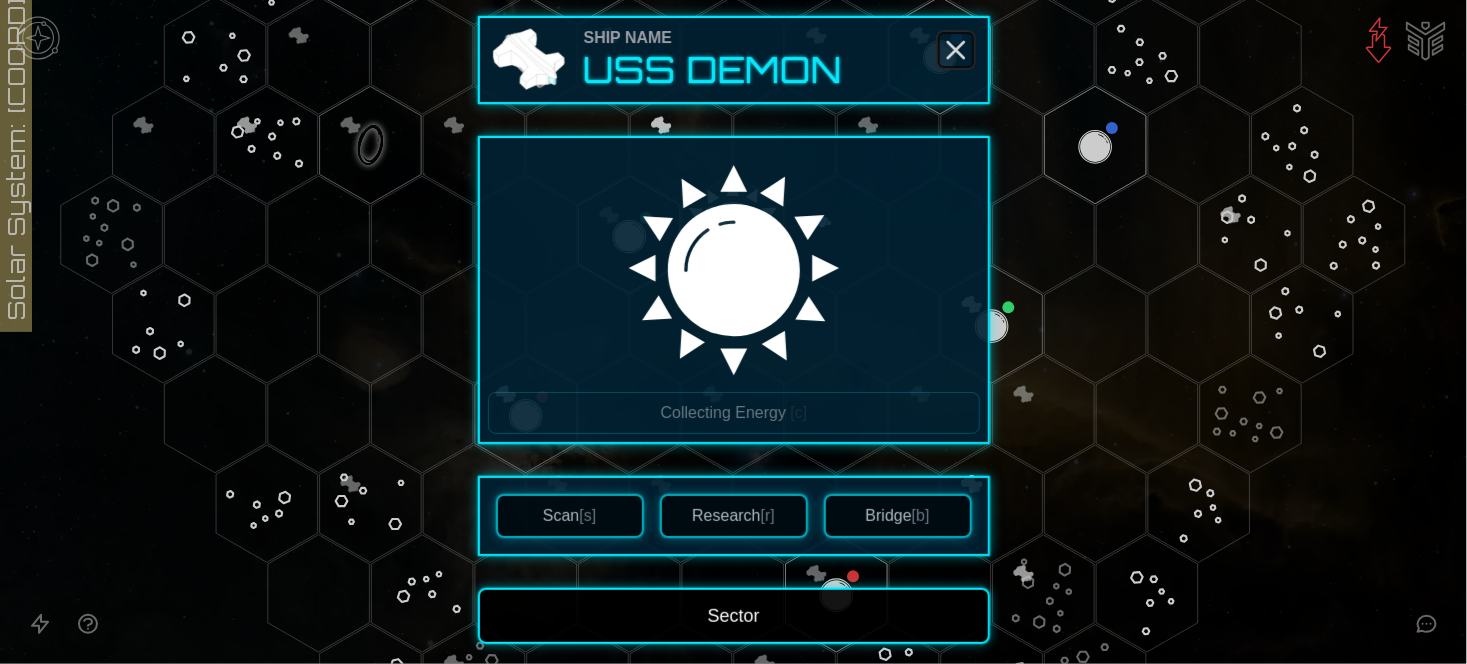 click 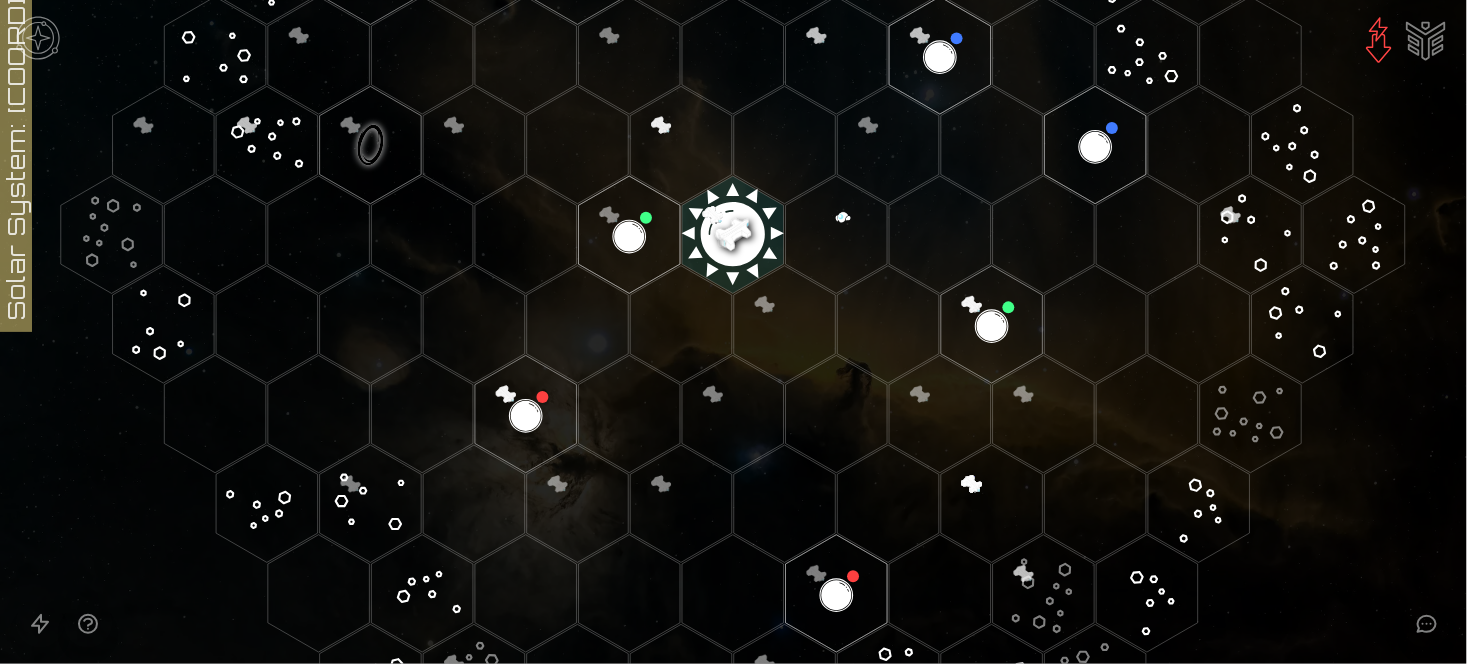 click 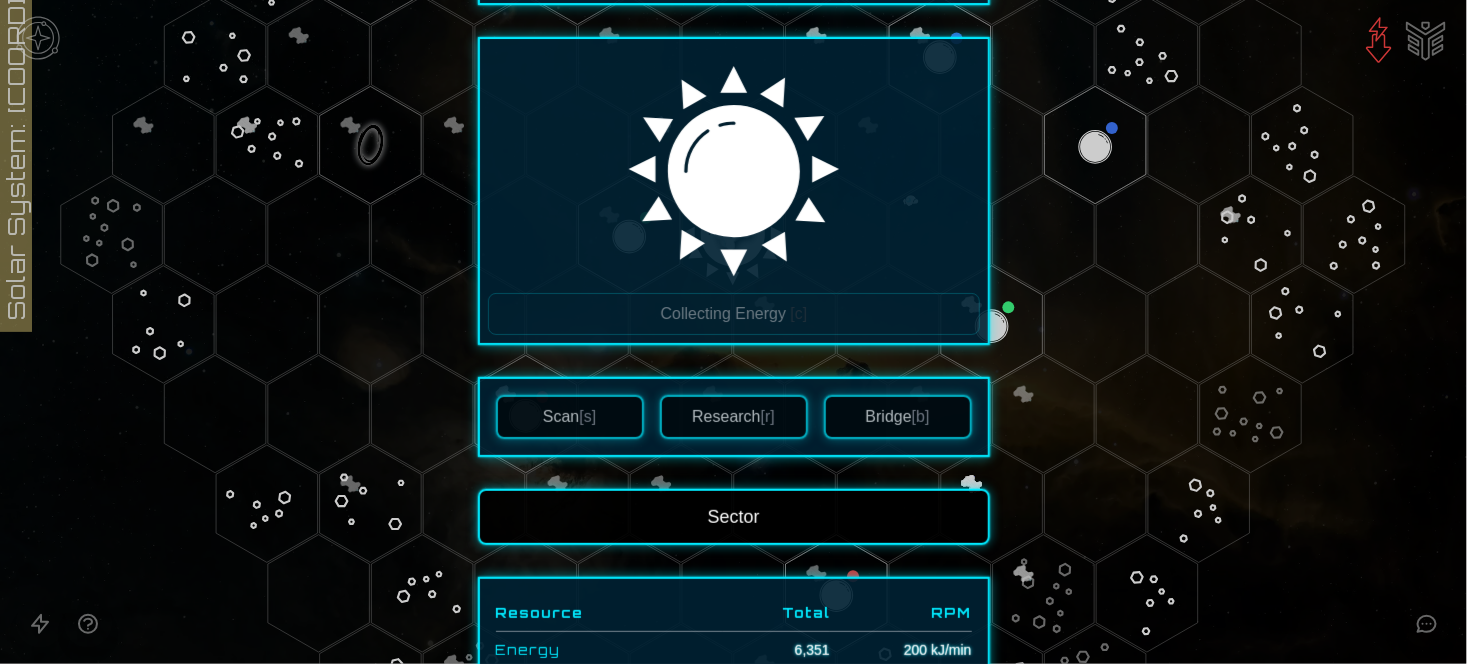 scroll, scrollTop: 0, scrollLeft: 0, axis: both 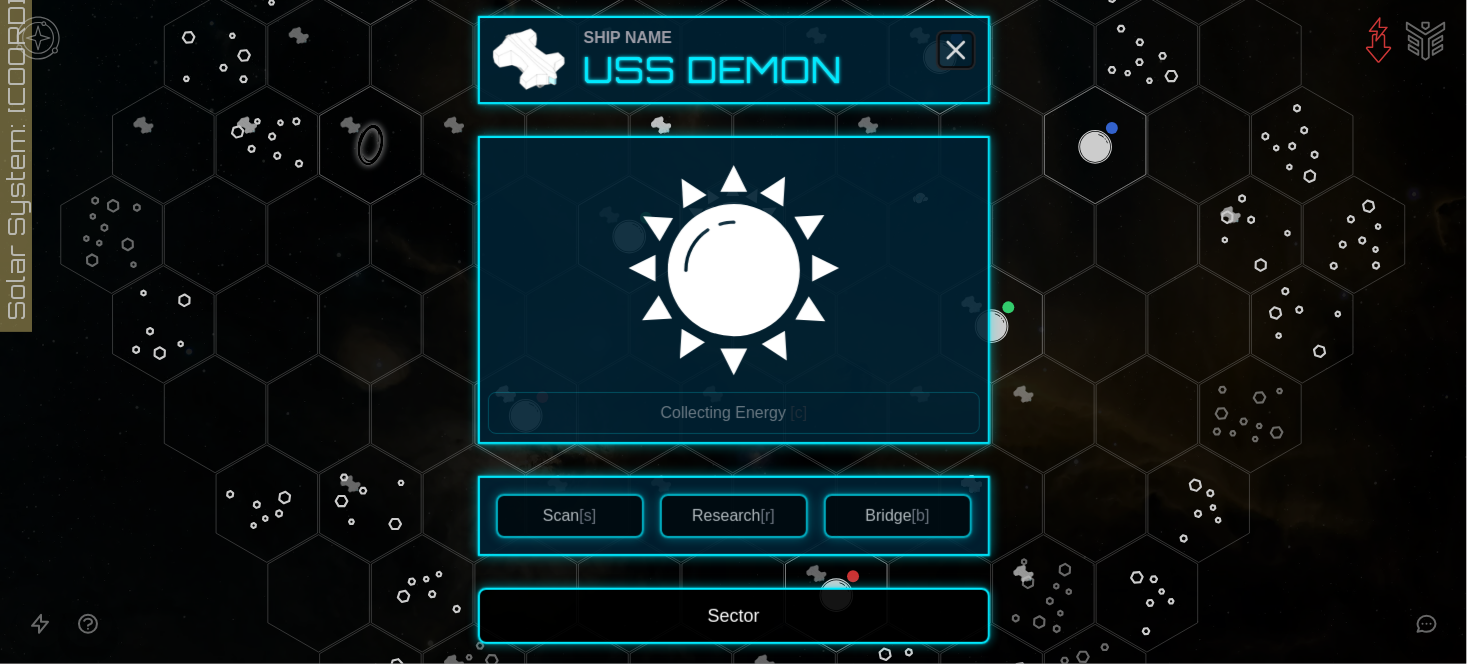 click 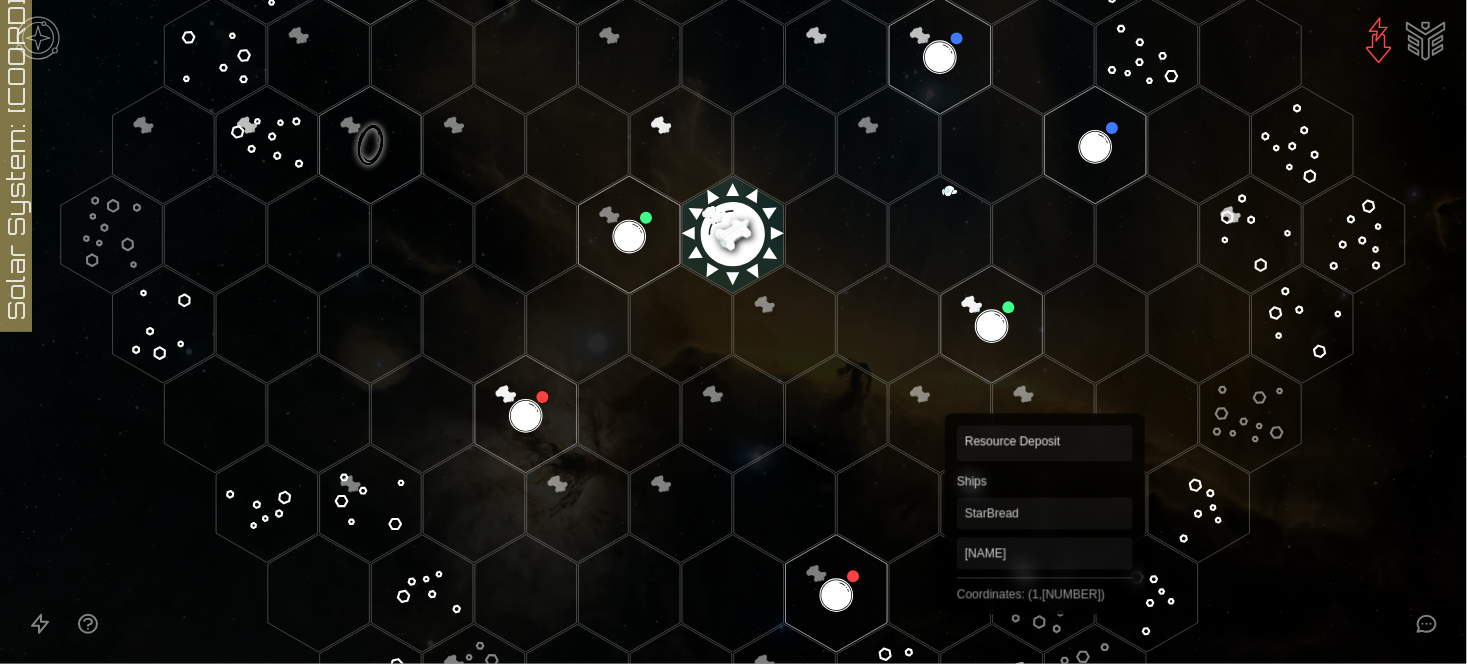 click 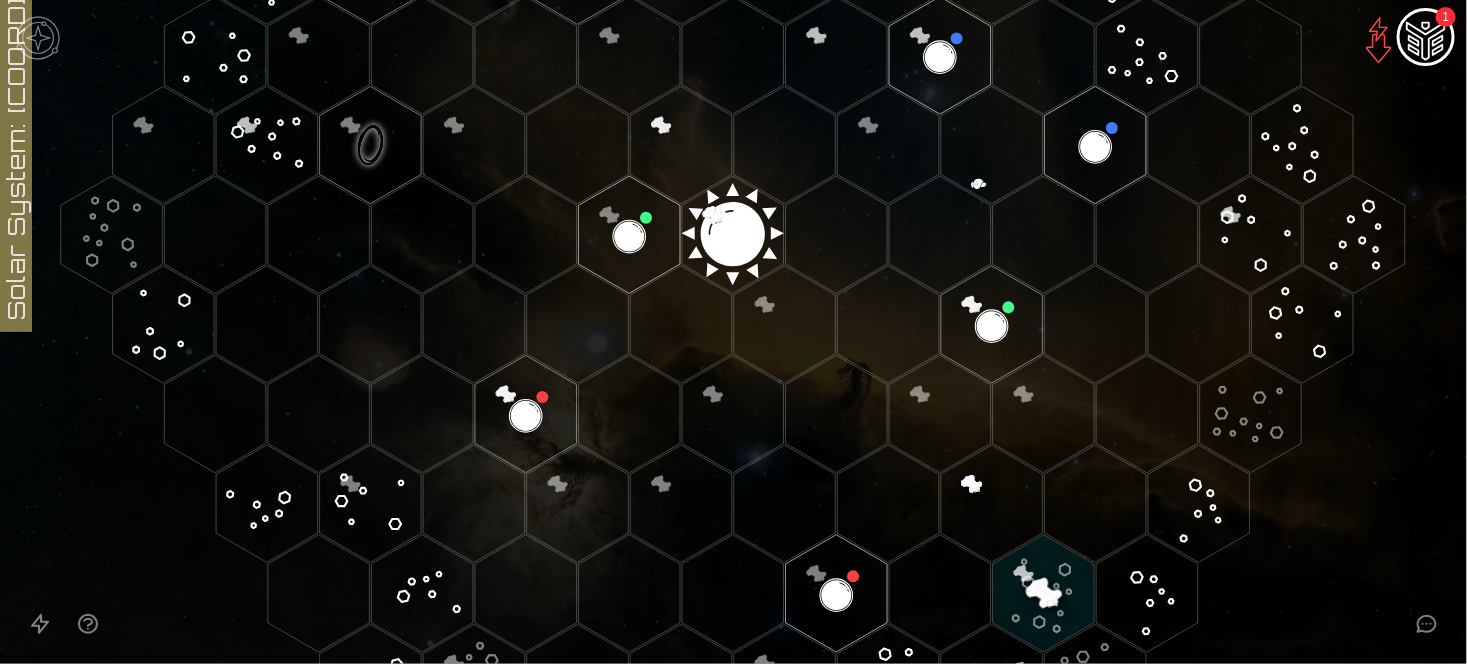 click at bounding box center [1426, 39] 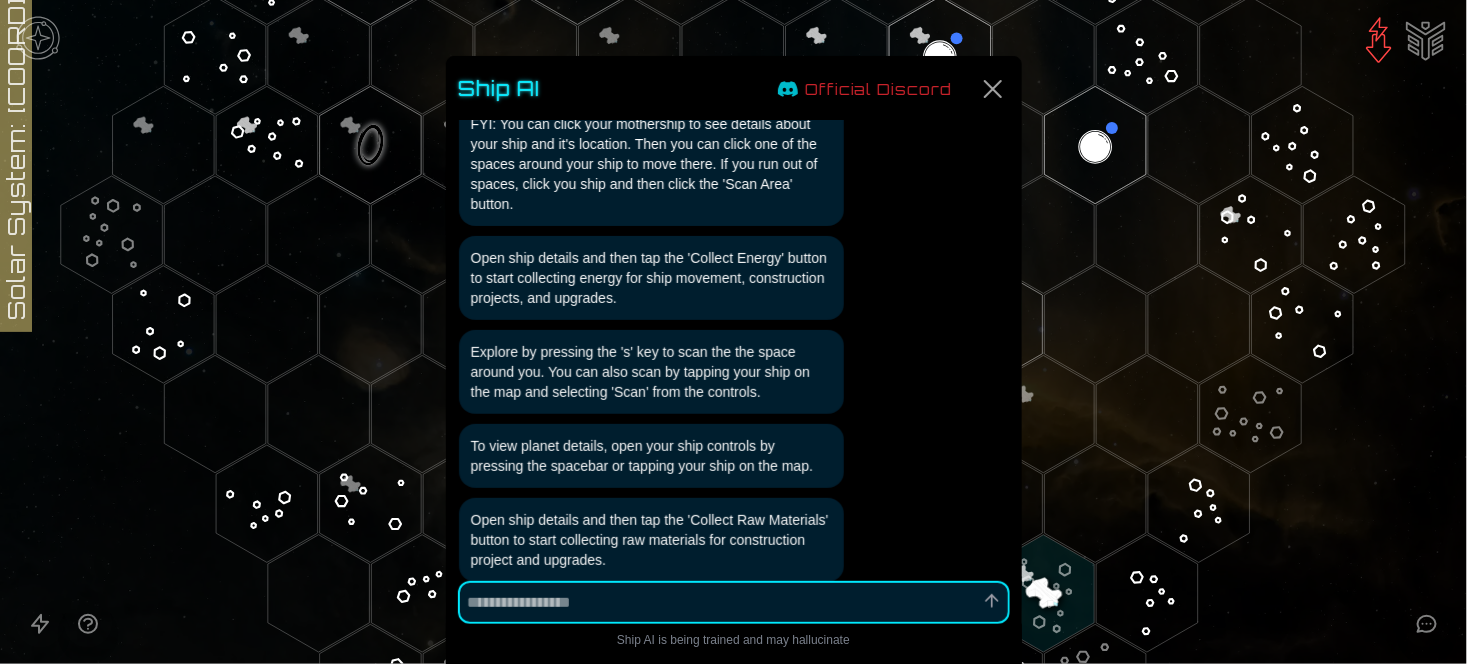 scroll, scrollTop: 232, scrollLeft: 0, axis: vertical 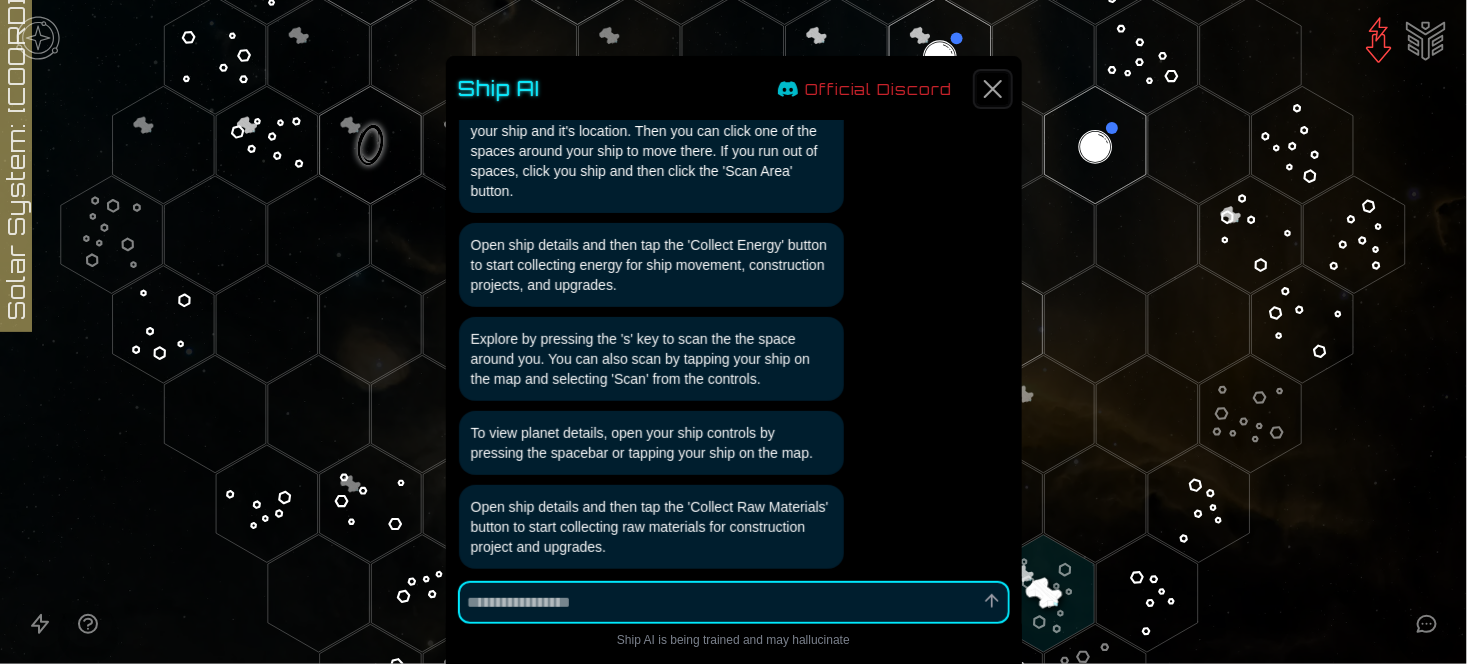 click 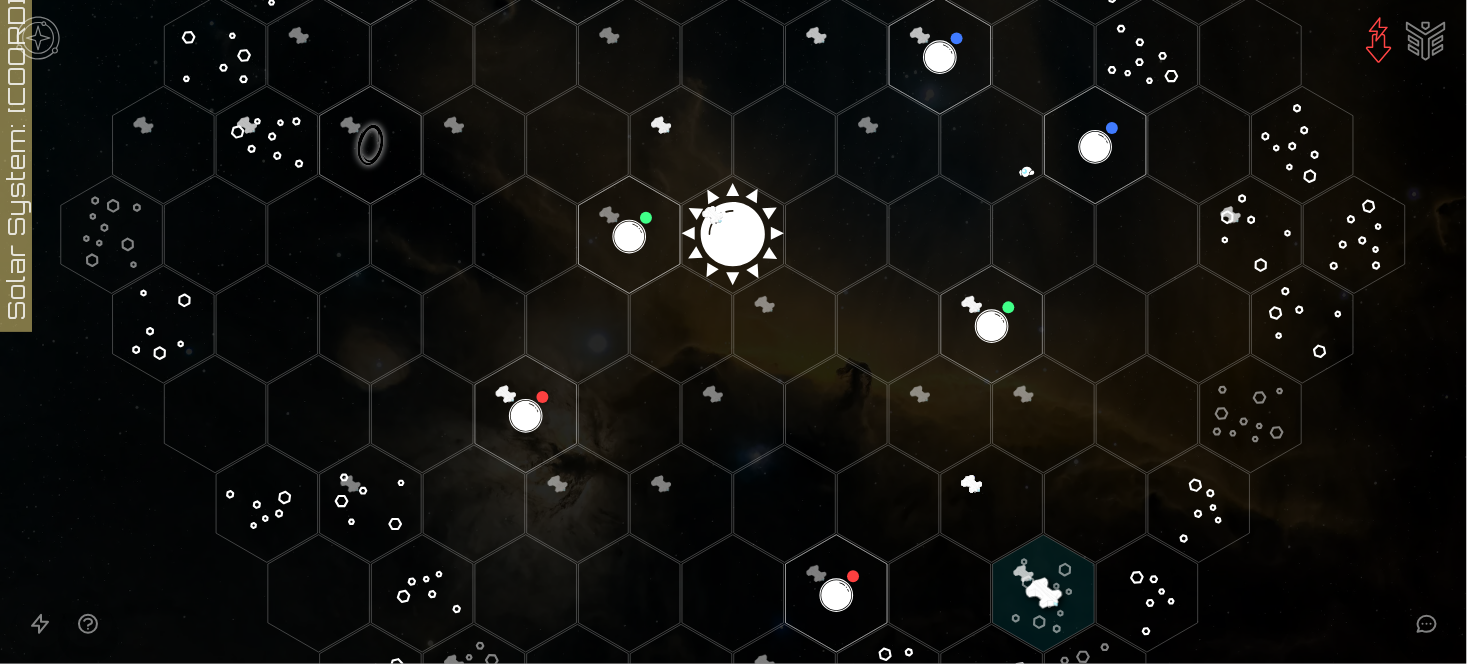 click 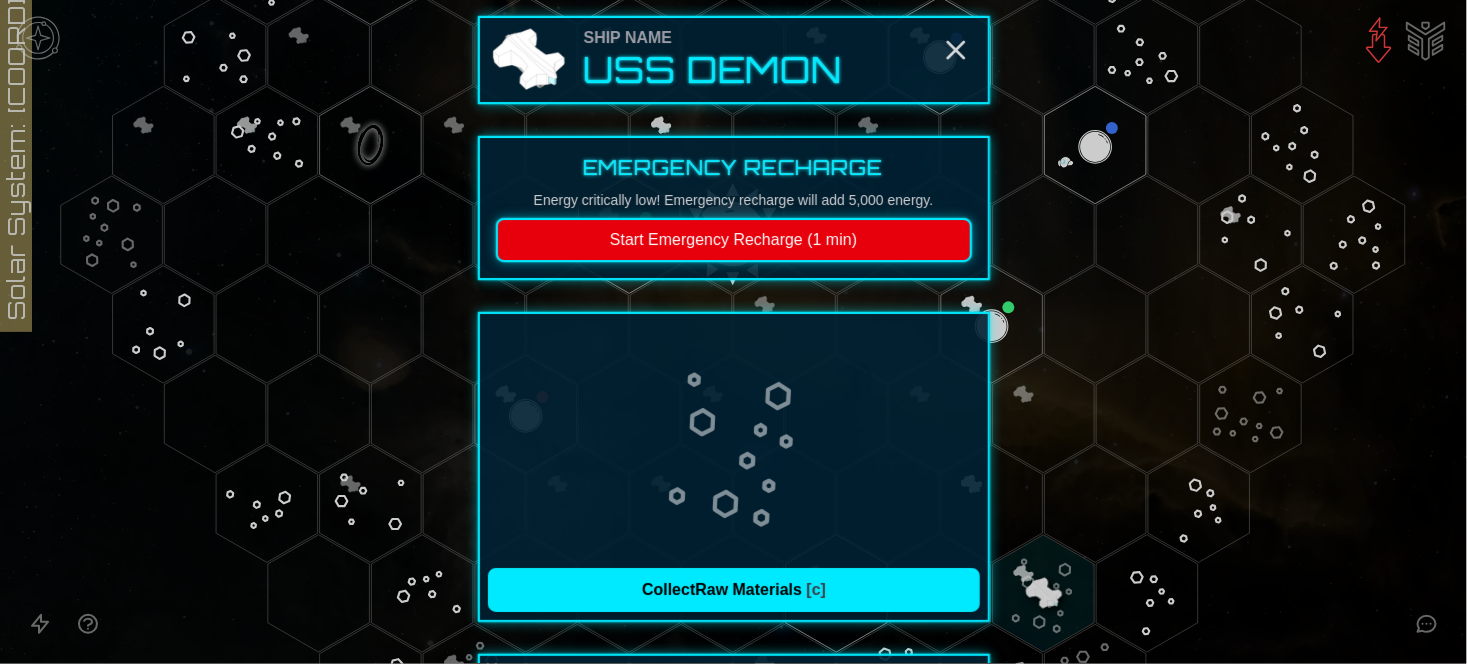 click on "Start Emergency Recharge (1 min)" at bounding box center (734, 240) 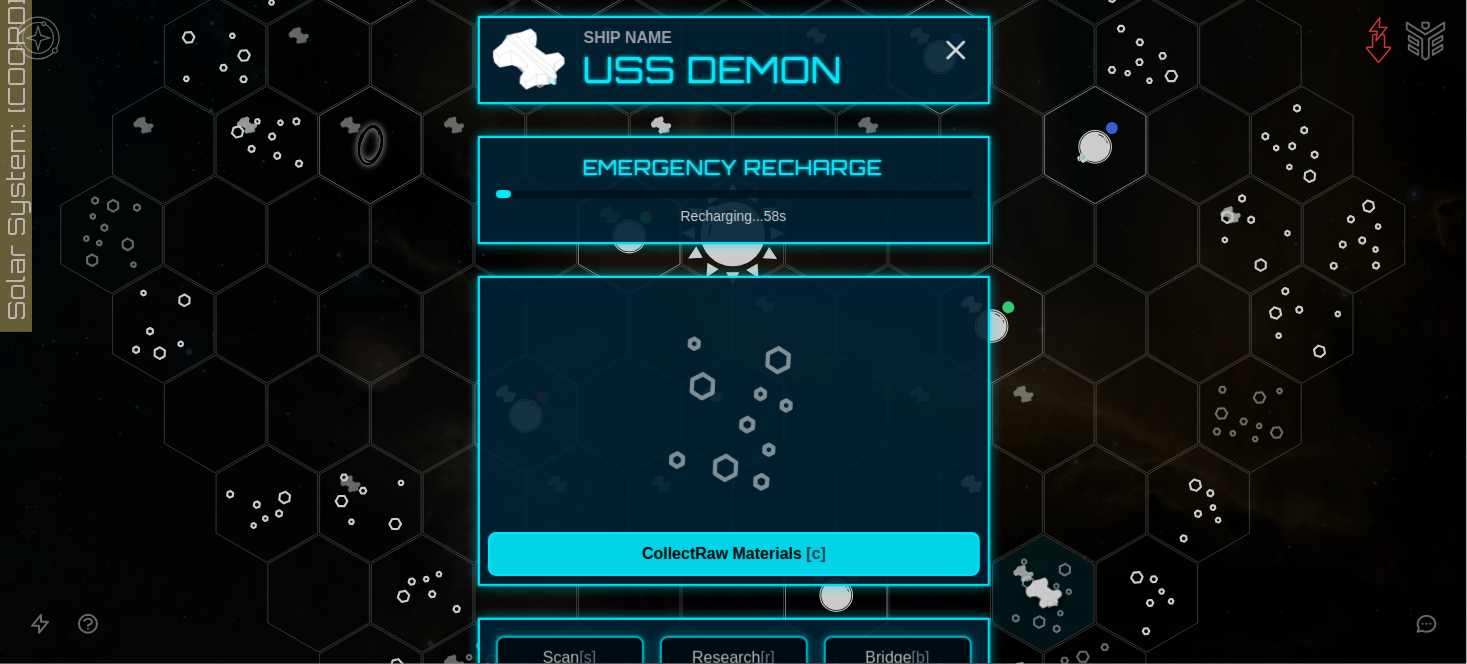 click on "Collect  Raw Materials   [c]" at bounding box center (734, 554) 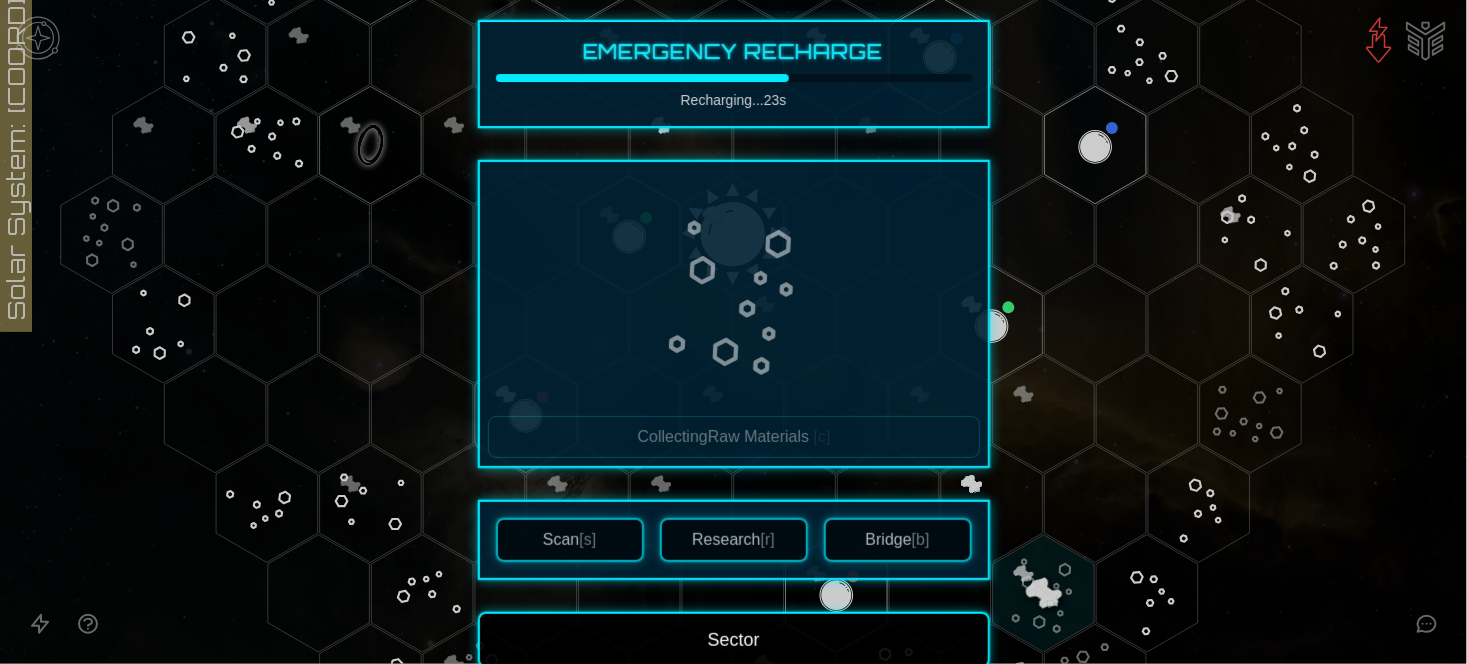 scroll, scrollTop: 0, scrollLeft: 0, axis: both 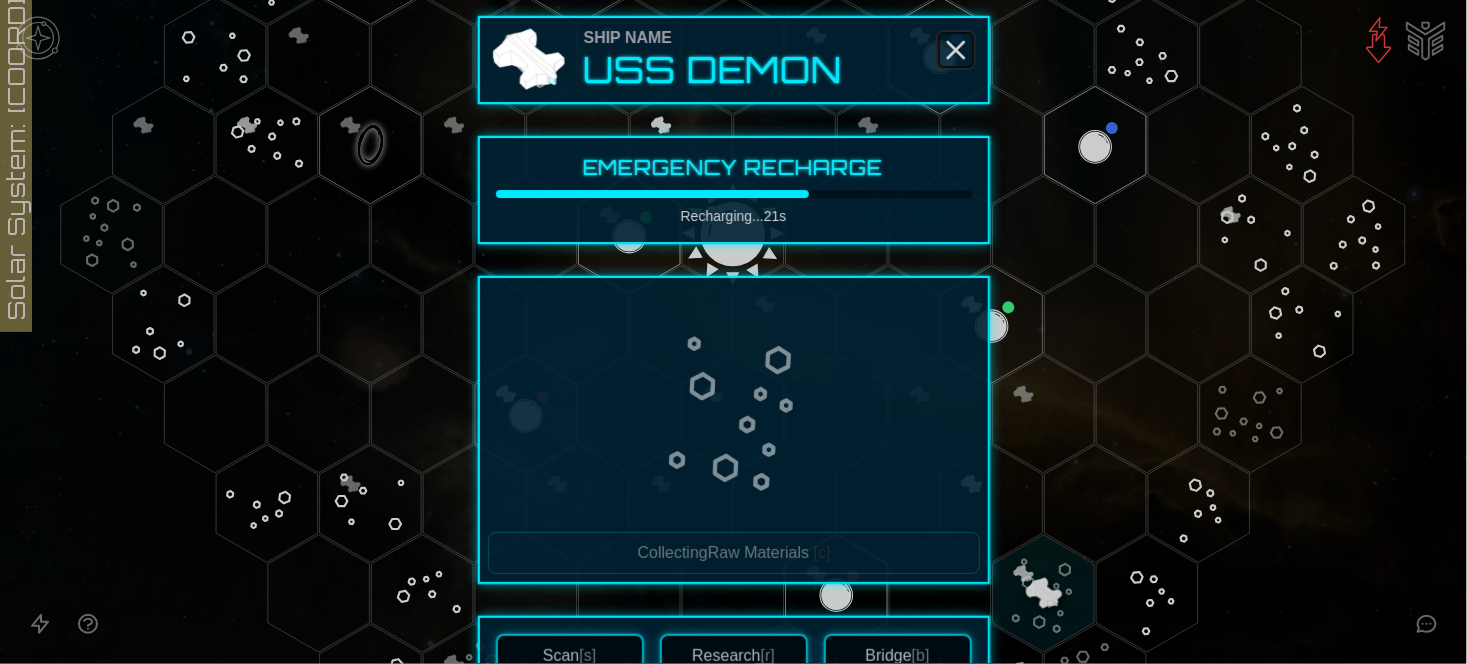 click 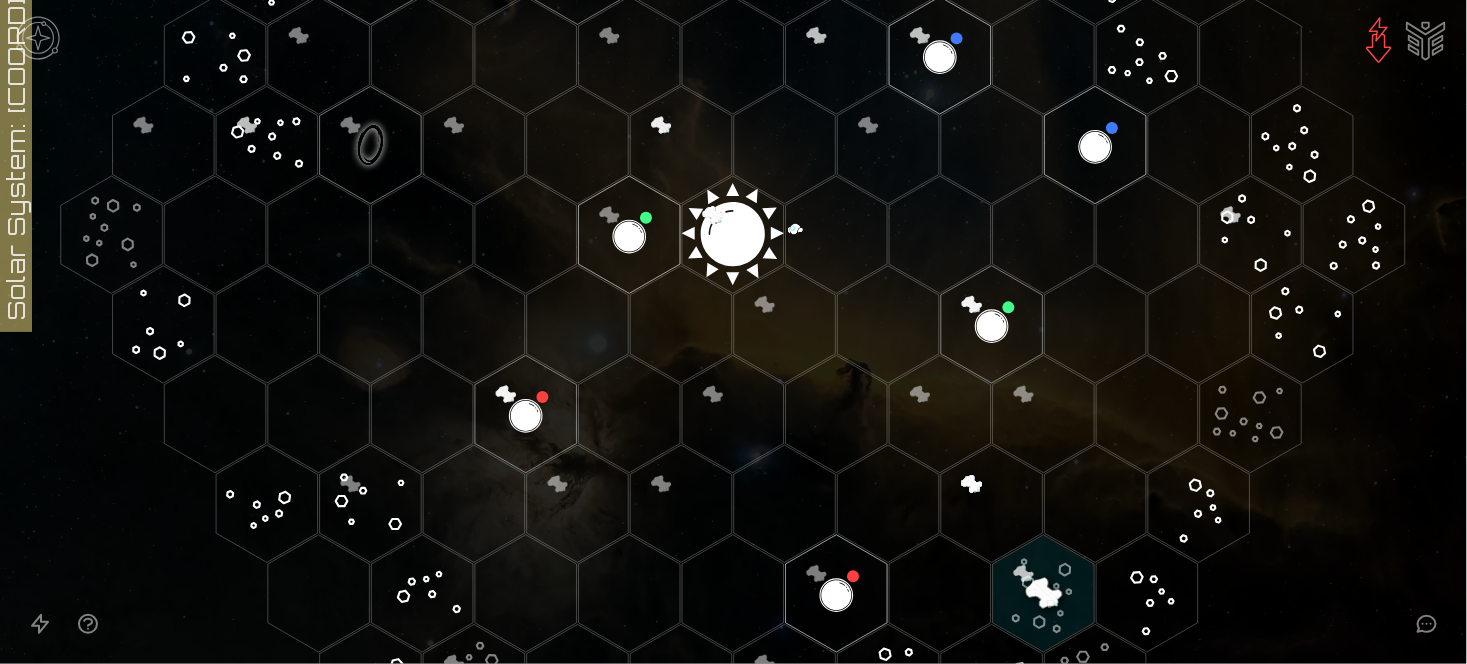drag, startPoint x: 1008, startPoint y: 554, endPoint x: 1290, endPoint y: 588, distance: 284.04224 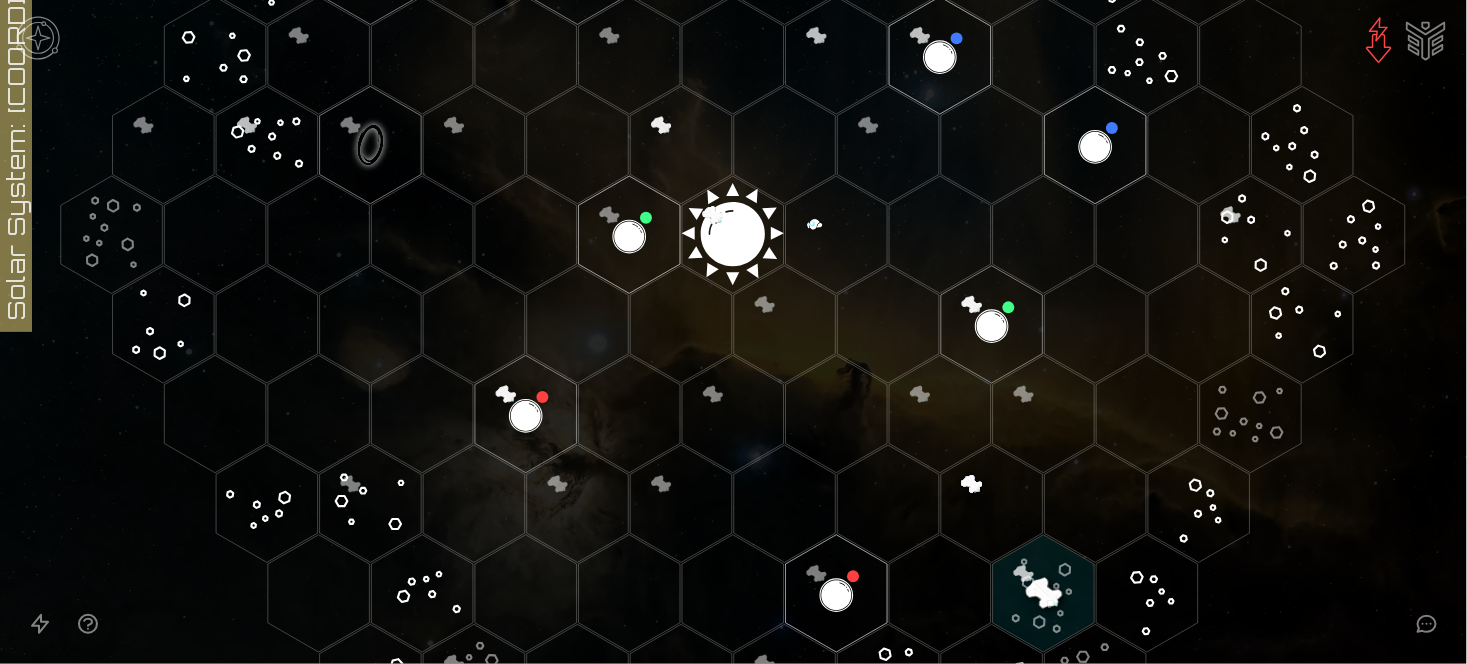 click 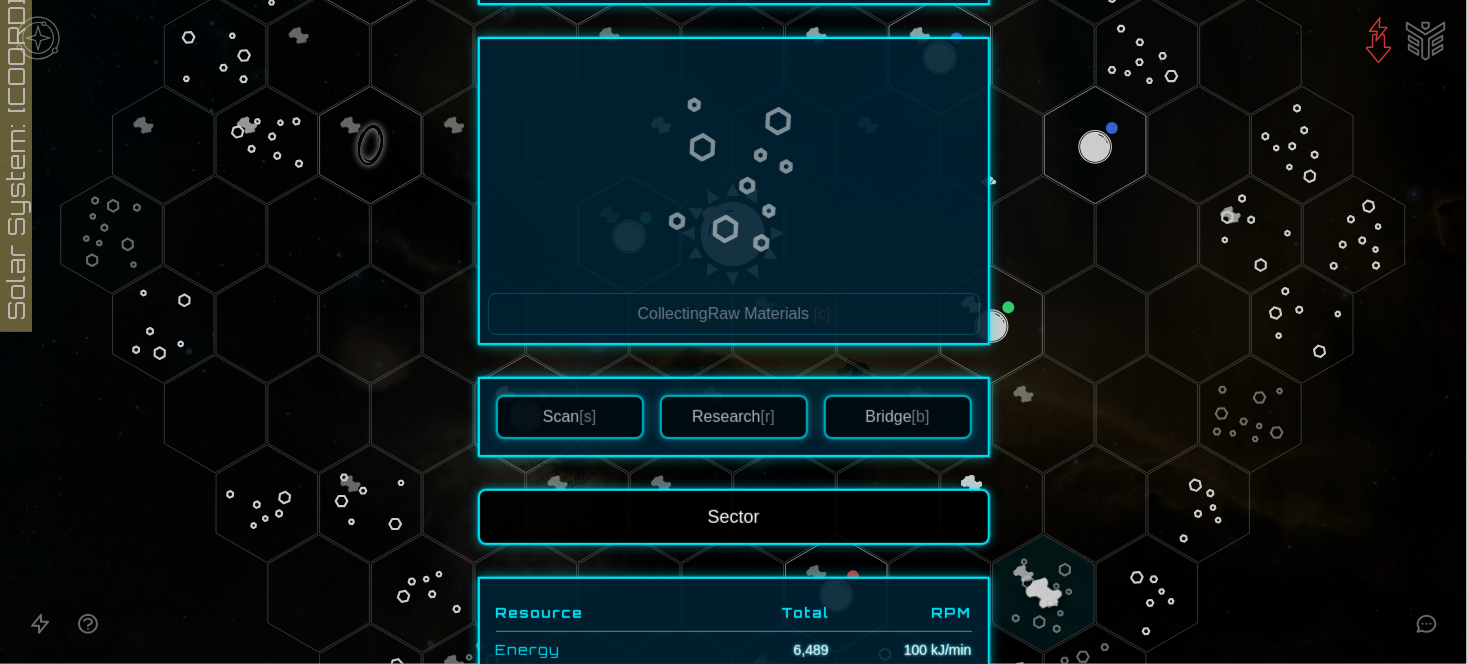 scroll, scrollTop: 199, scrollLeft: 0, axis: vertical 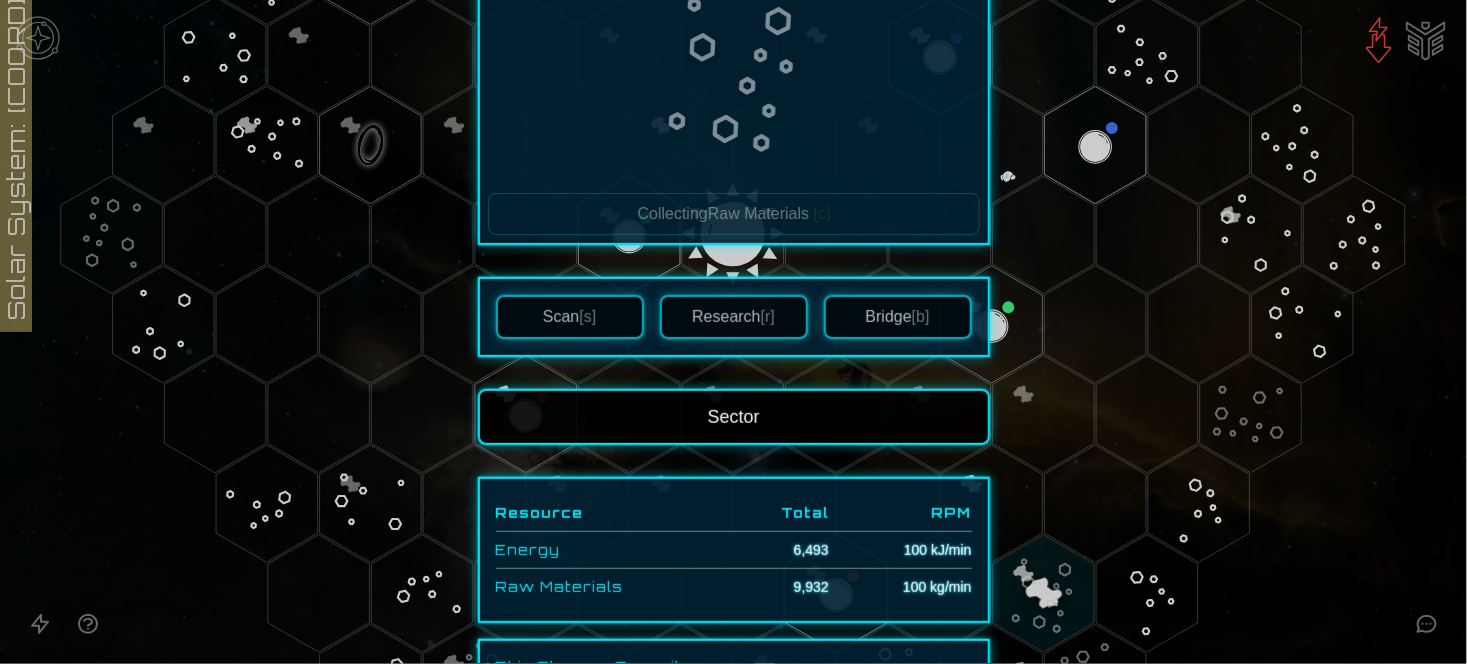 click on "Research  [r]" at bounding box center [734, 317] 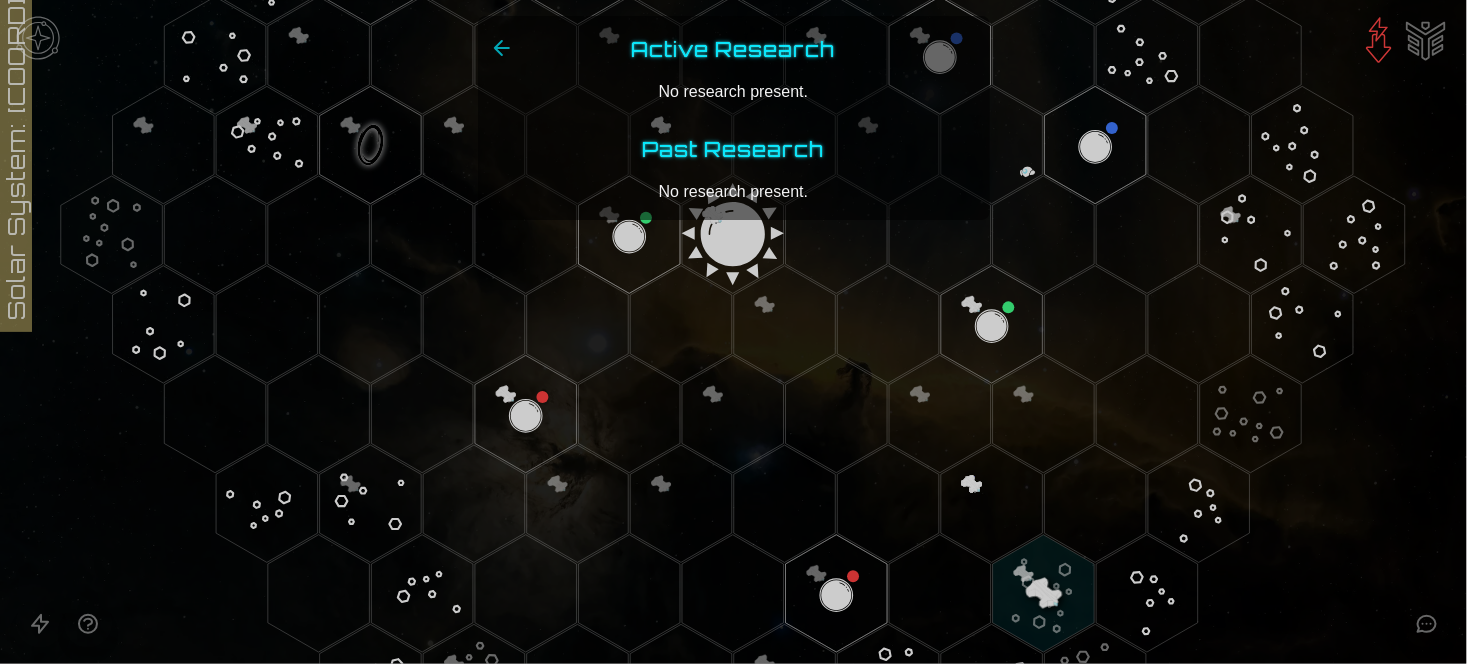 click at bounding box center (733, 332) 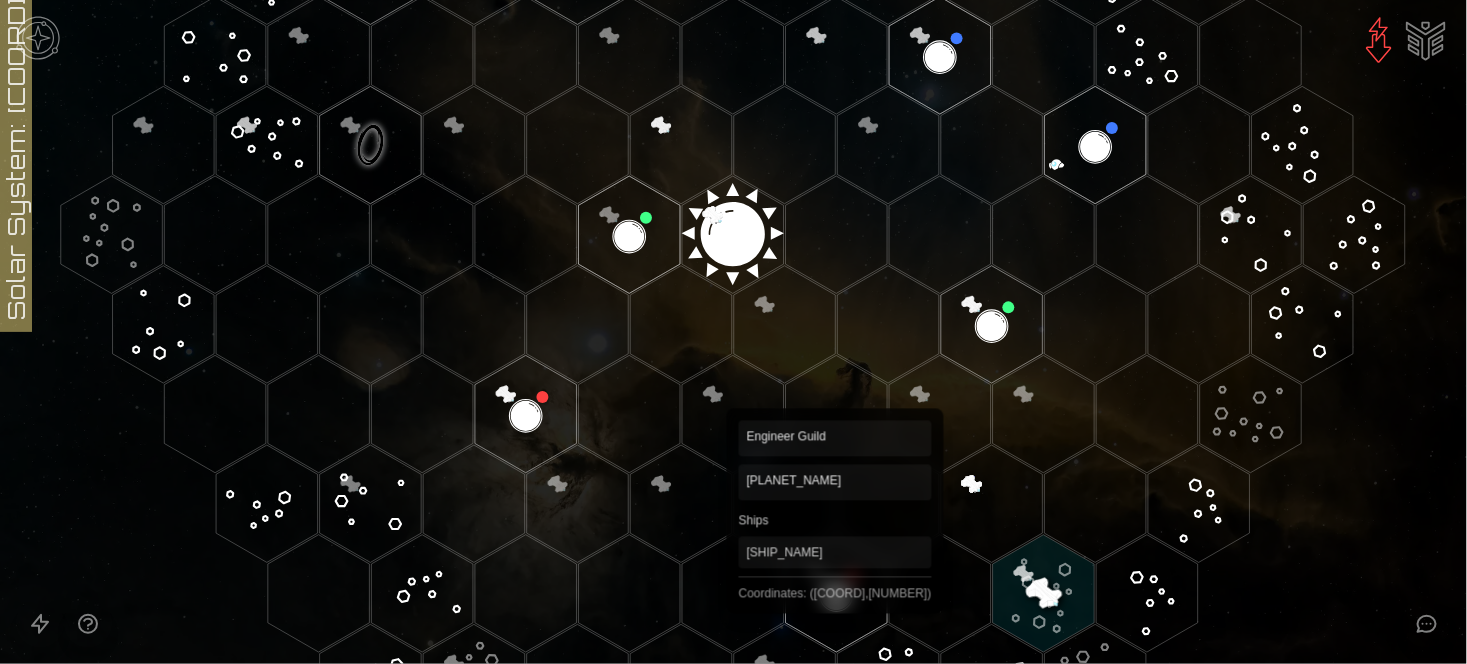 click 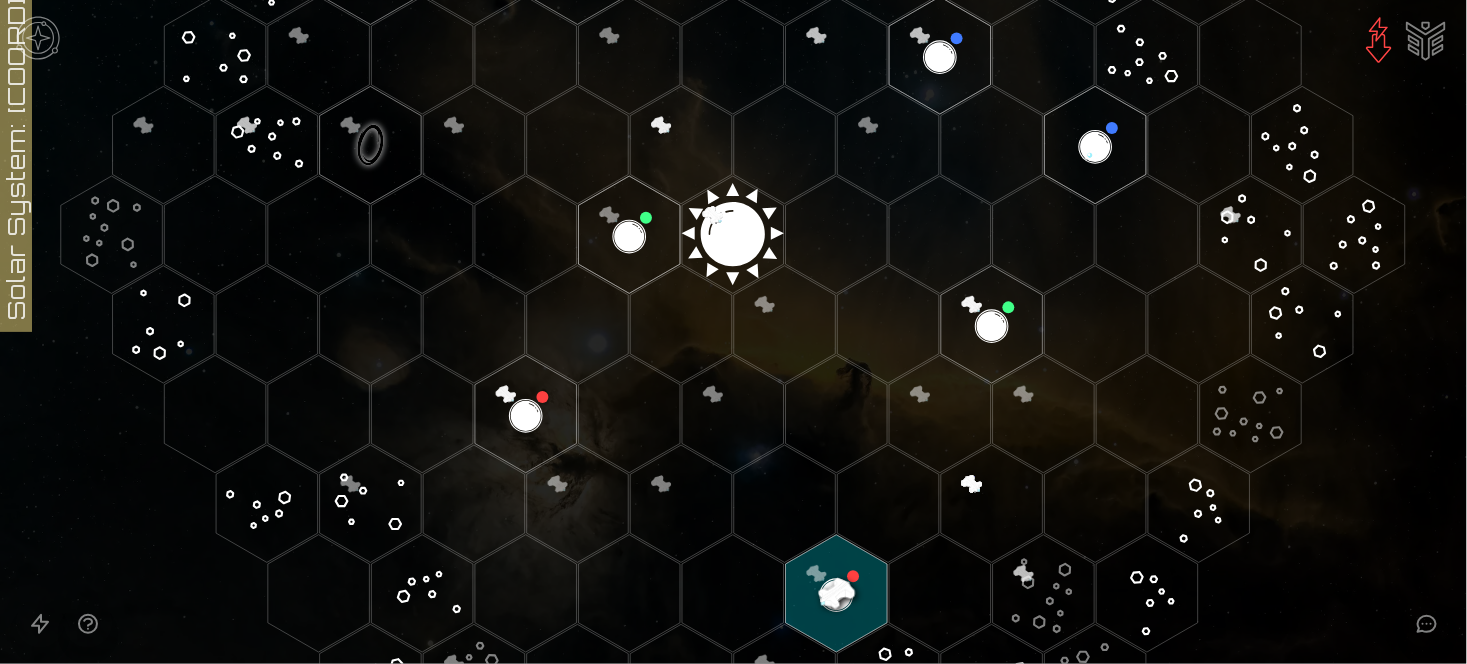click 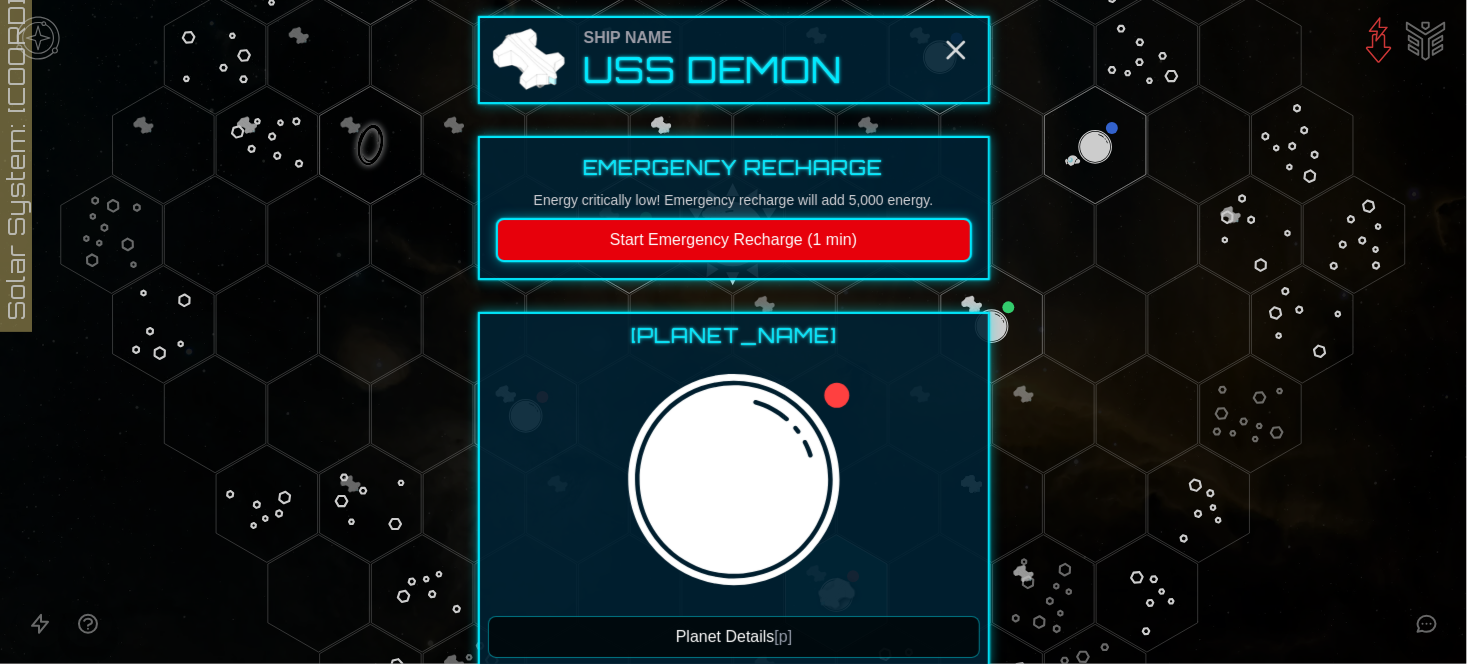 click on "Start Emergency Recharge (1 min)" at bounding box center [734, 240] 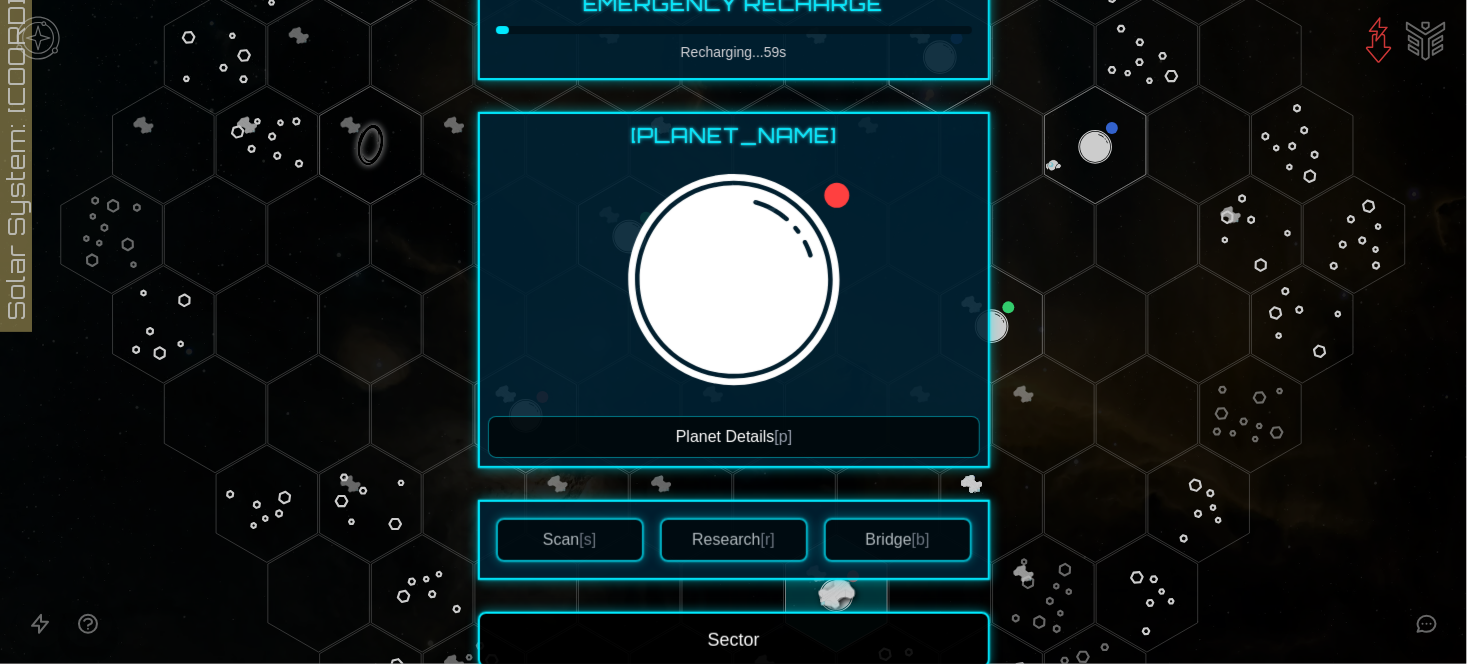 scroll, scrollTop: 199, scrollLeft: 0, axis: vertical 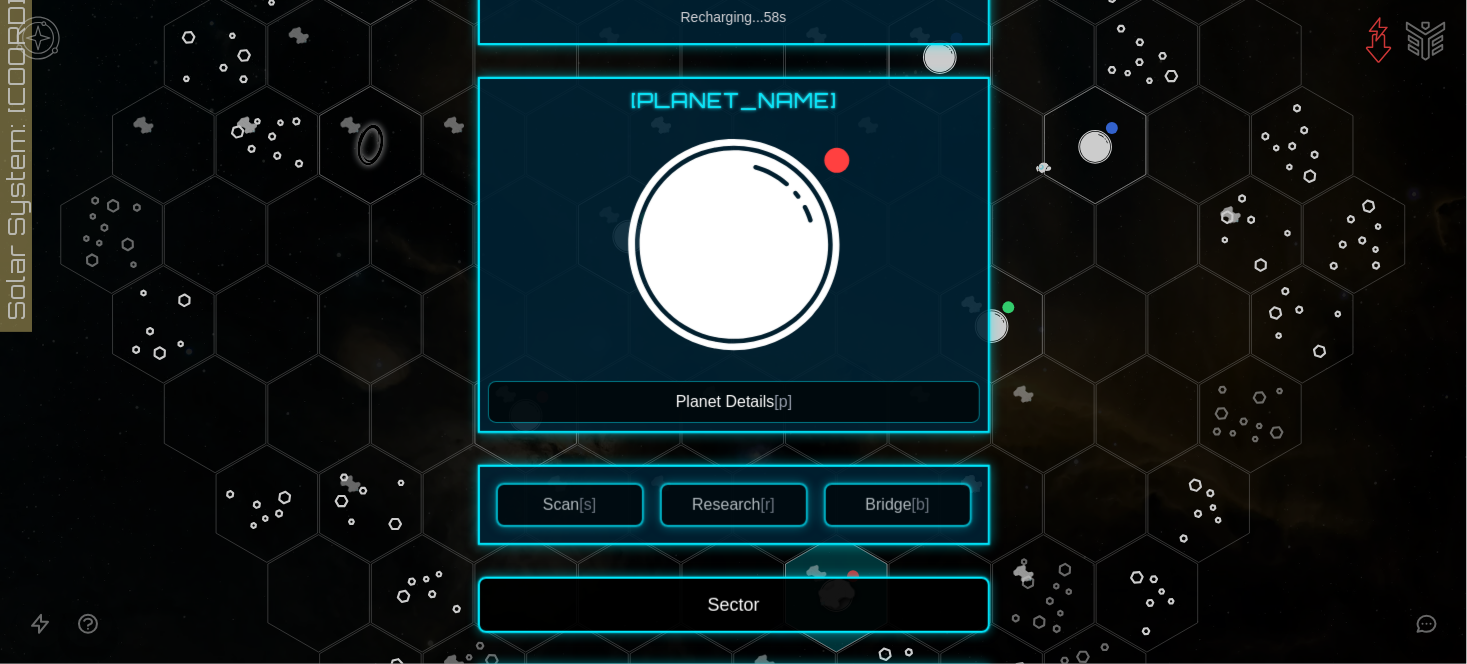 click on "Research  [r]" at bounding box center (734, 505) 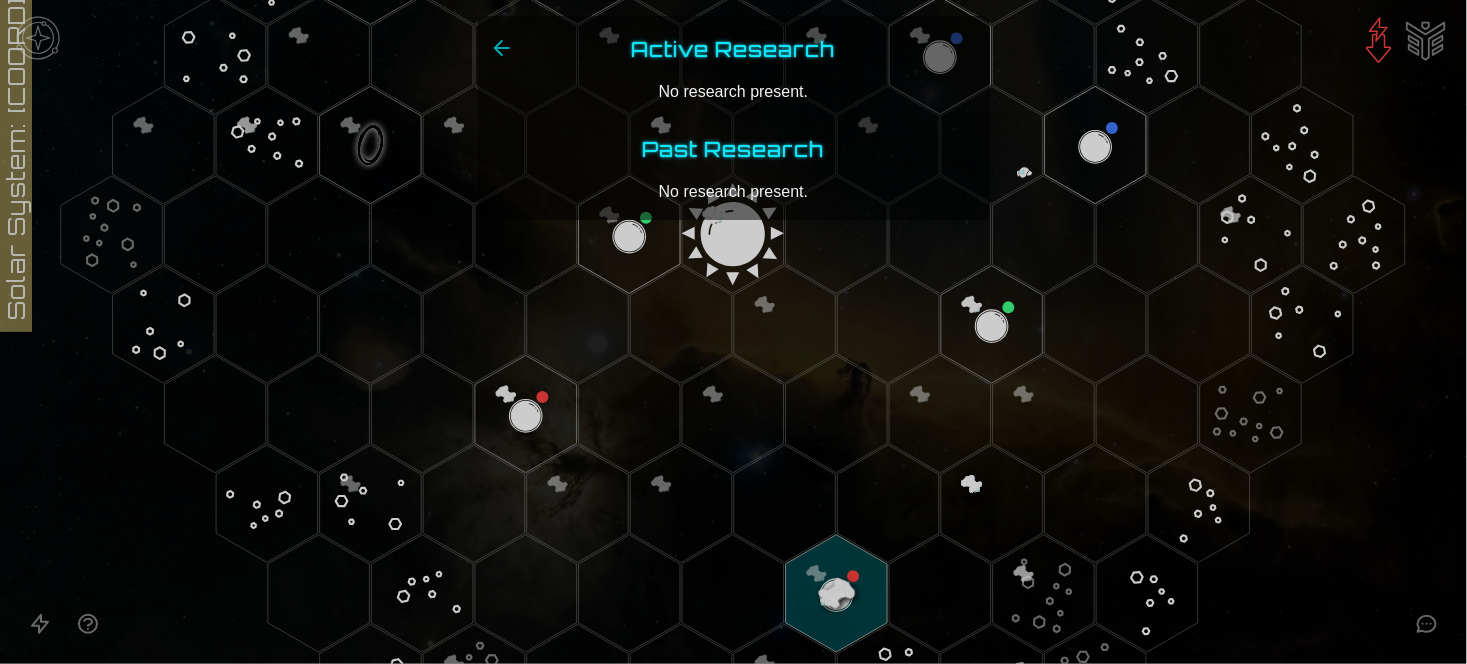 click at bounding box center (733, 332) 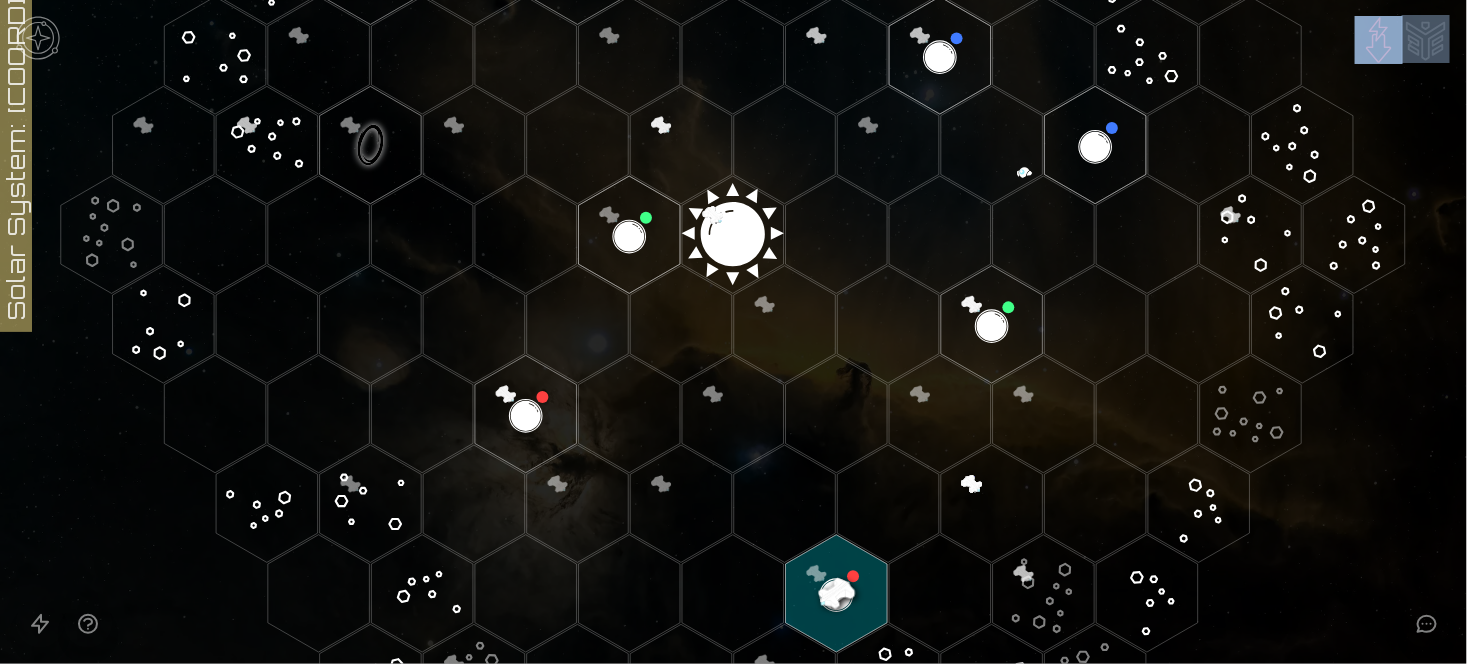 click 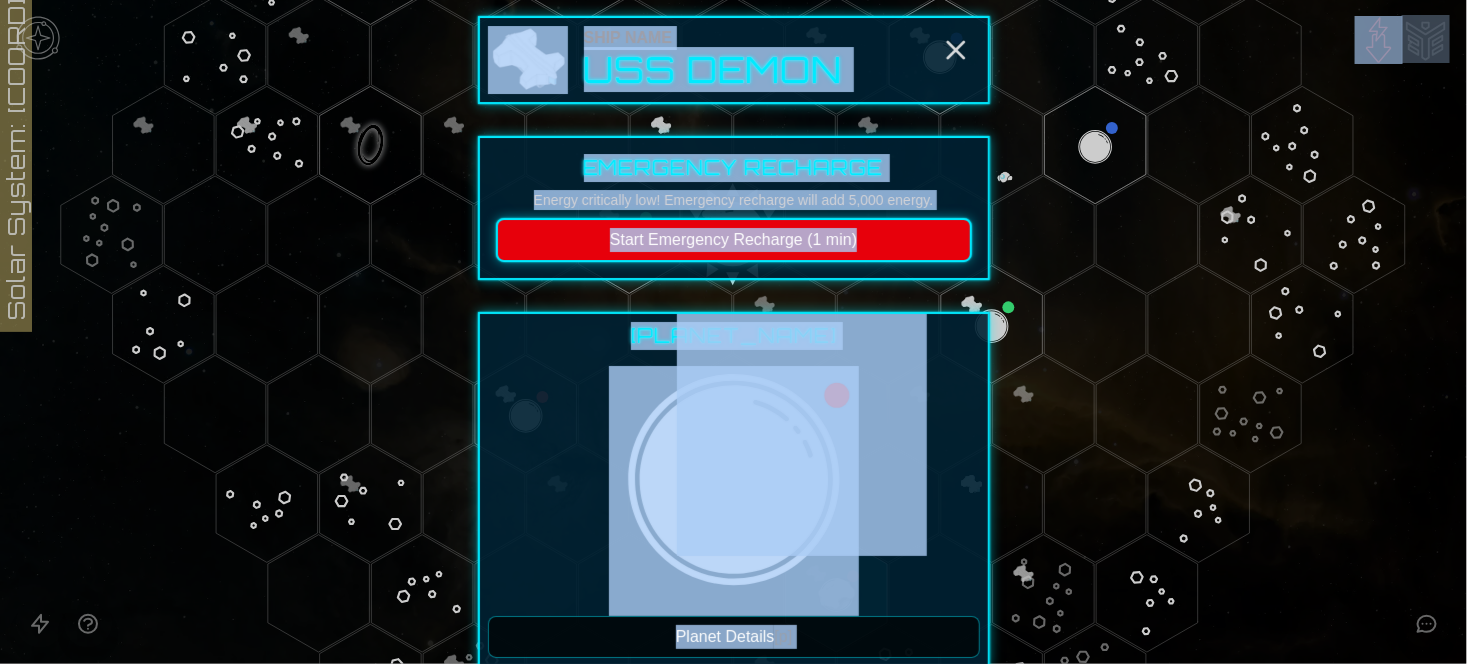 click on "[PLANET_NAME] Planet Details  [p]" at bounding box center [734, 490] 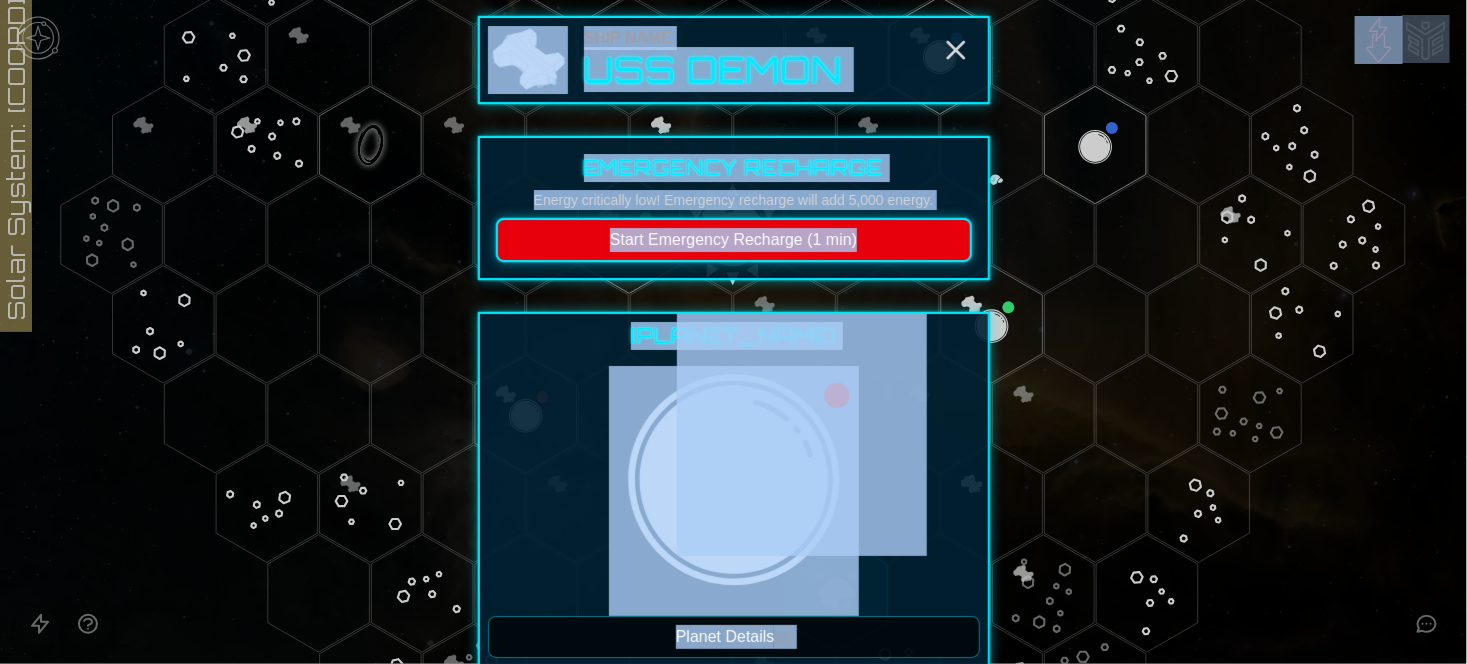 click on "Ship Name [SHIP_NAME]" at bounding box center (734, 60) 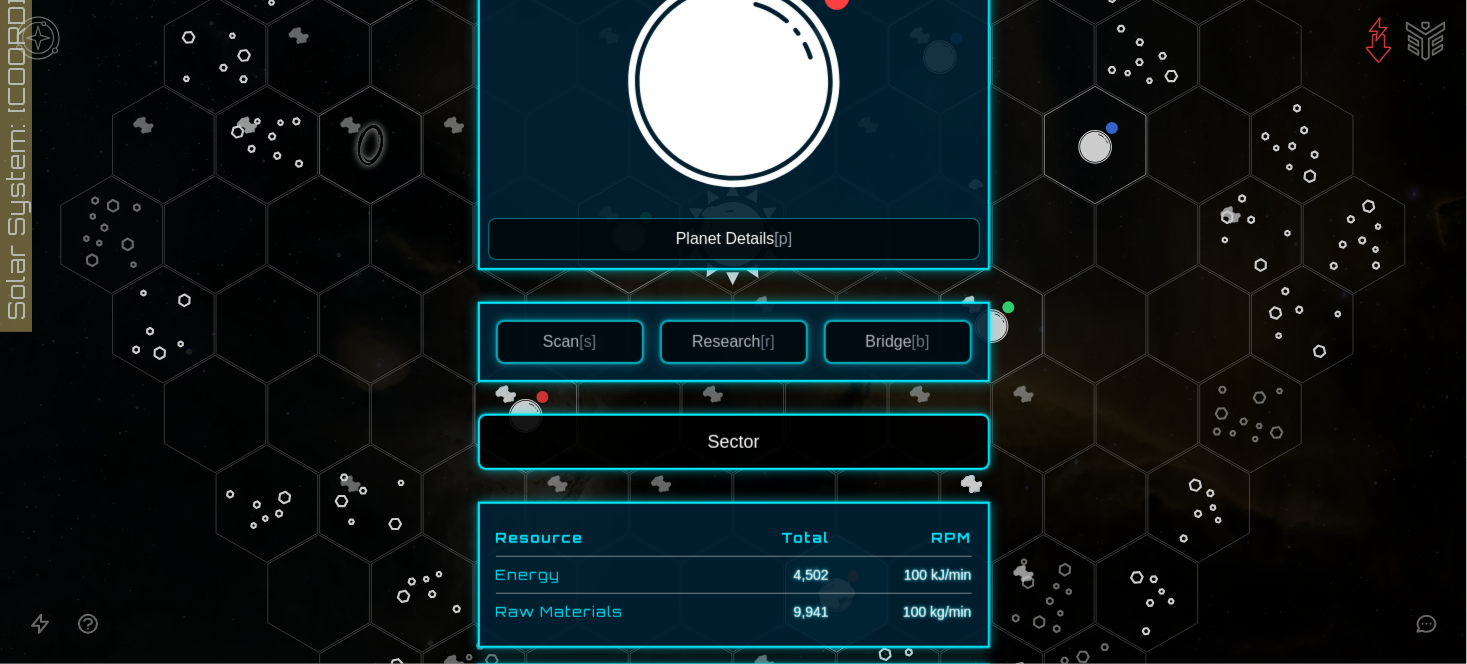 scroll, scrollTop: 499, scrollLeft: 0, axis: vertical 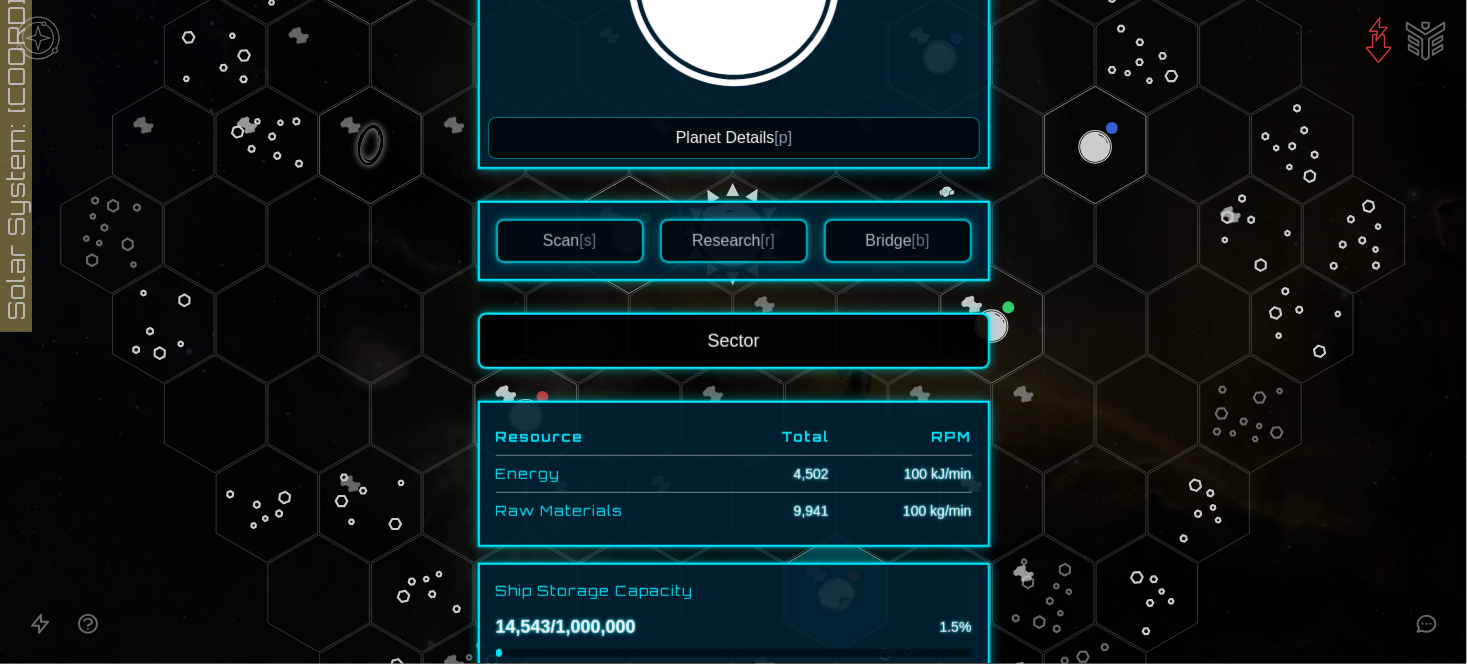 click on "Bridge  [b]" at bounding box center [898, 241] 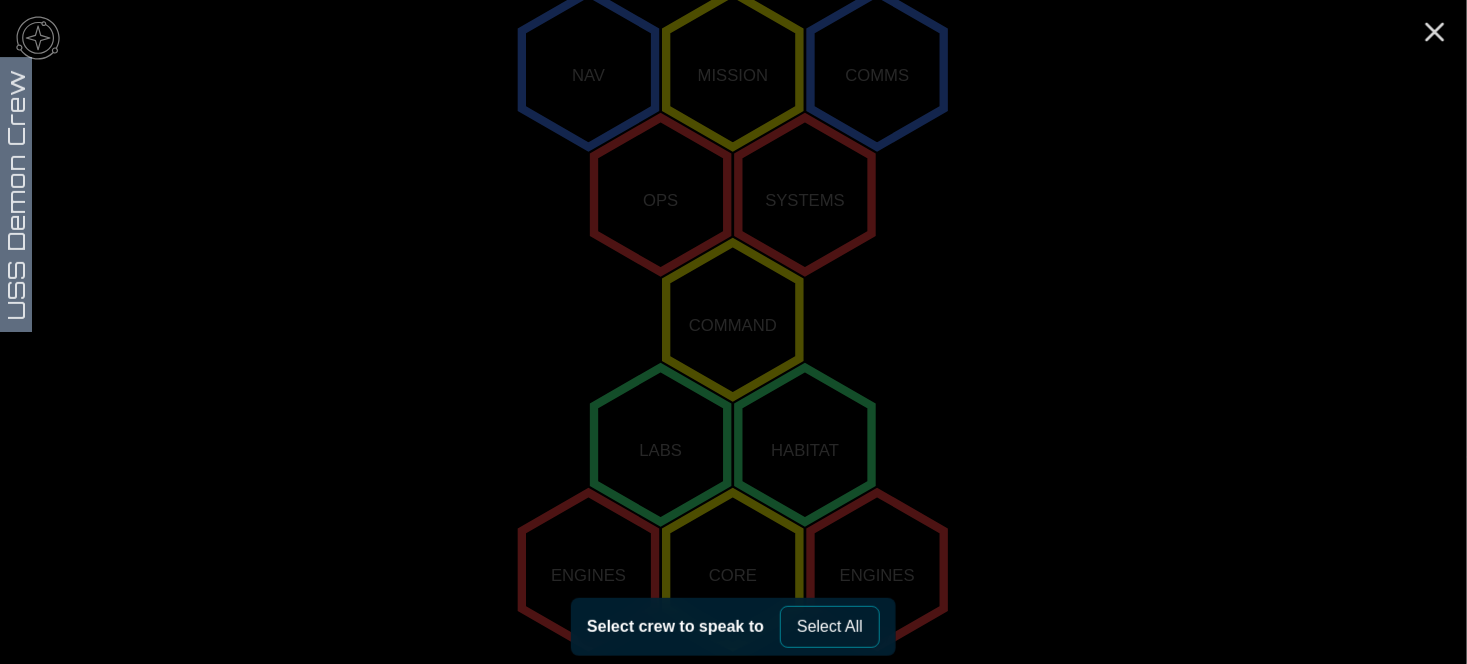 scroll, scrollTop: 389, scrollLeft: 0, axis: vertical 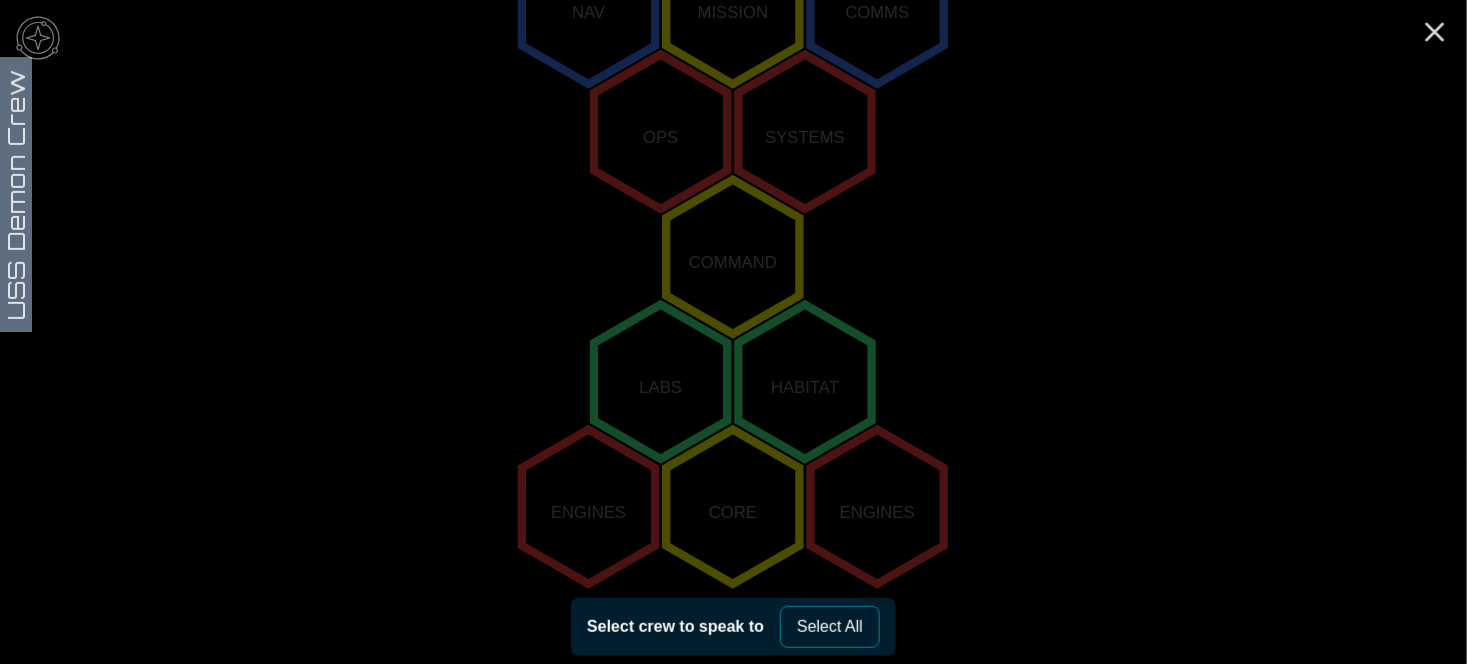 click 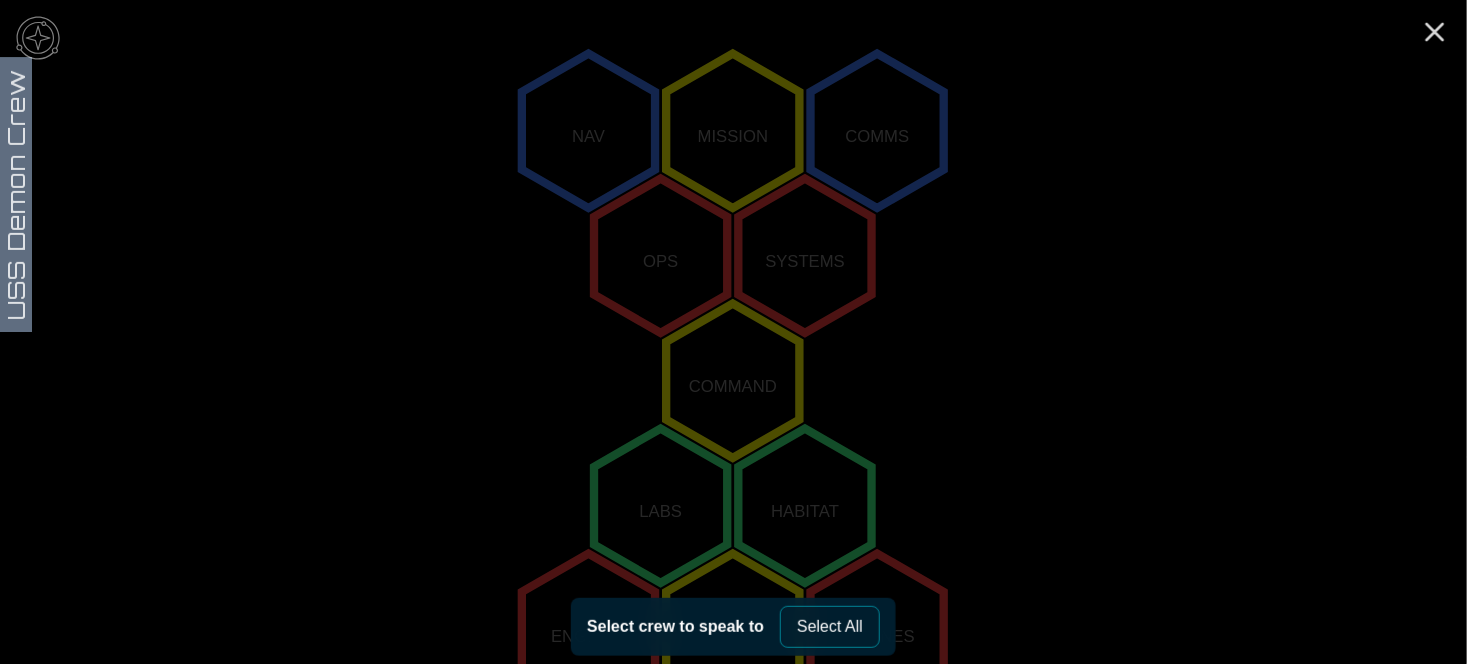 scroll, scrollTop: 90, scrollLeft: 0, axis: vertical 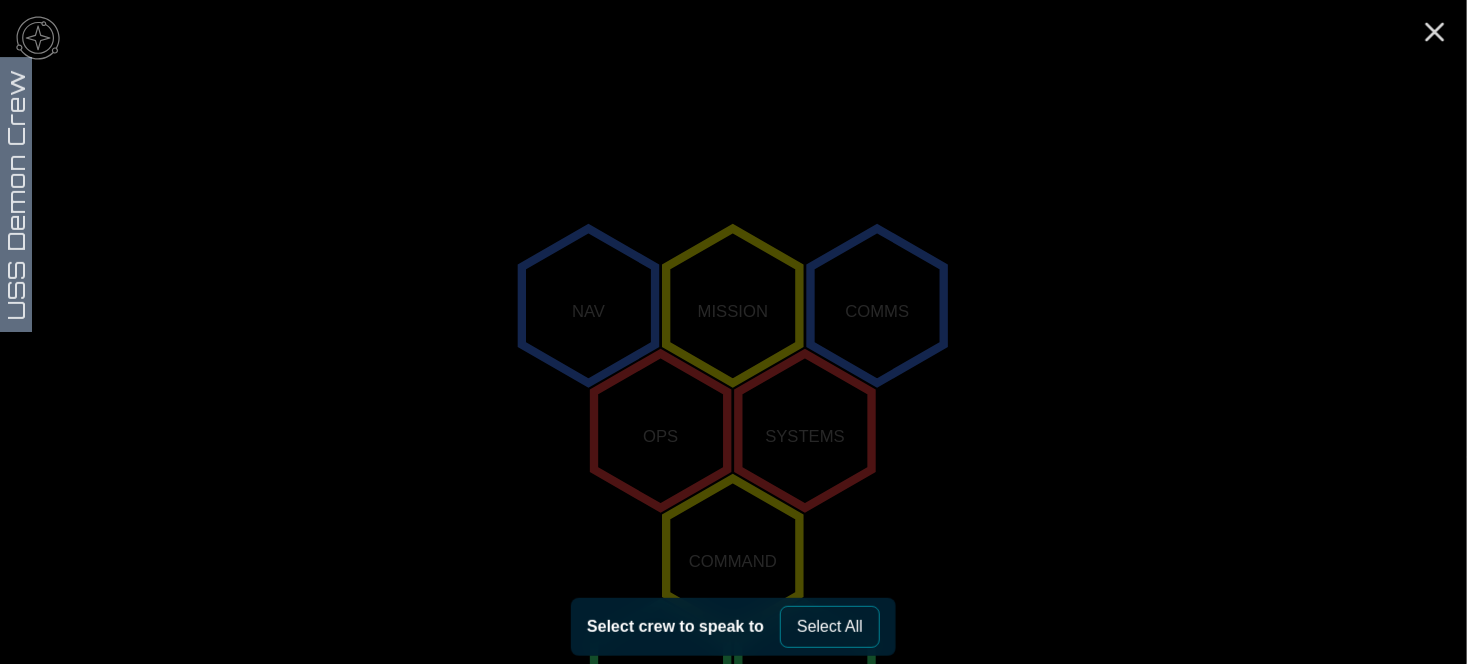 click 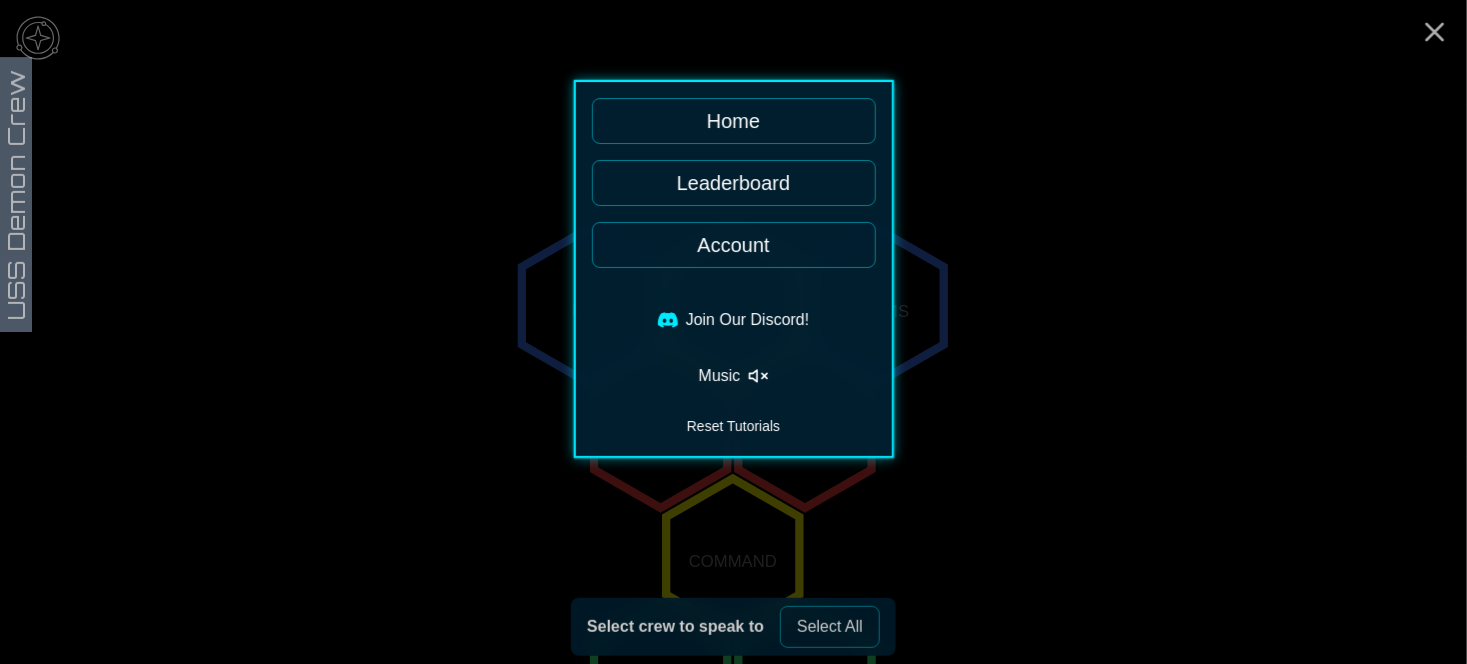 click 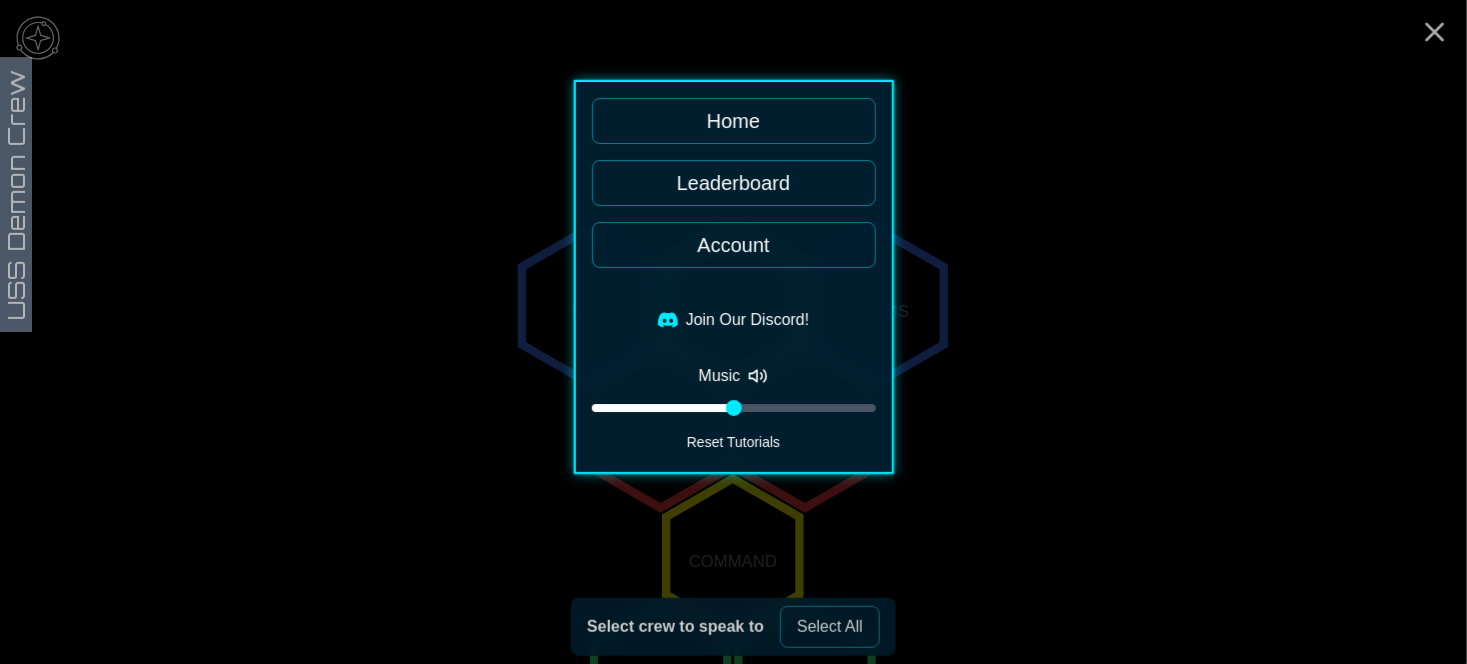 click 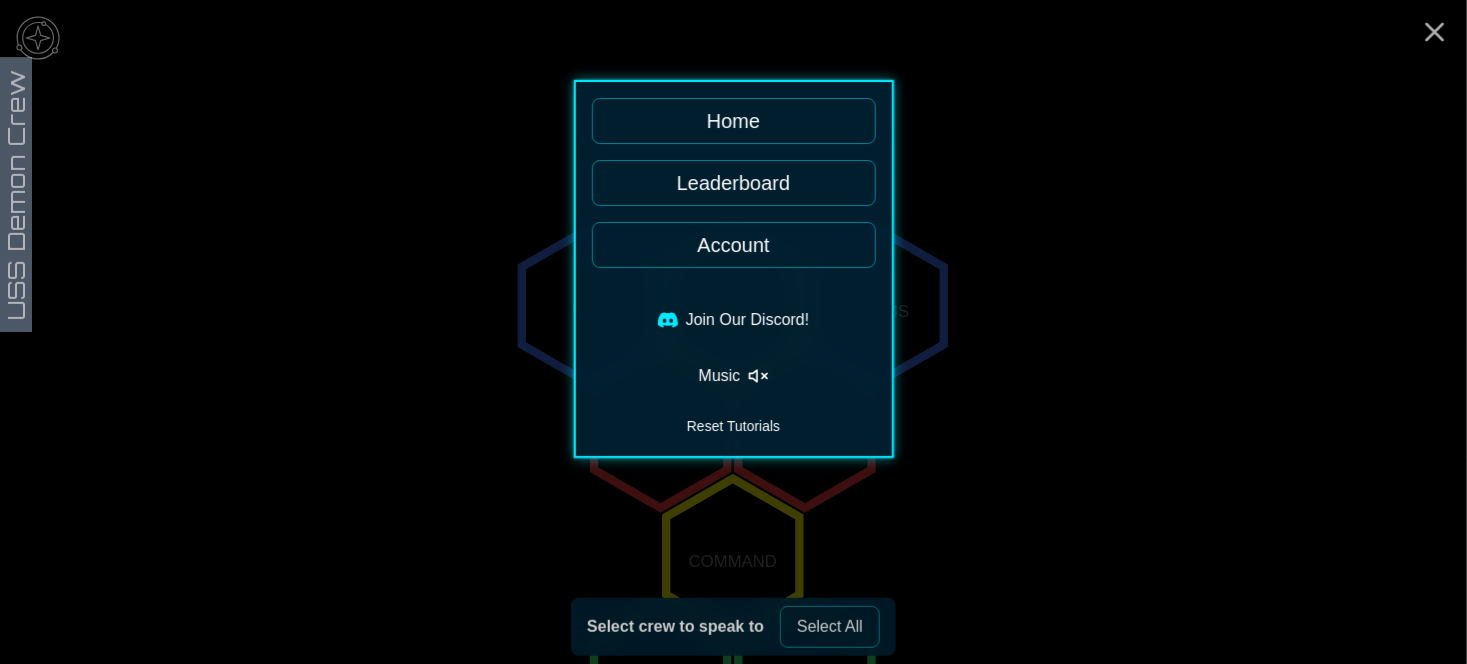 click at bounding box center [733, 332] 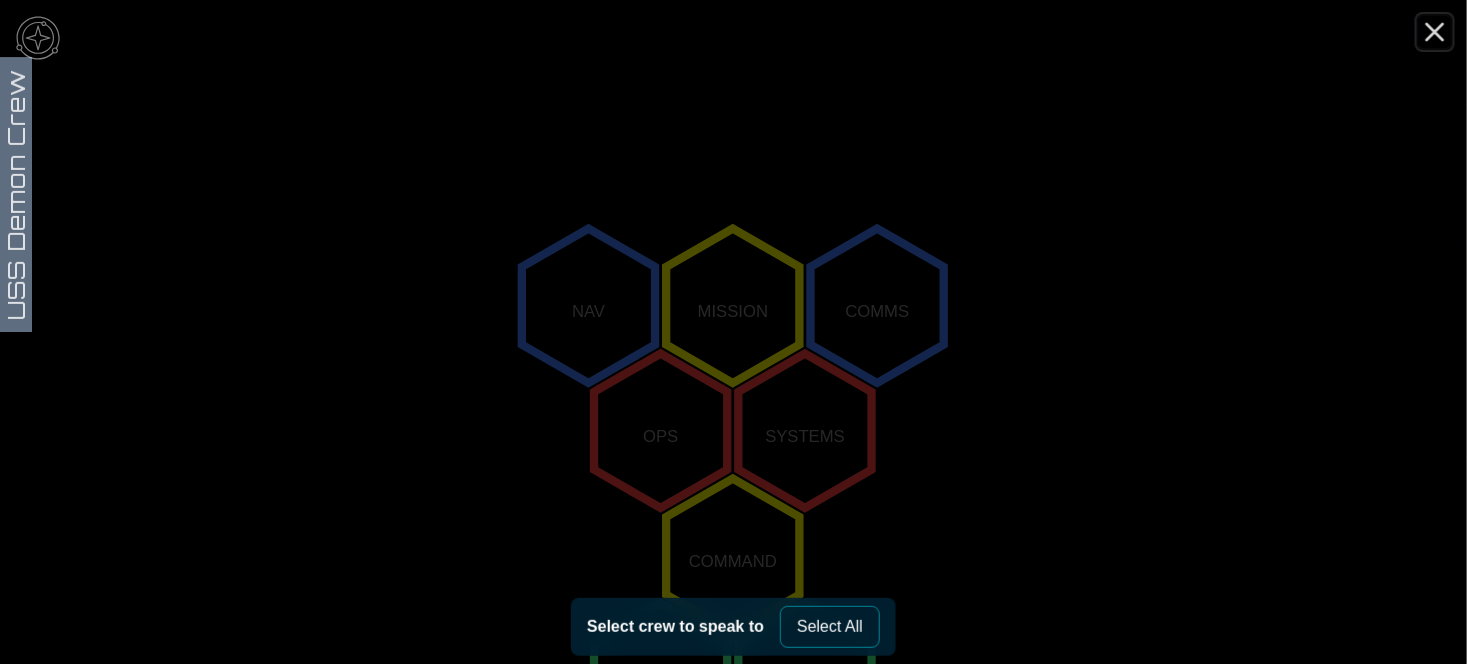 click 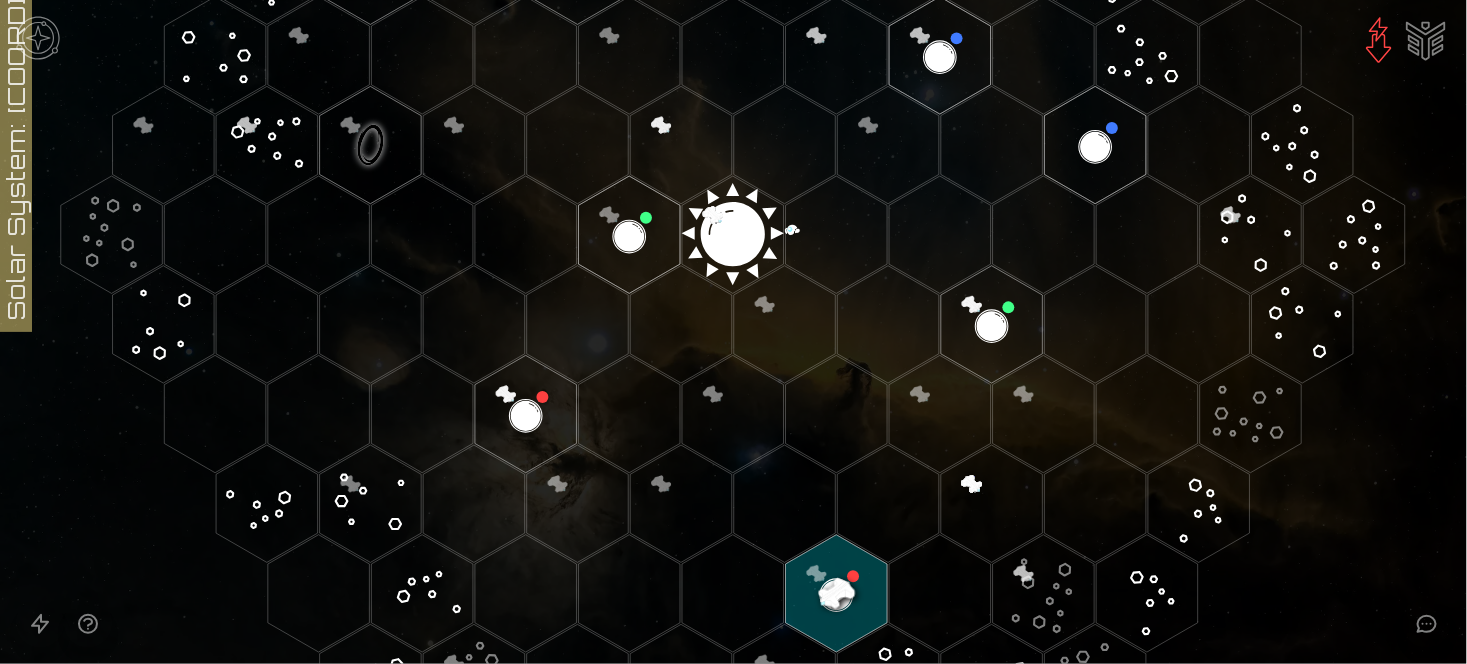 click at bounding box center (1426, 39) 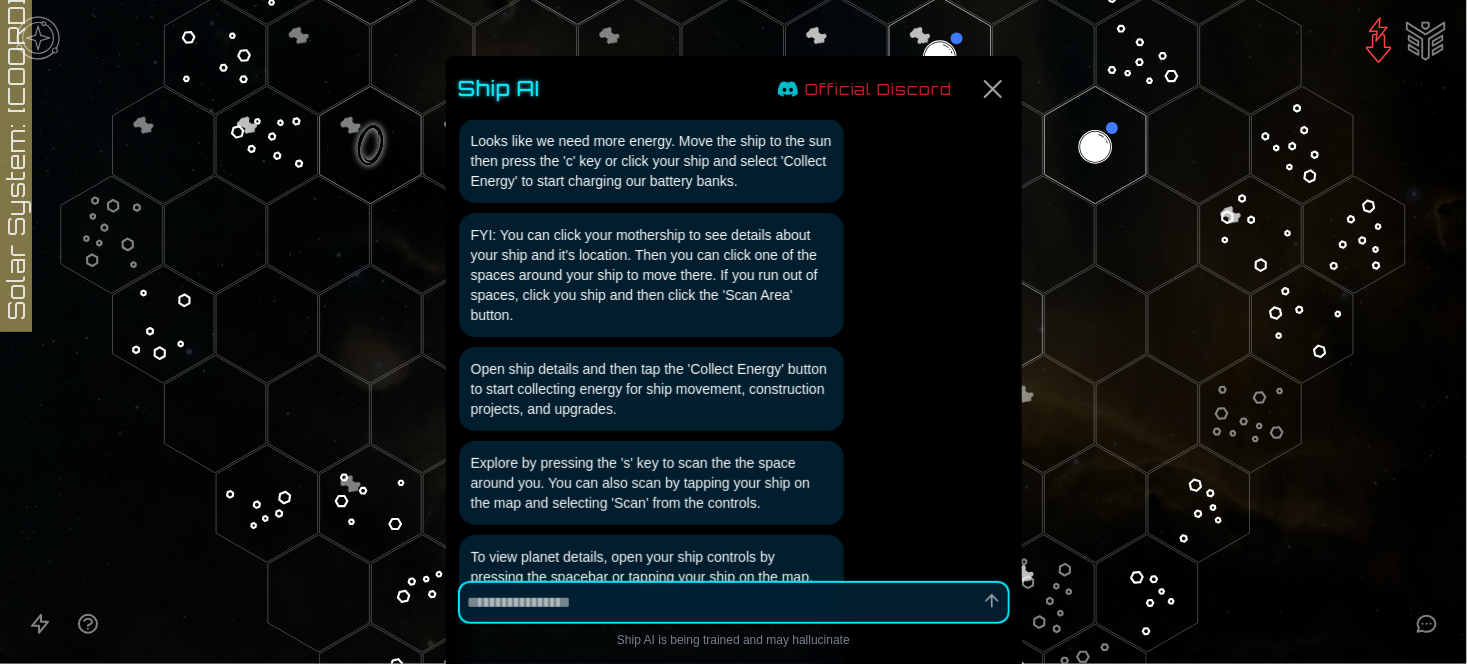 scroll, scrollTop: 232, scrollLeft: 0, axis: vertical 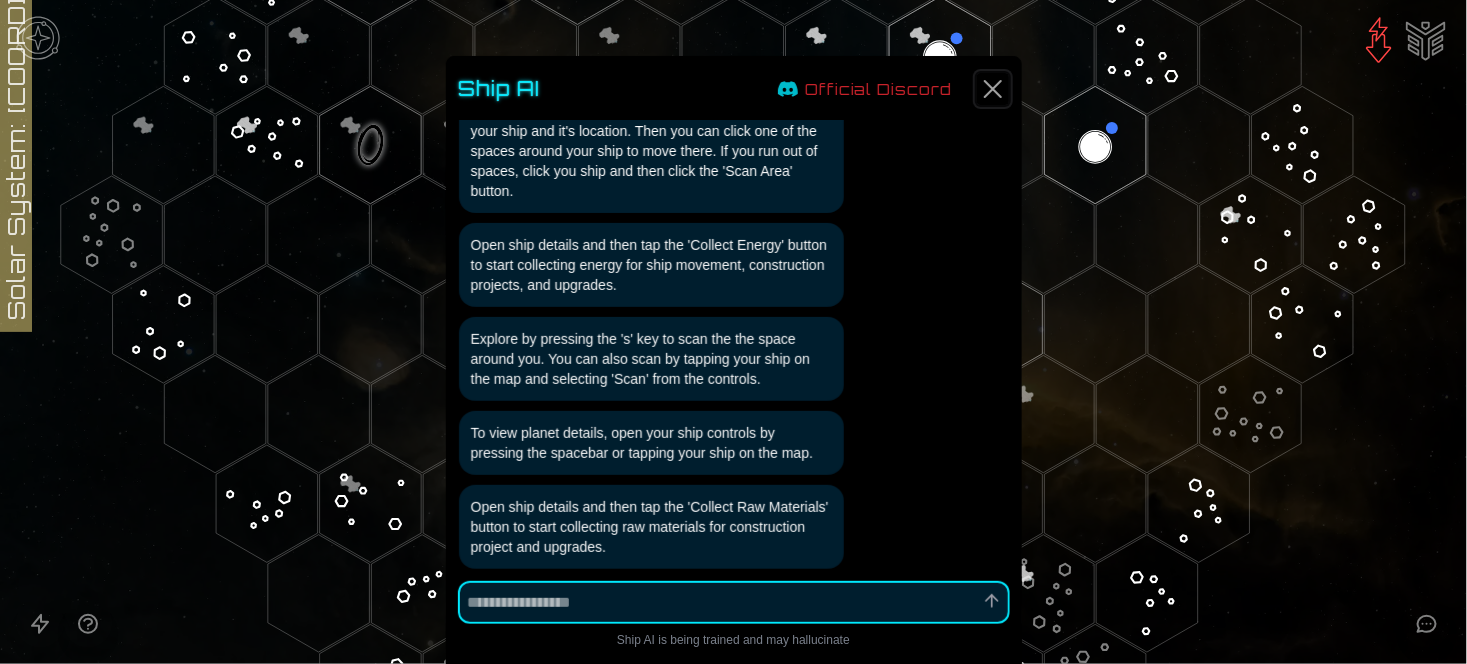 click 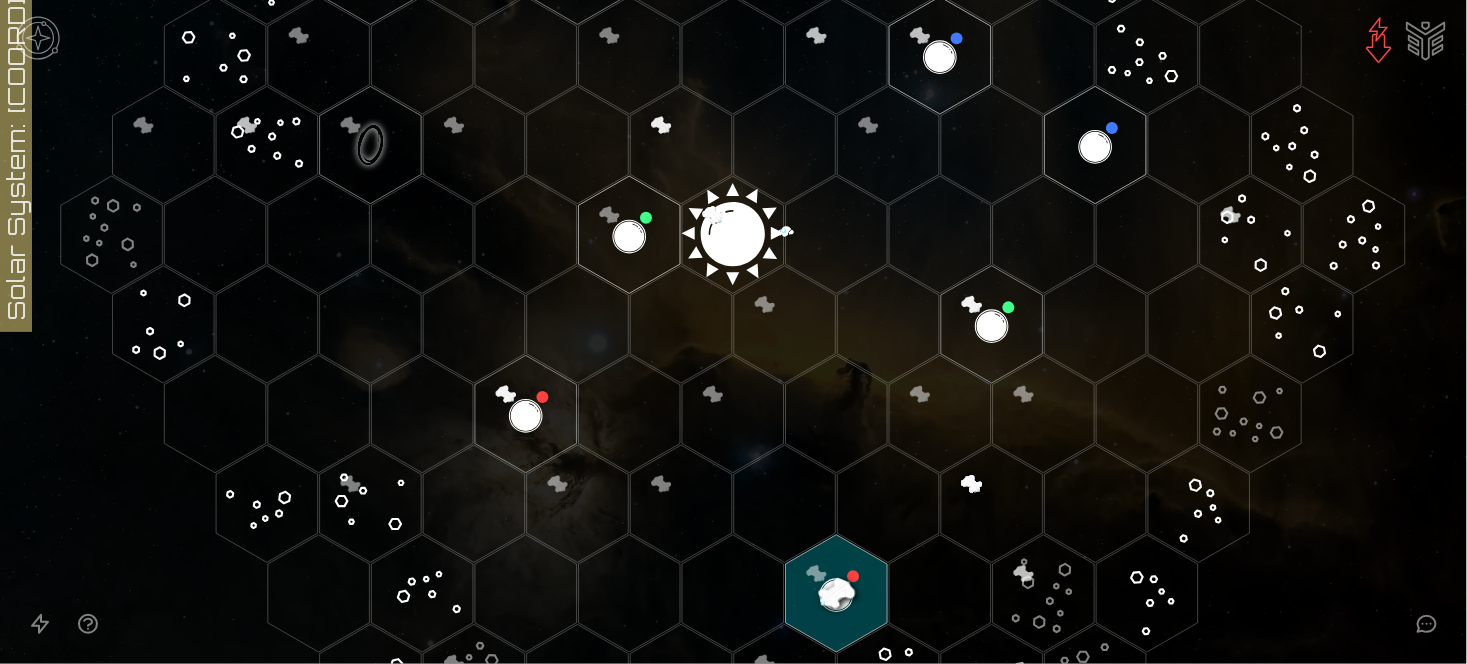 click 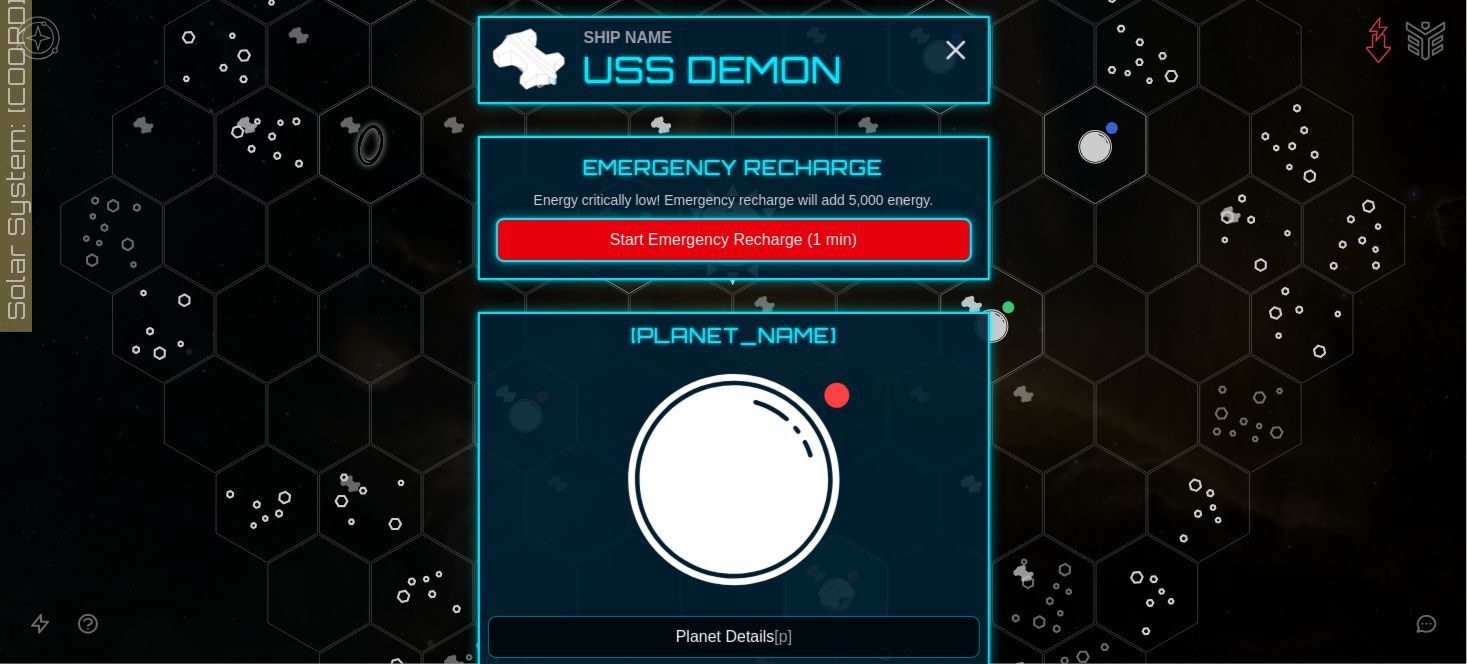scroll, scrollTop: 300, scrollLeft: 0, axis: vertical 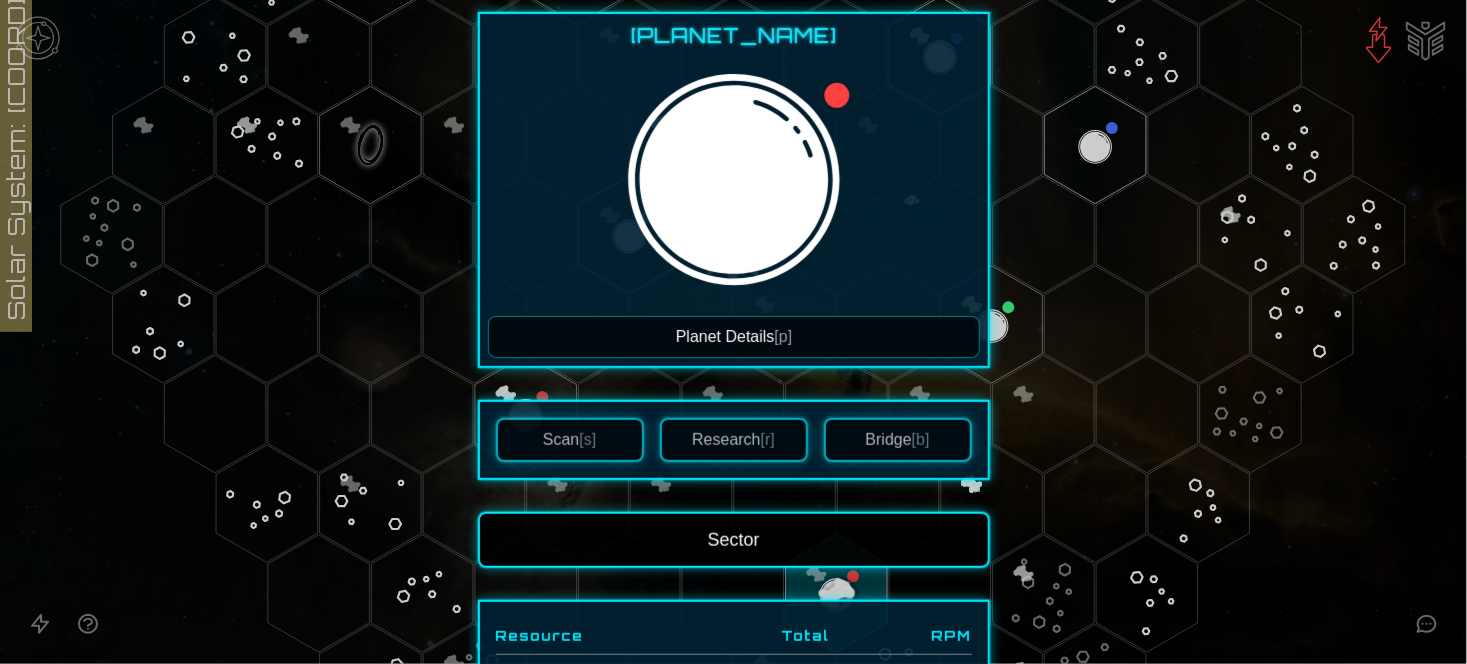 click on "Planet Details  [p]" at bounding box center [734, 337] 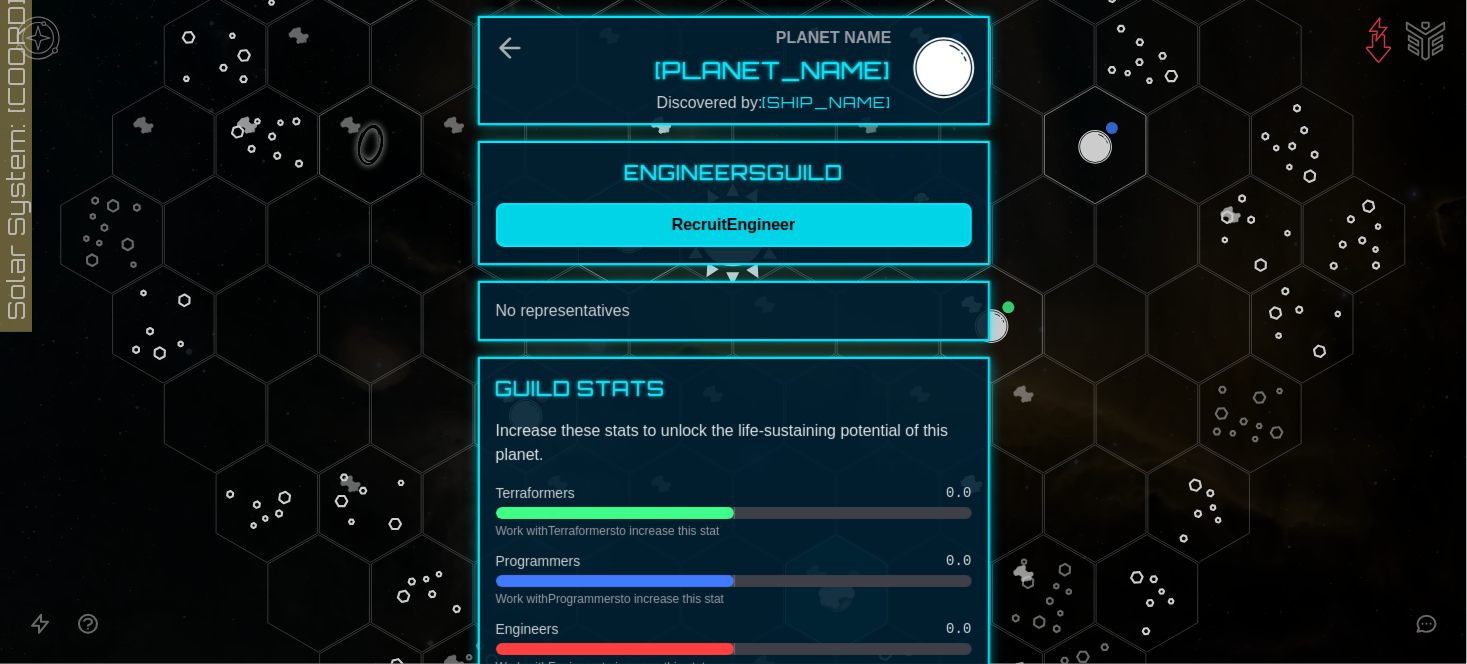click on "Recruit  Engineer" at bounding box center (734, 225) 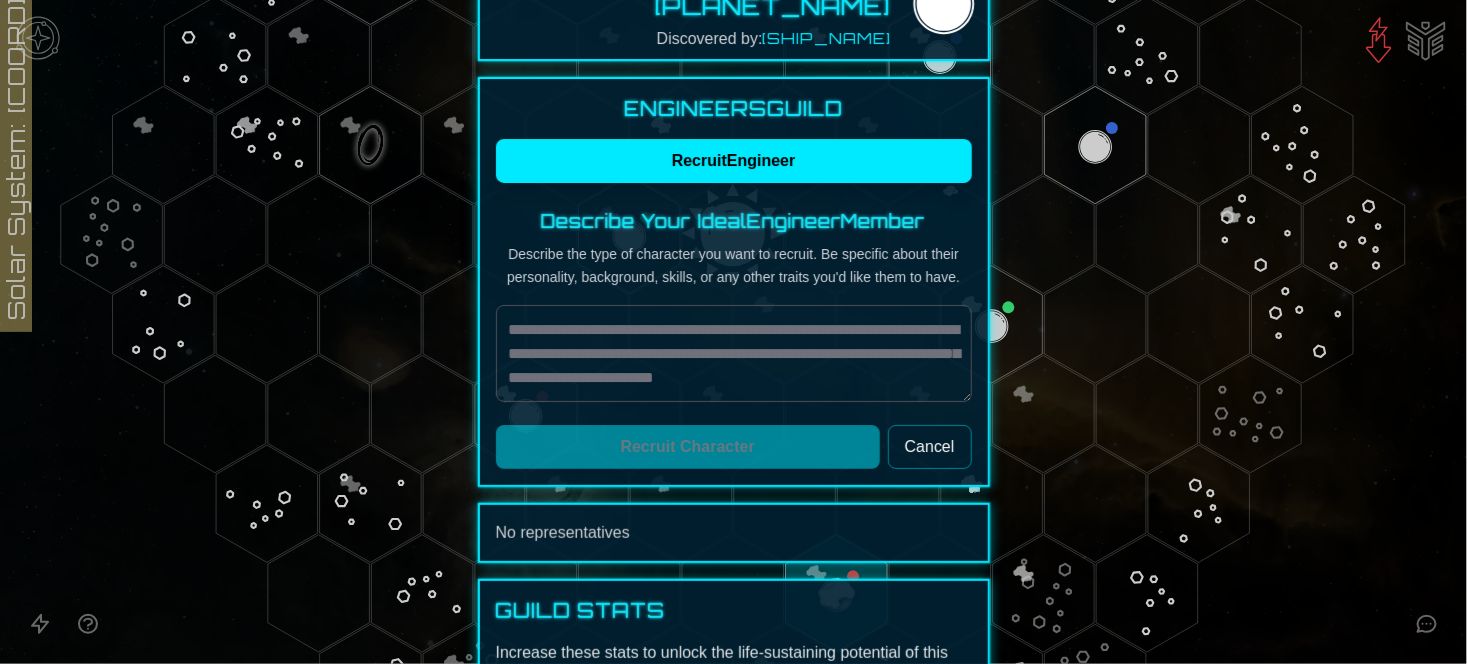 scroll, scrollTop: 99, scrollLeft: 0, axis: vertical 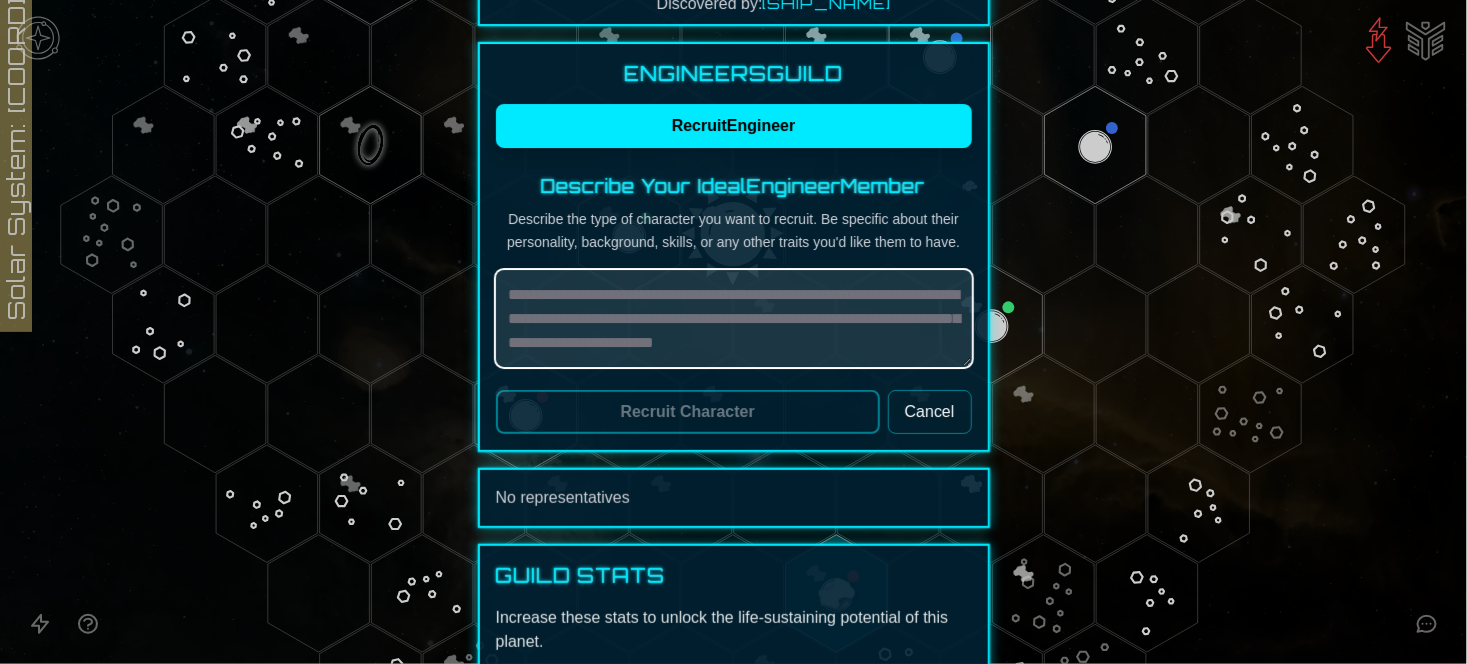 click at bounding box center [734, 319] 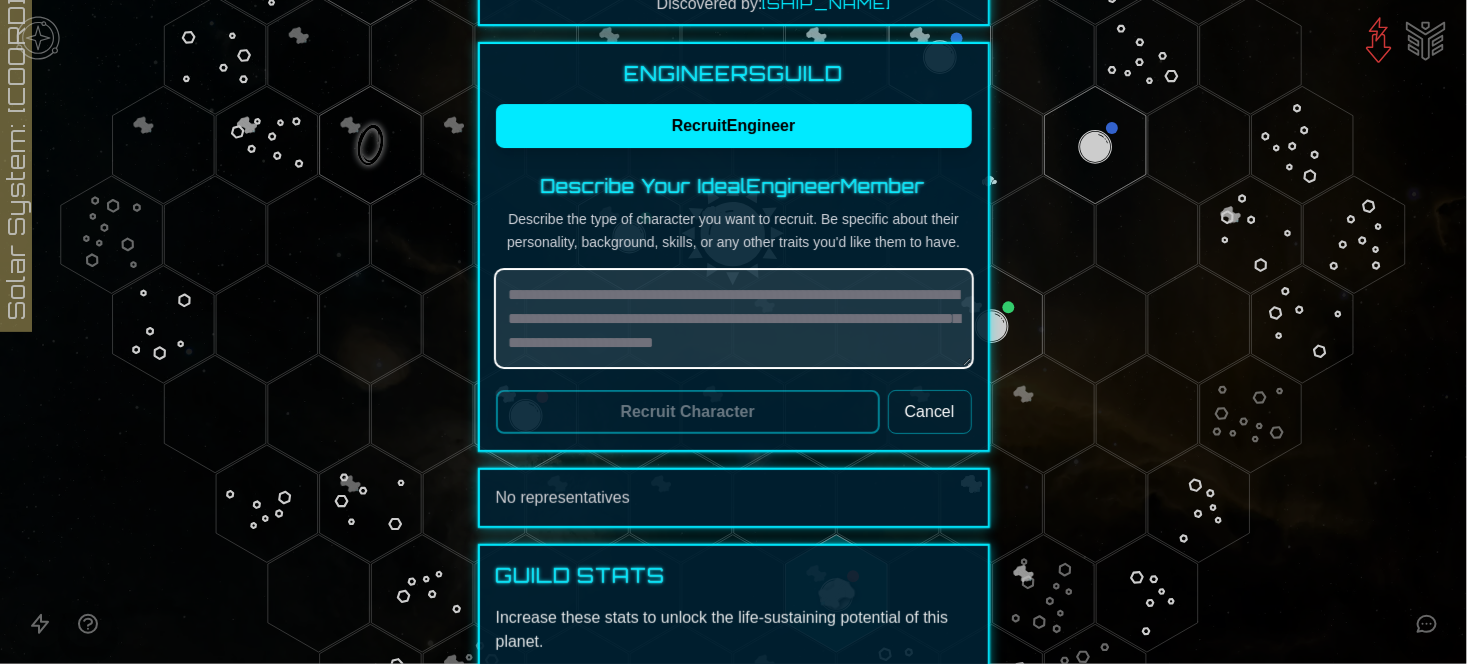 type on "*" 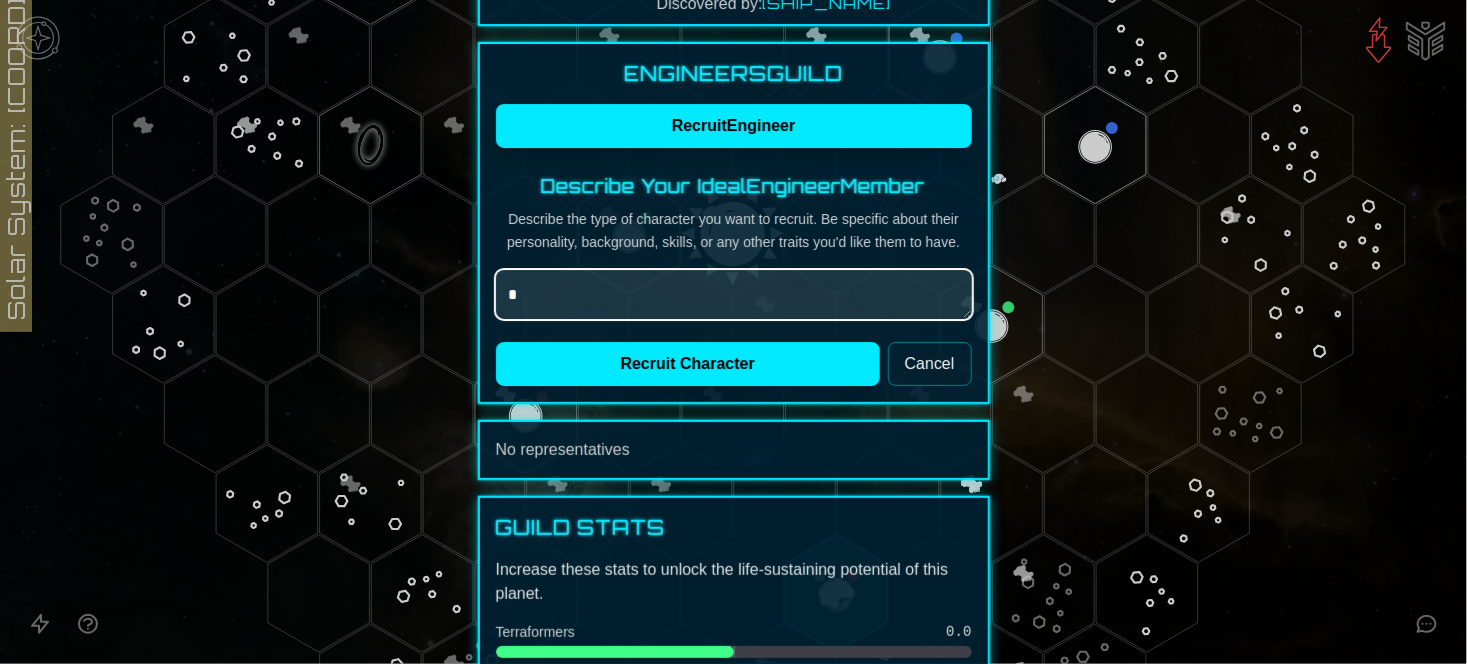 type on "*" 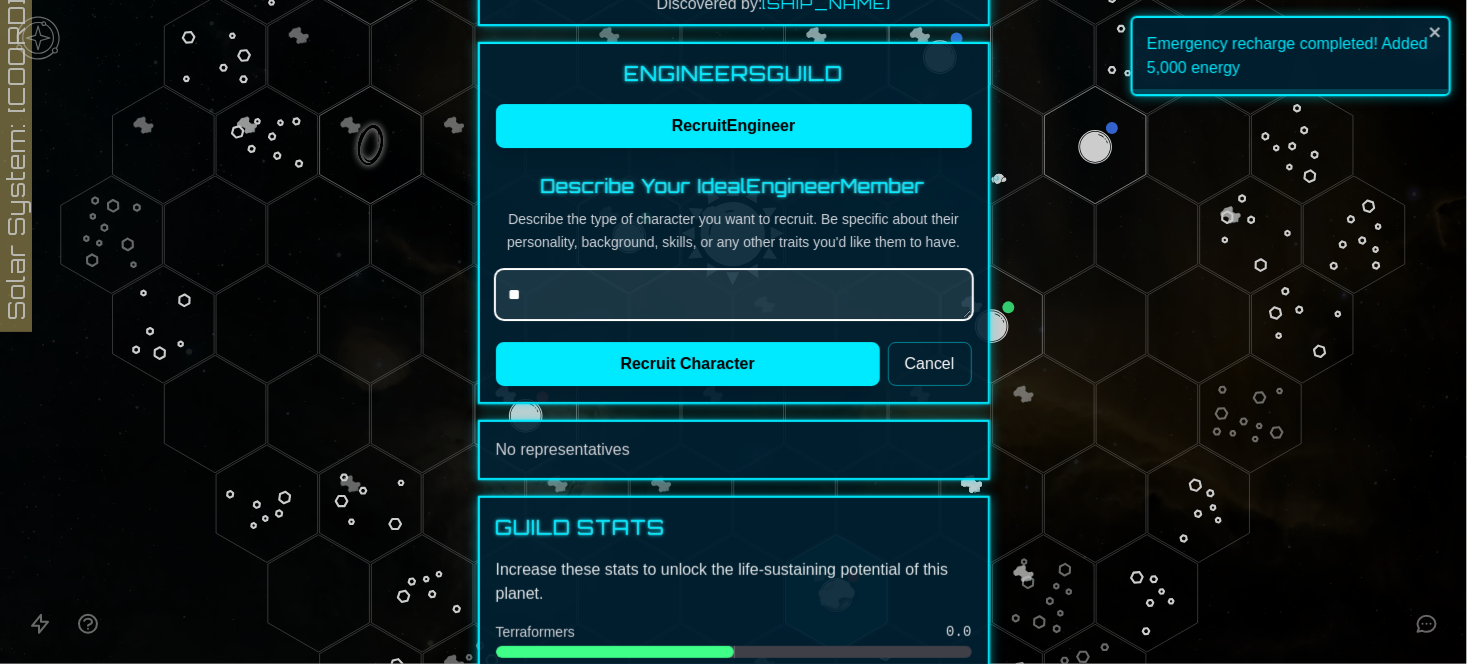 type on "*" 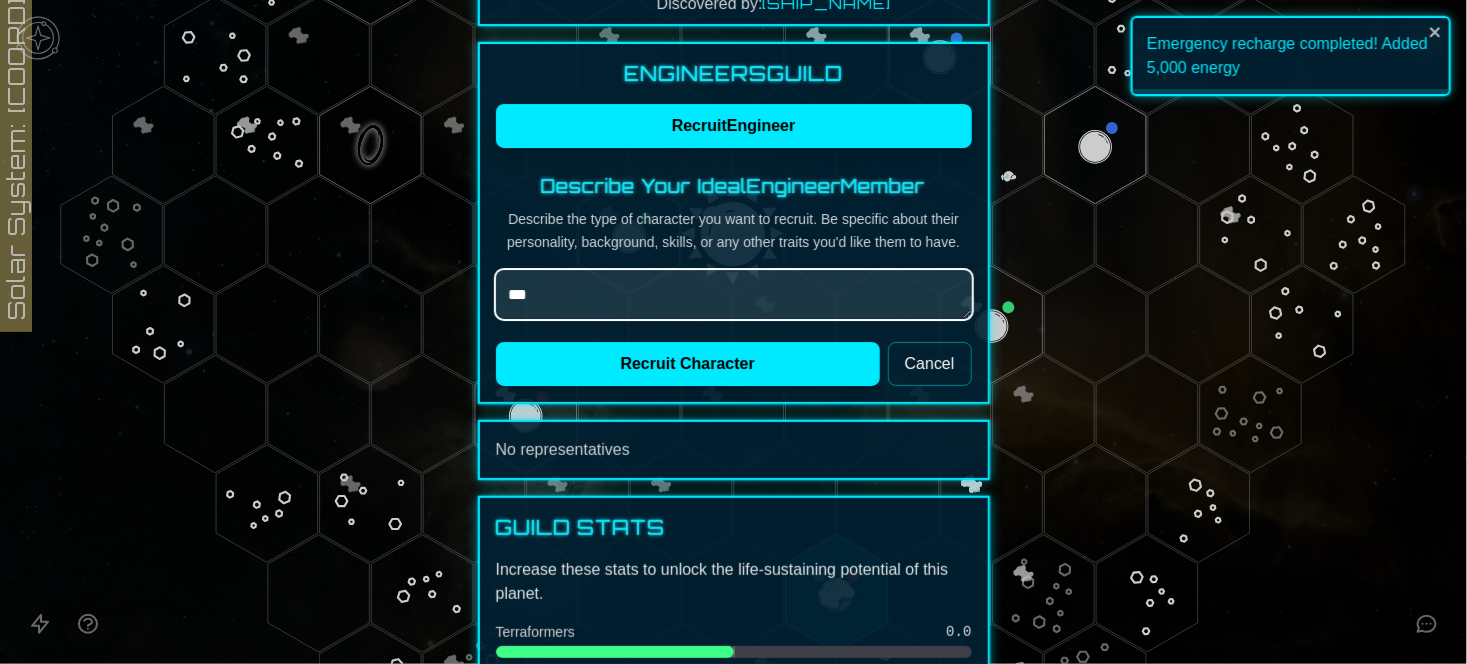 type on "*" 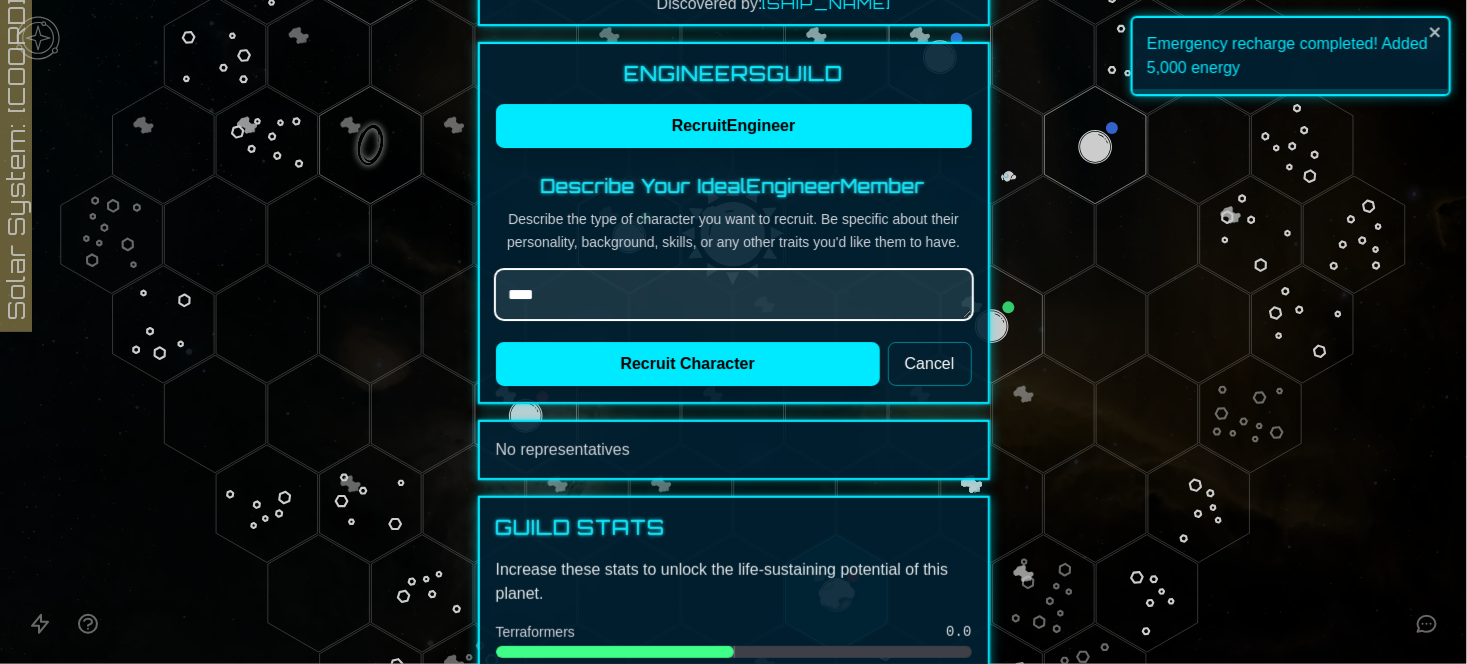 type on "*" 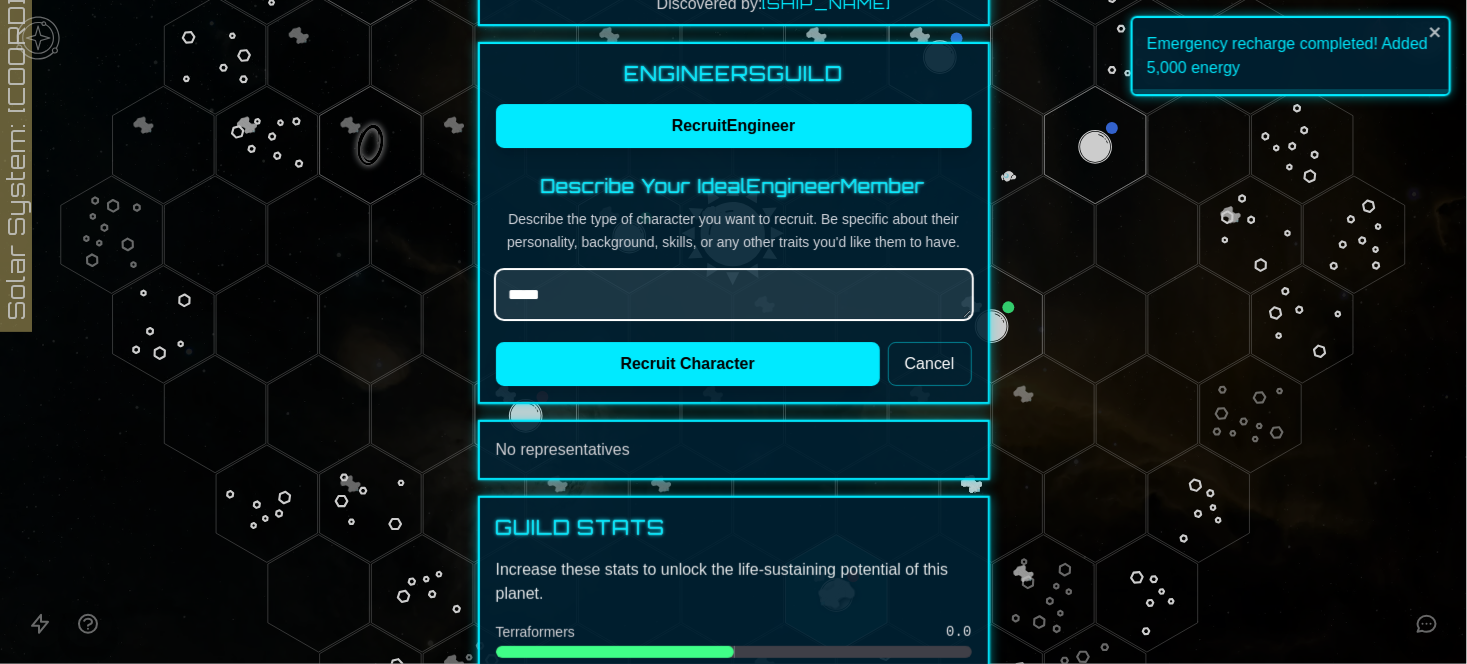 type on "*" 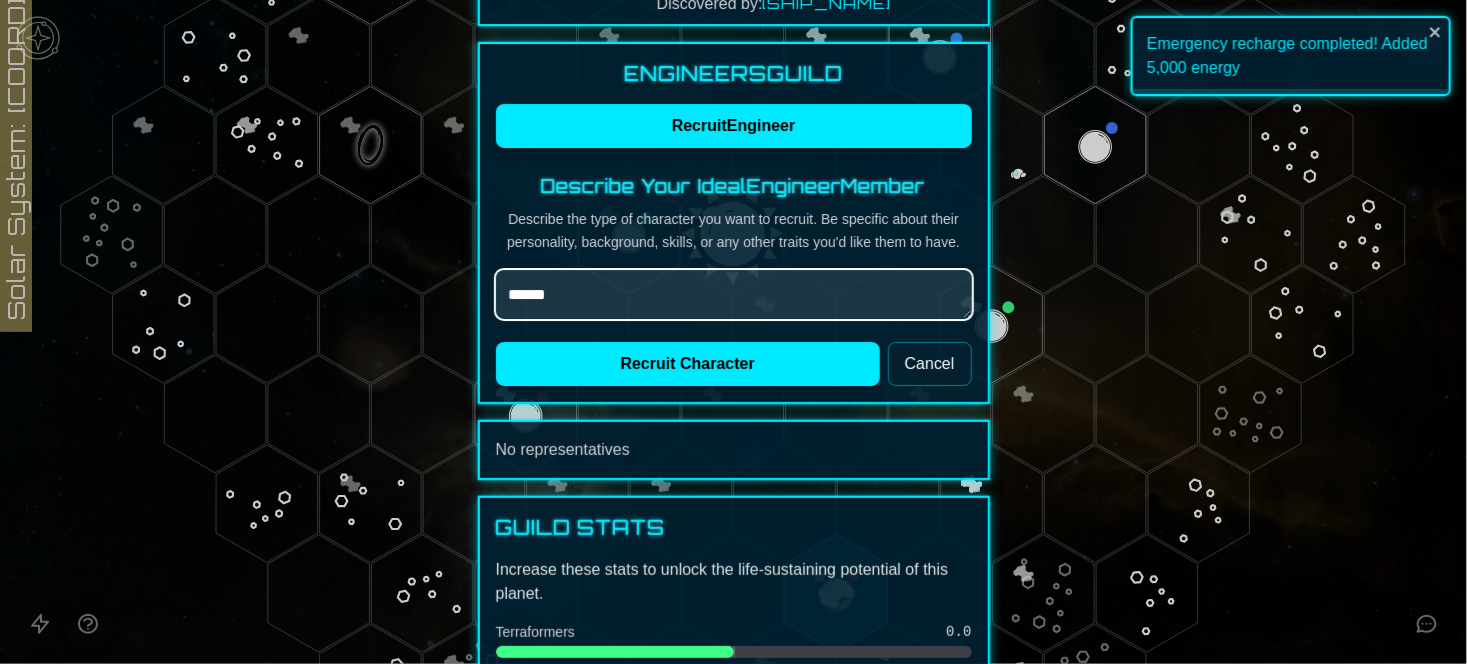 type on "*" 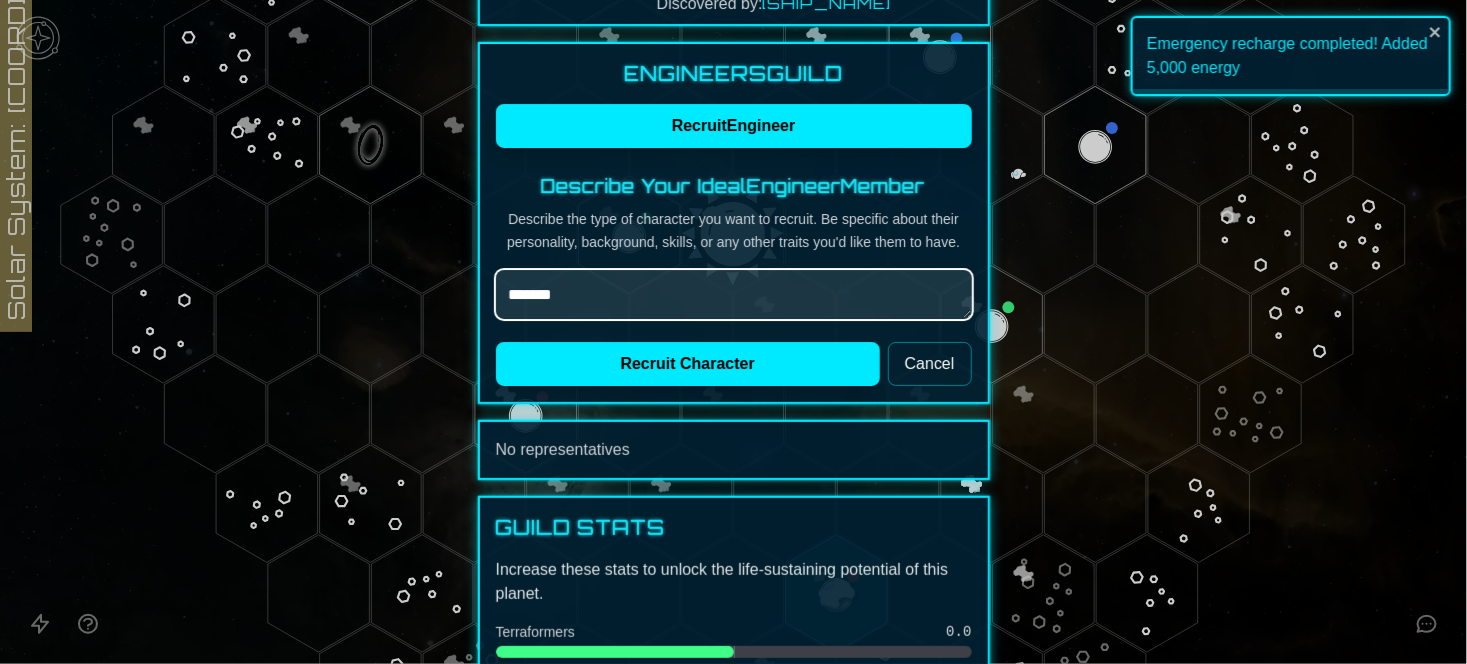 type on "*" 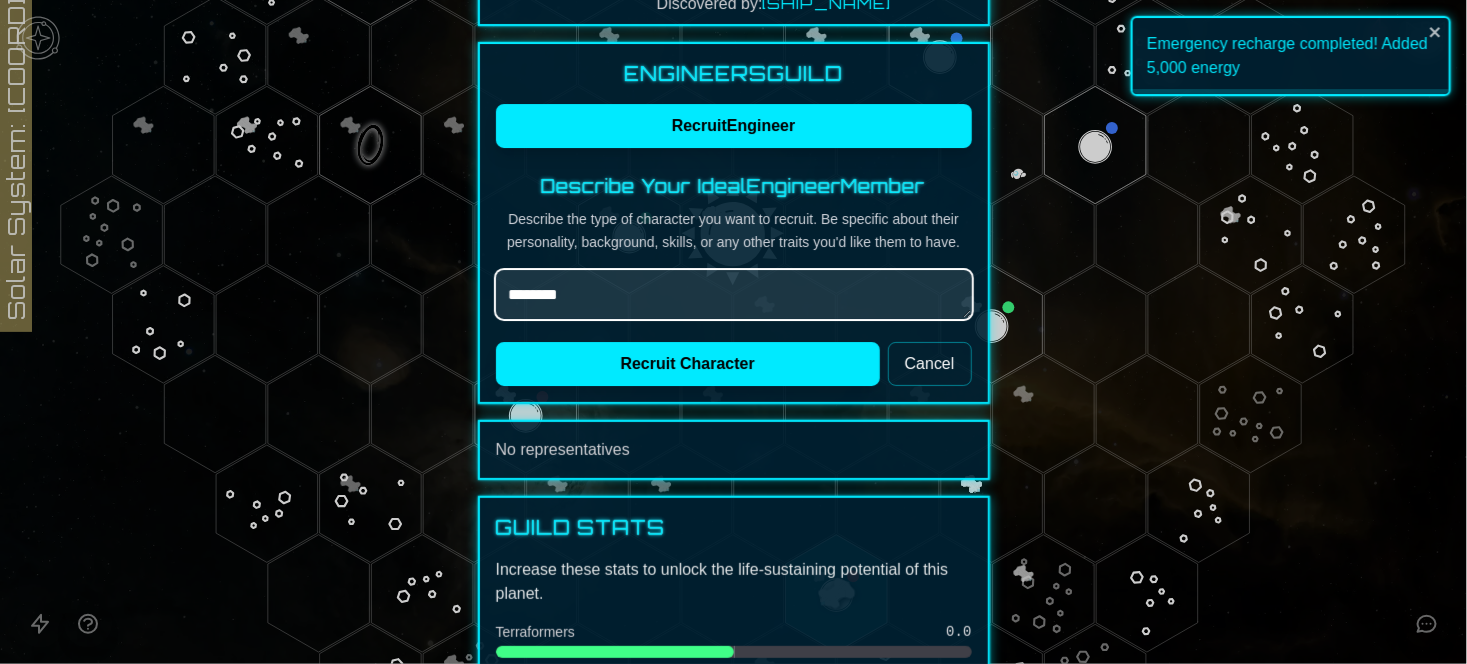 type on "*" 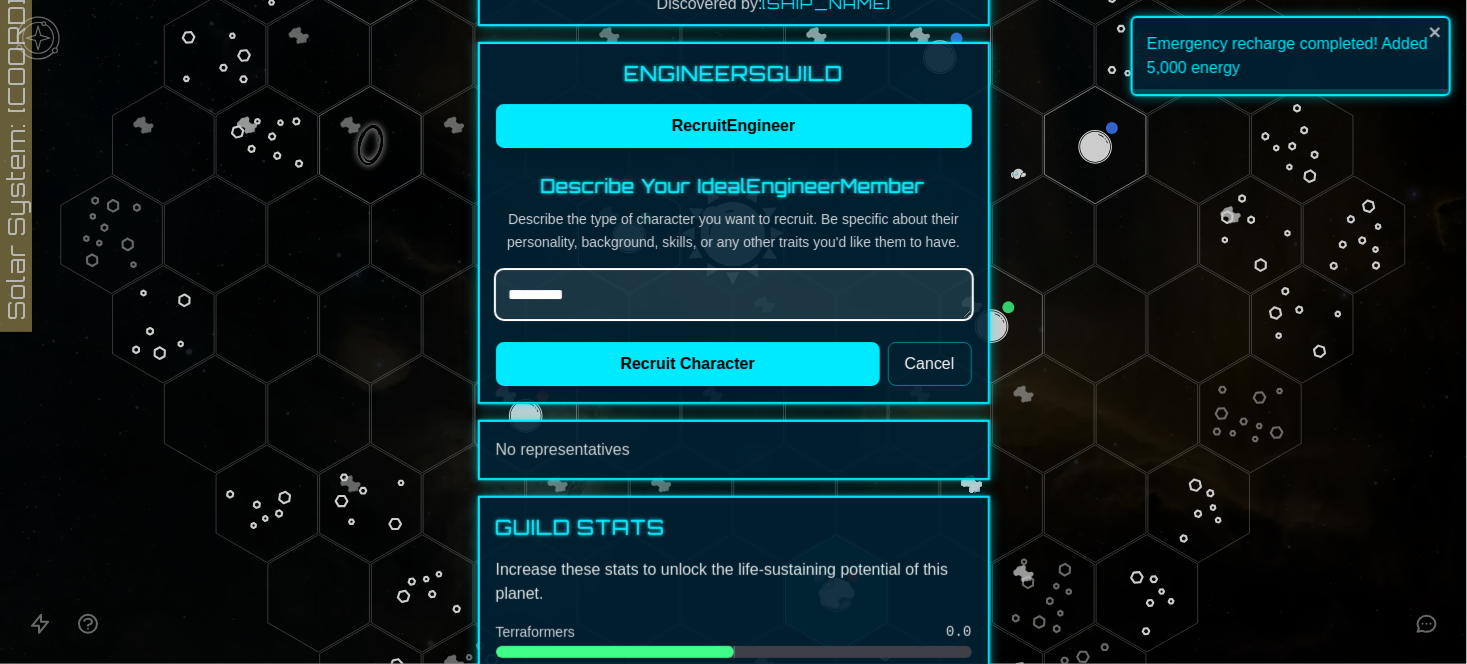 type on "*" 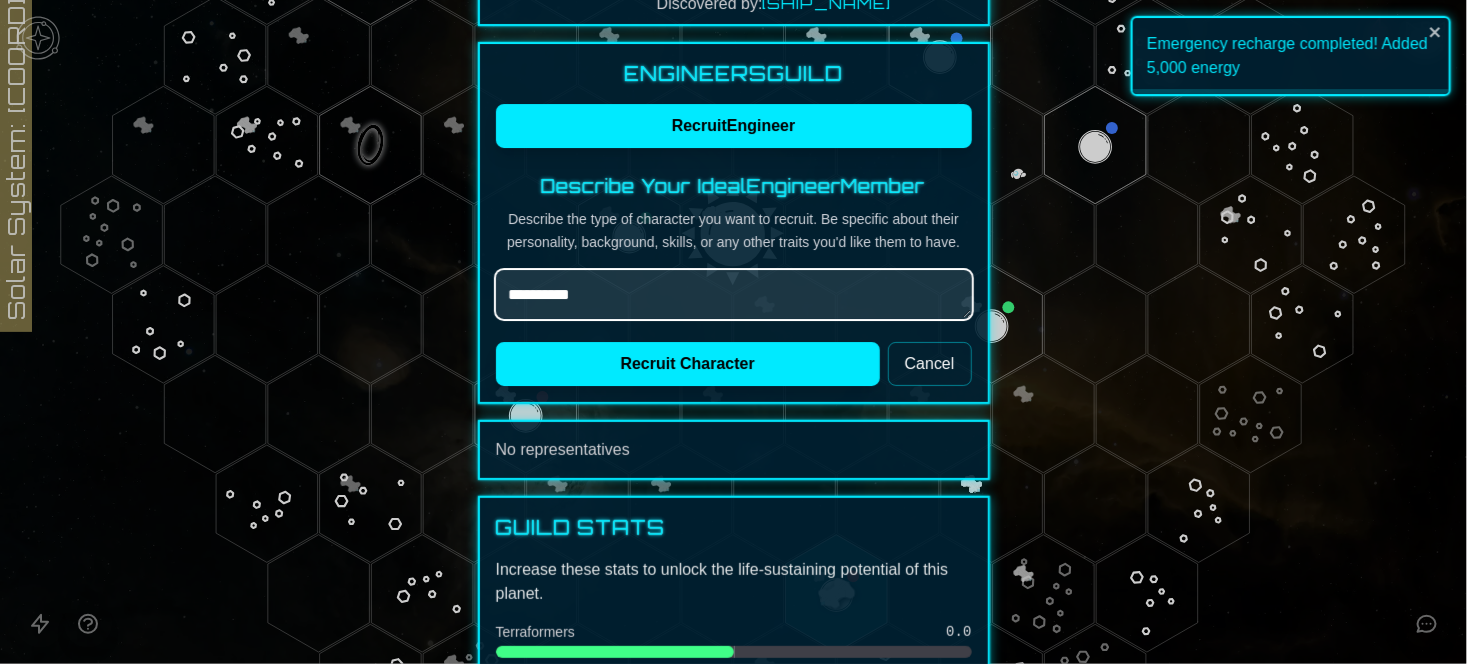 type on "*" 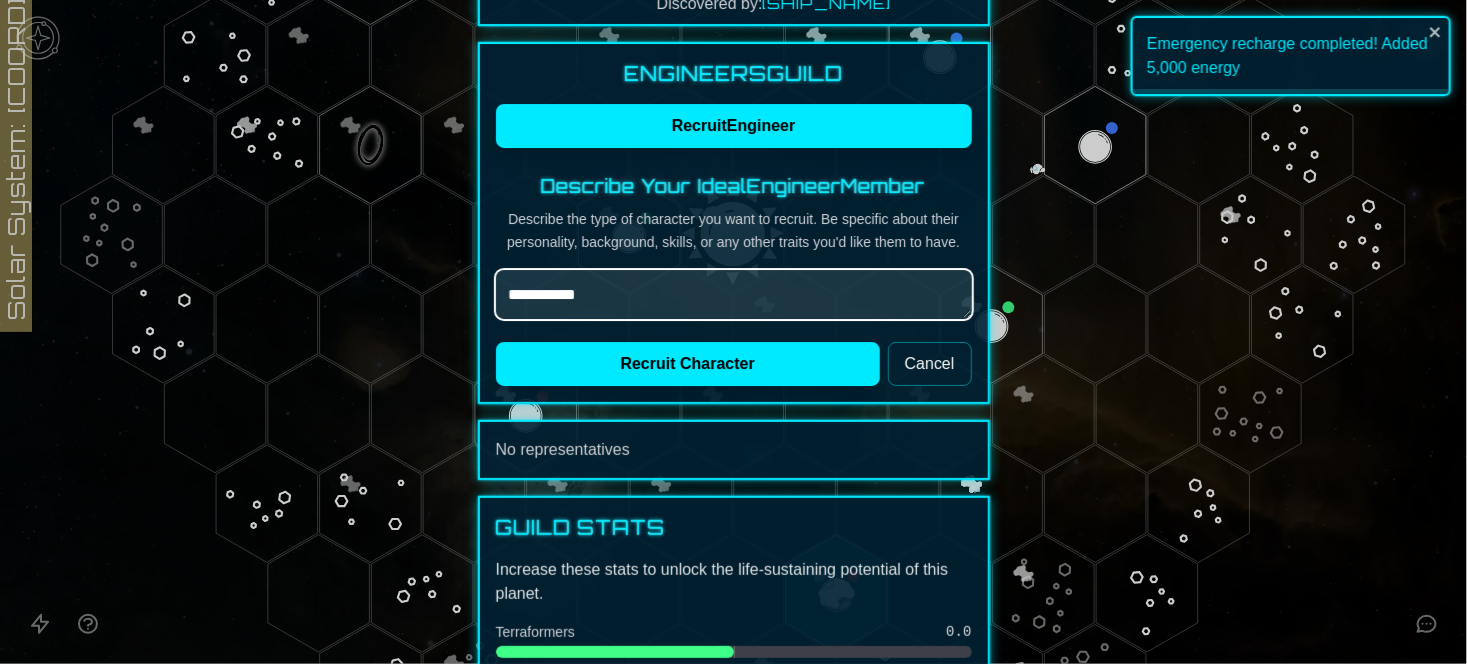 type on "*" 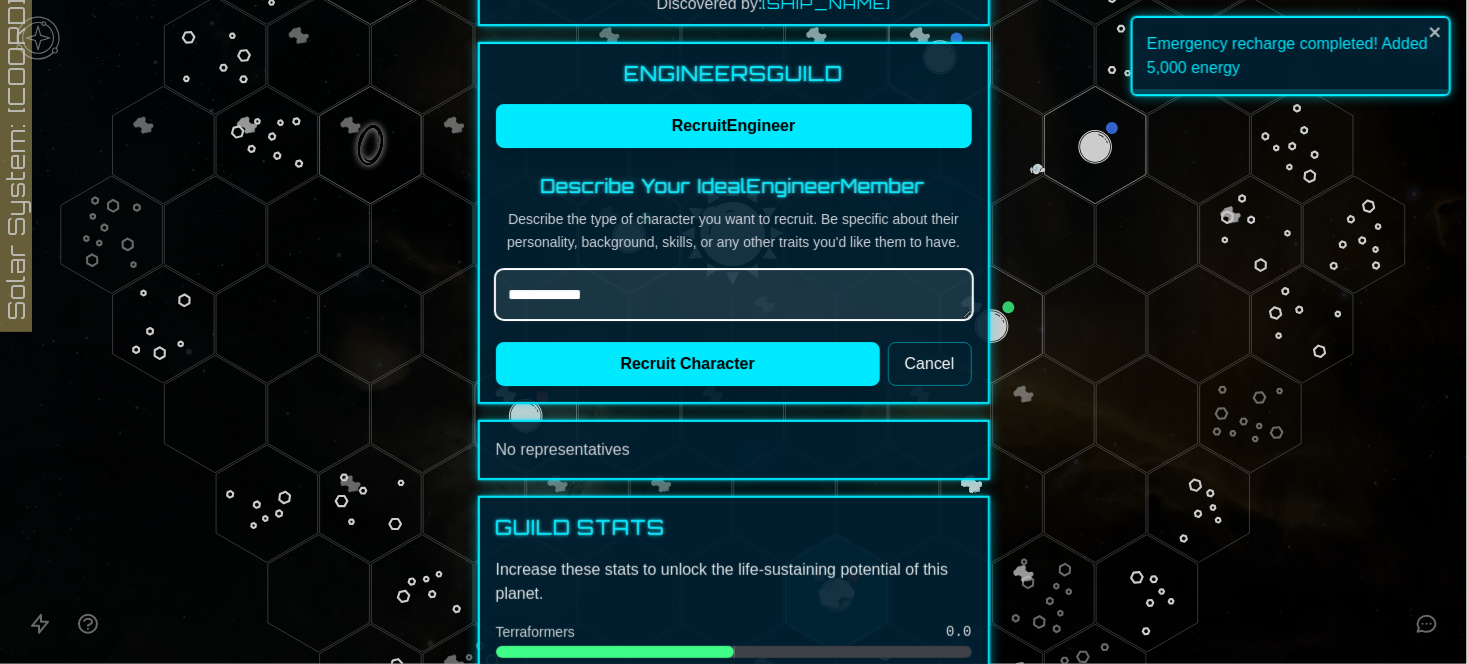 type on "*" 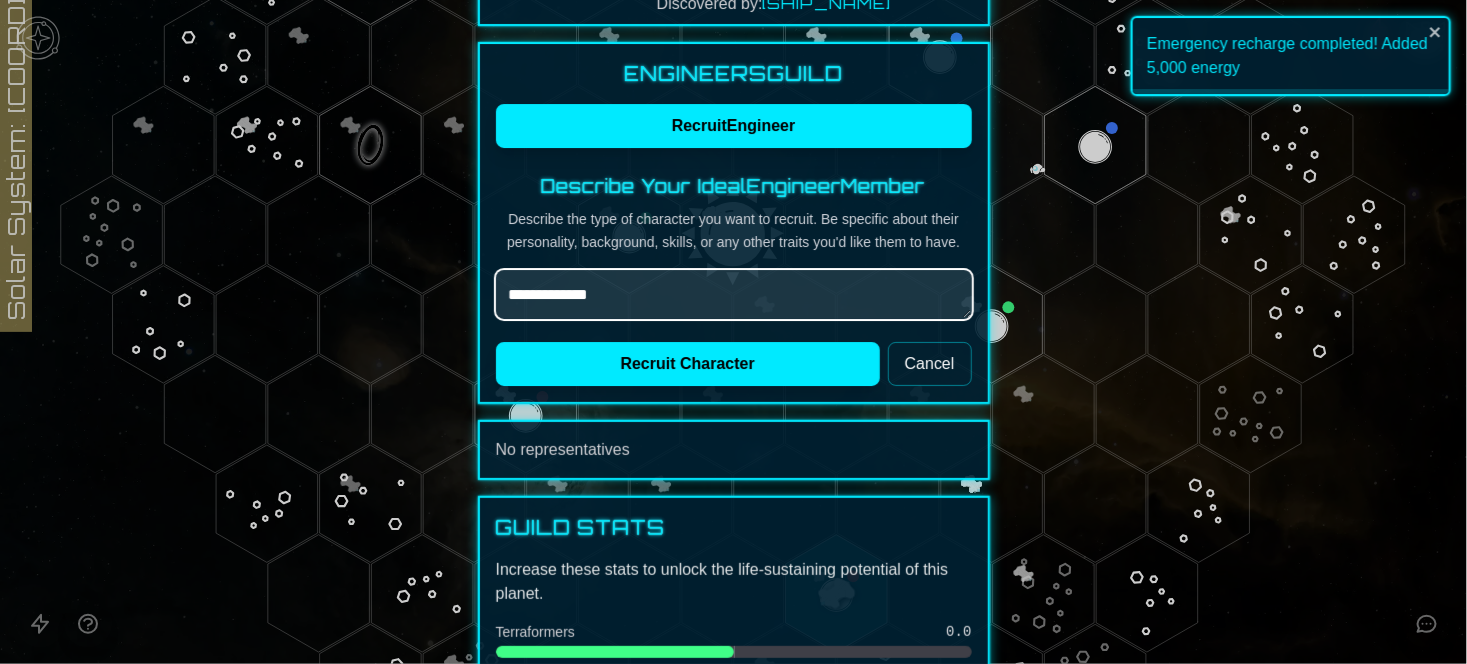 type on "*" 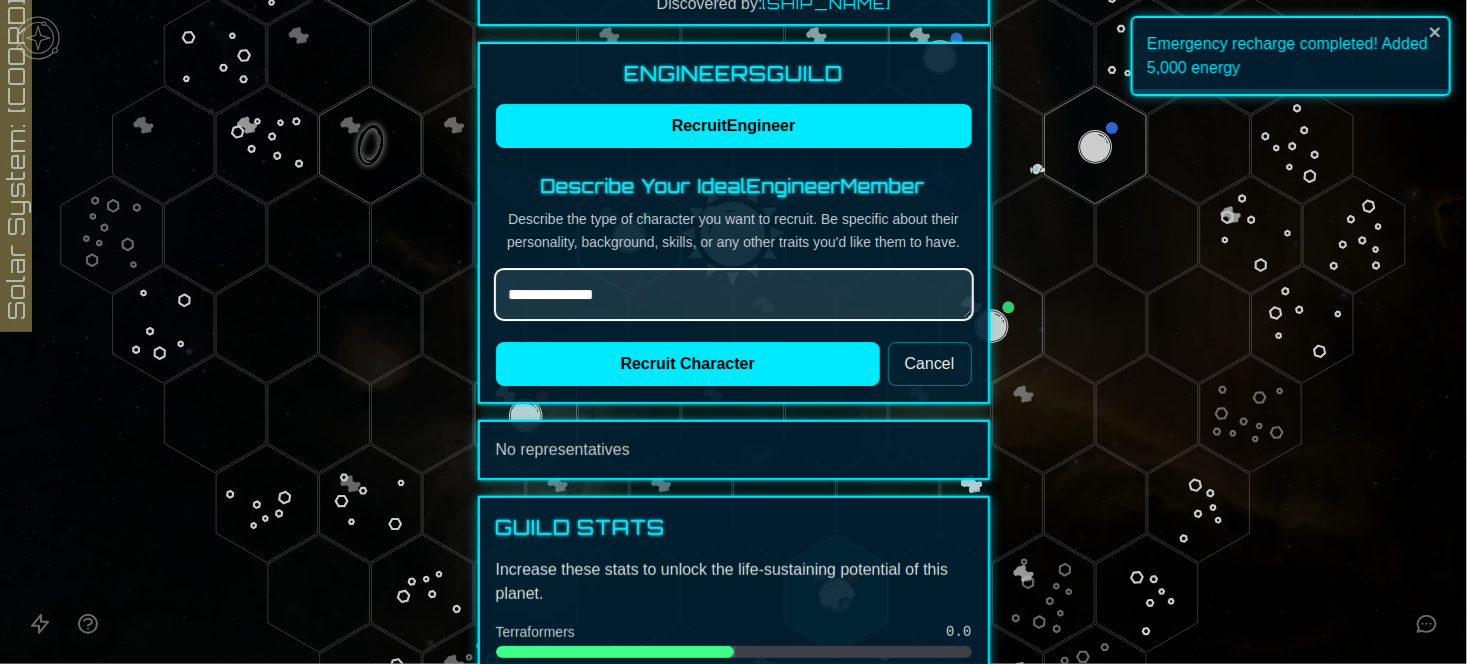 type on "*" 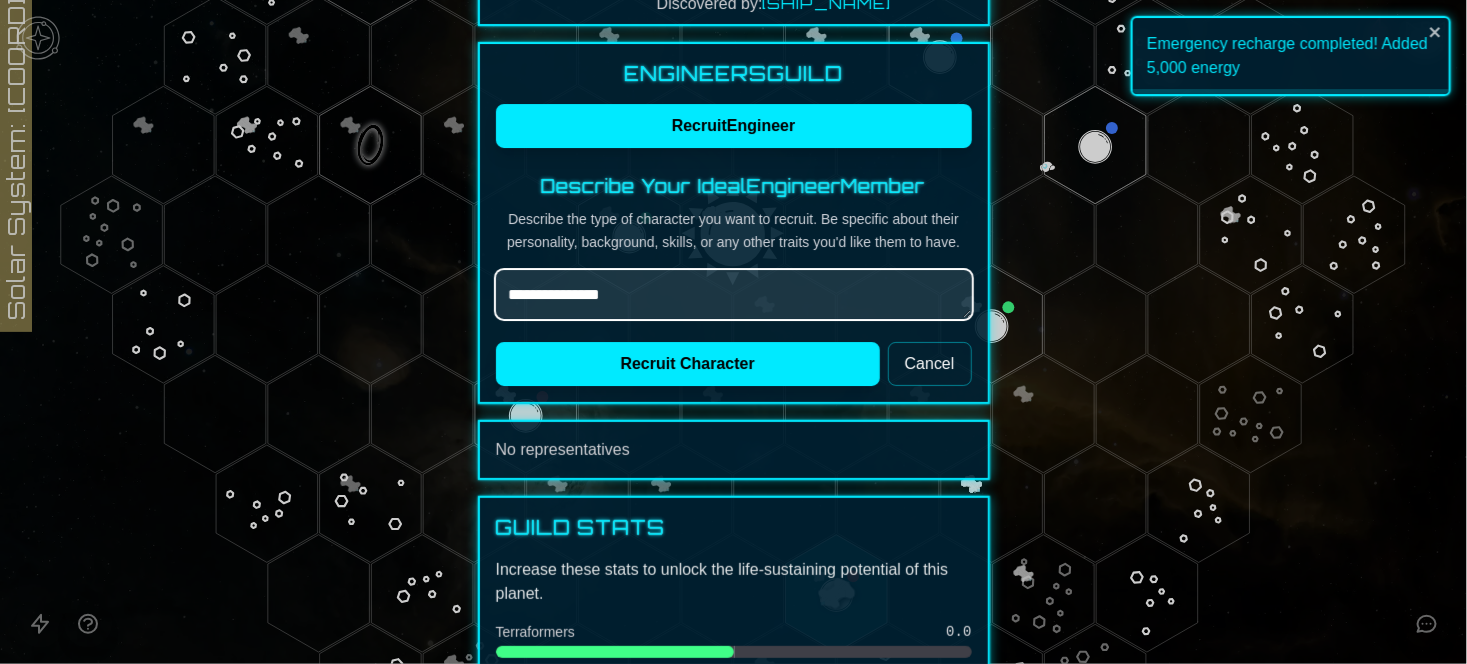 type on "*" 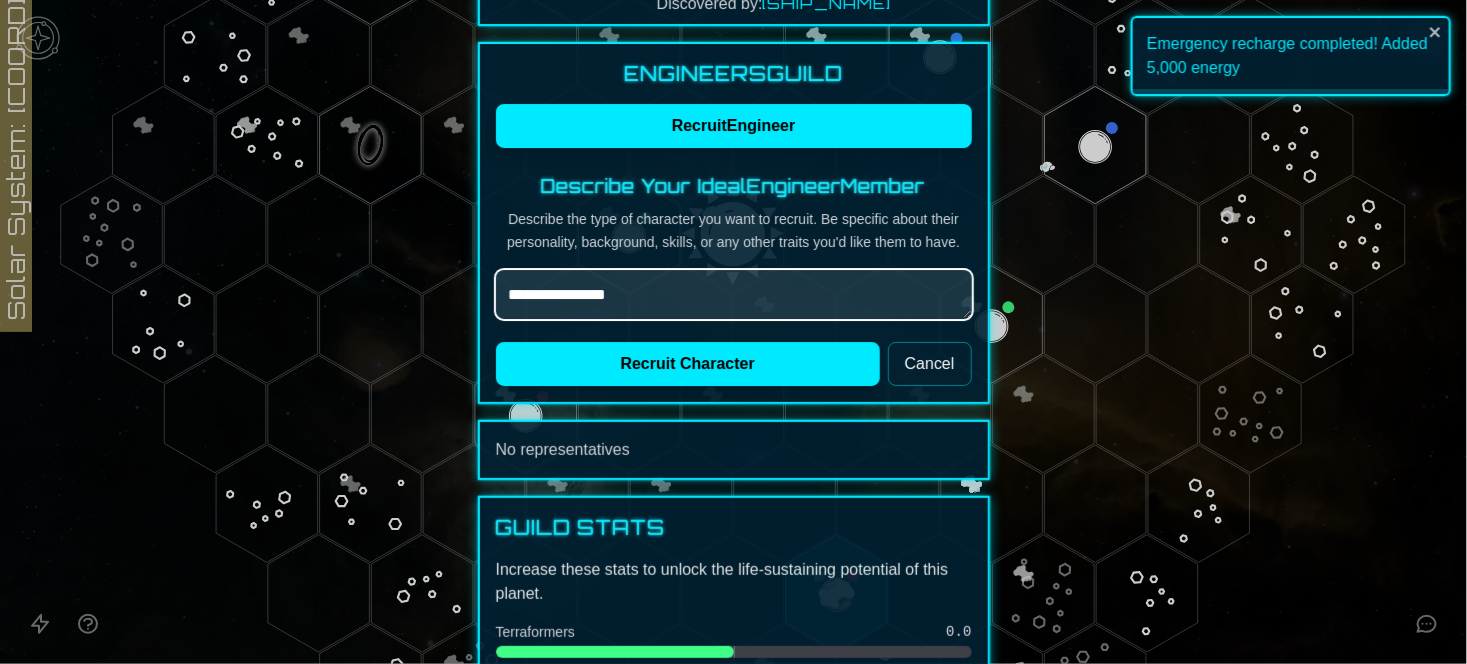 type on "*" 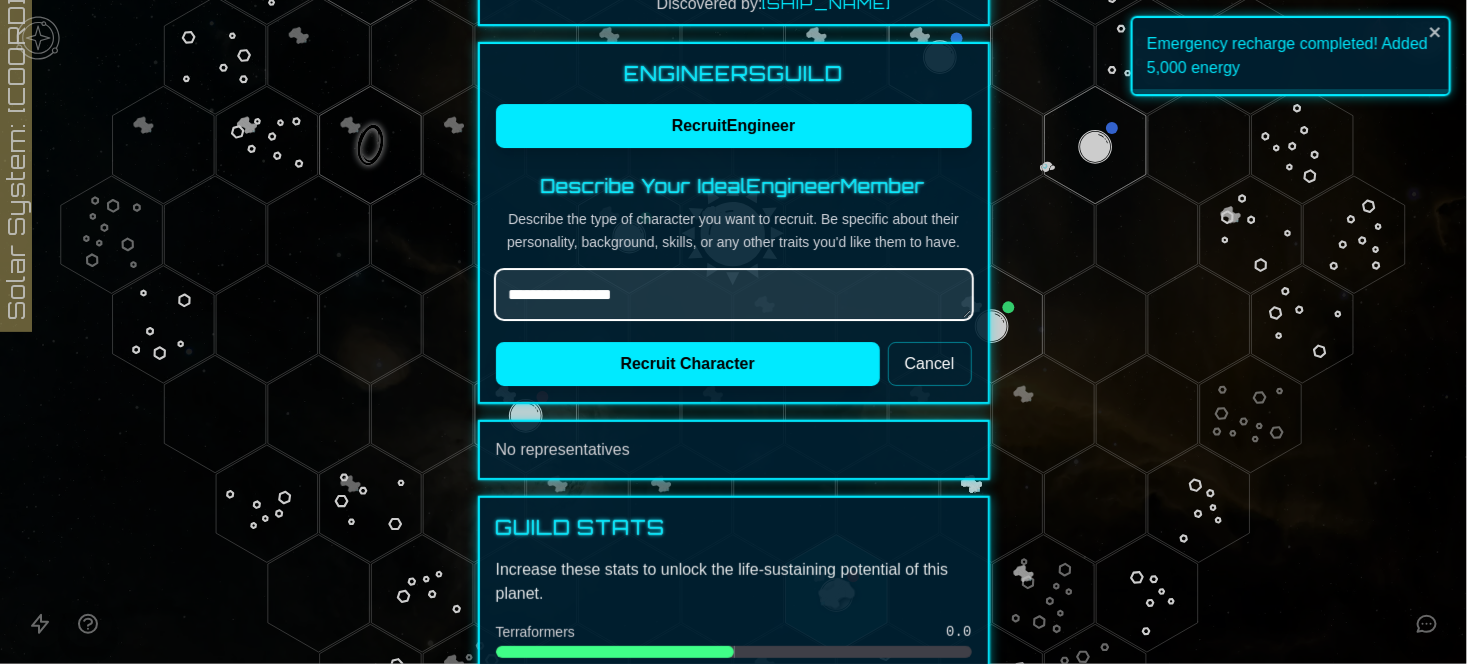 type on "*" 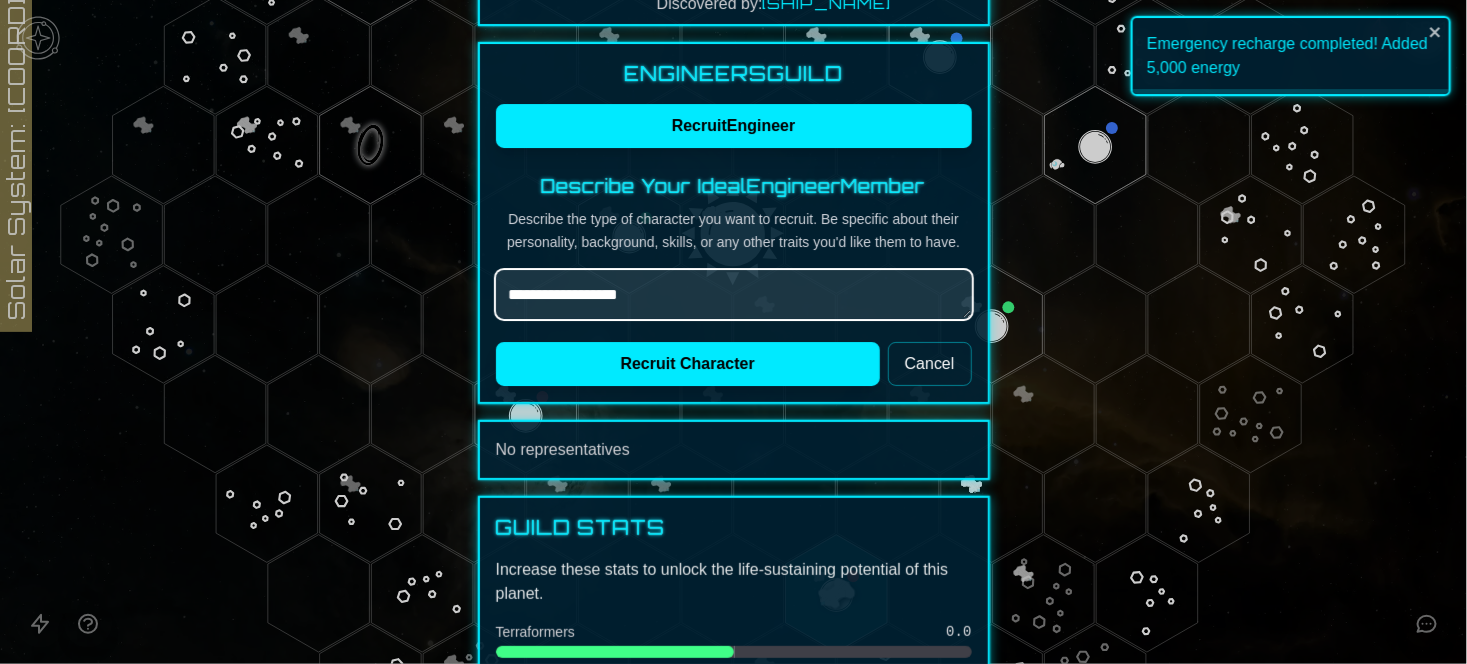 type on "*" 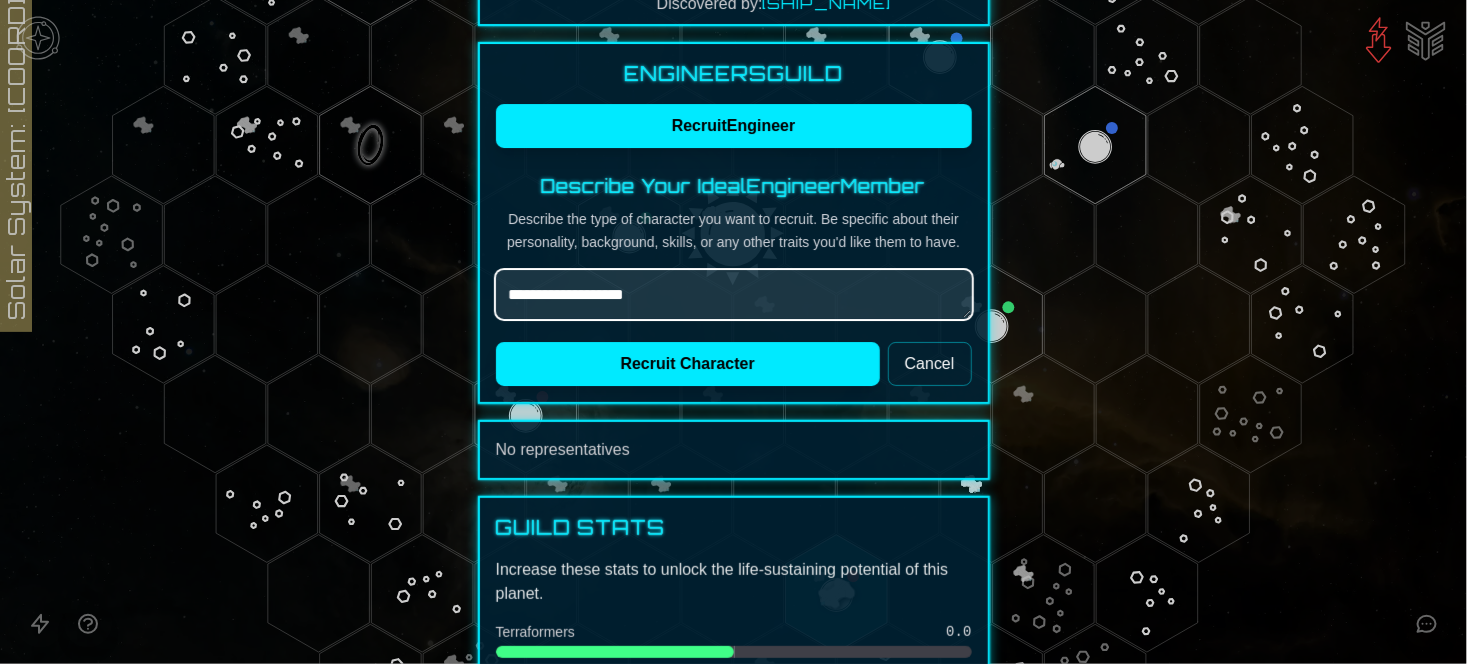 type on "*" 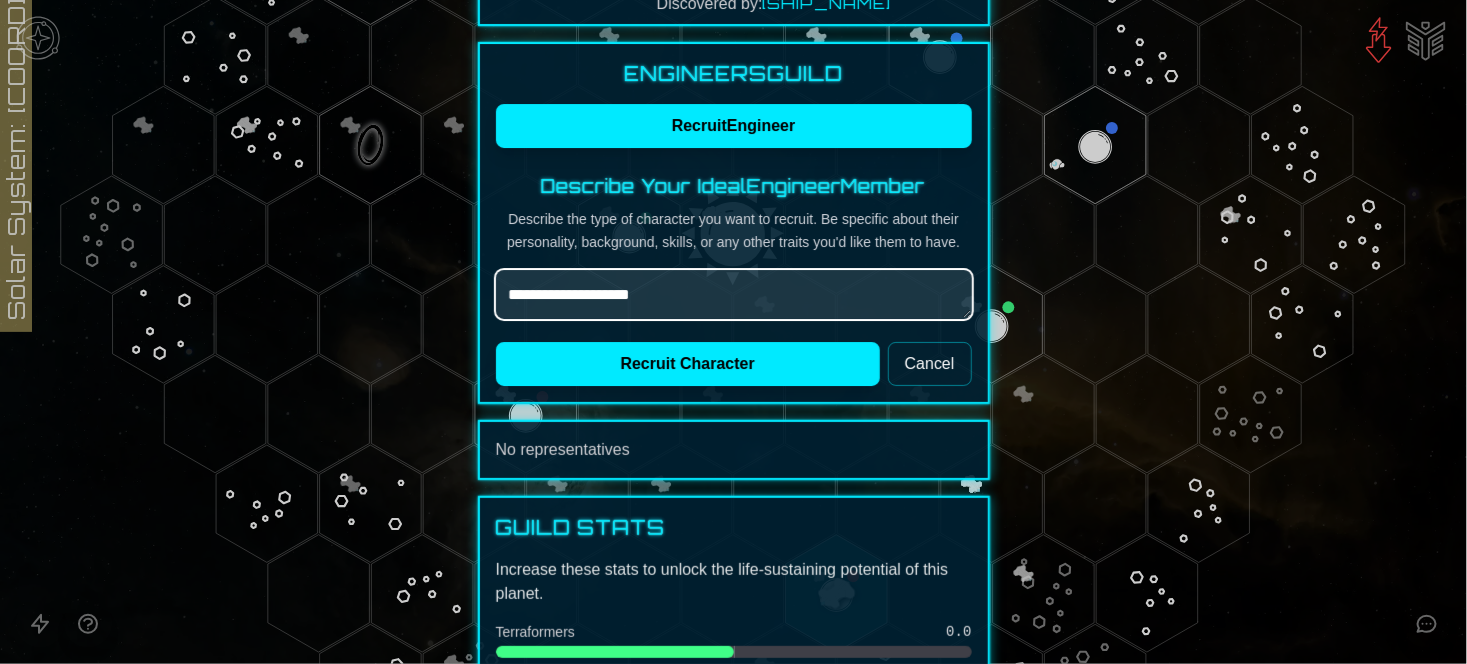 type on "*" 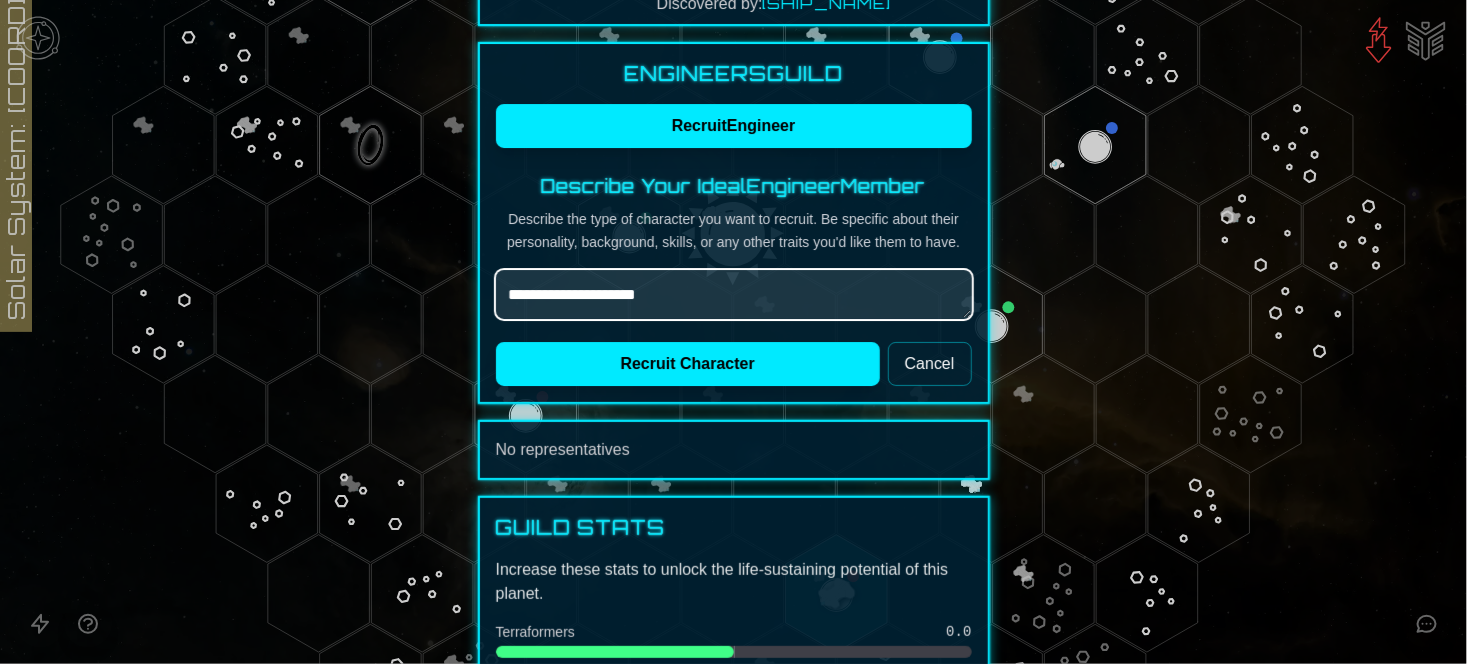 type on "*" 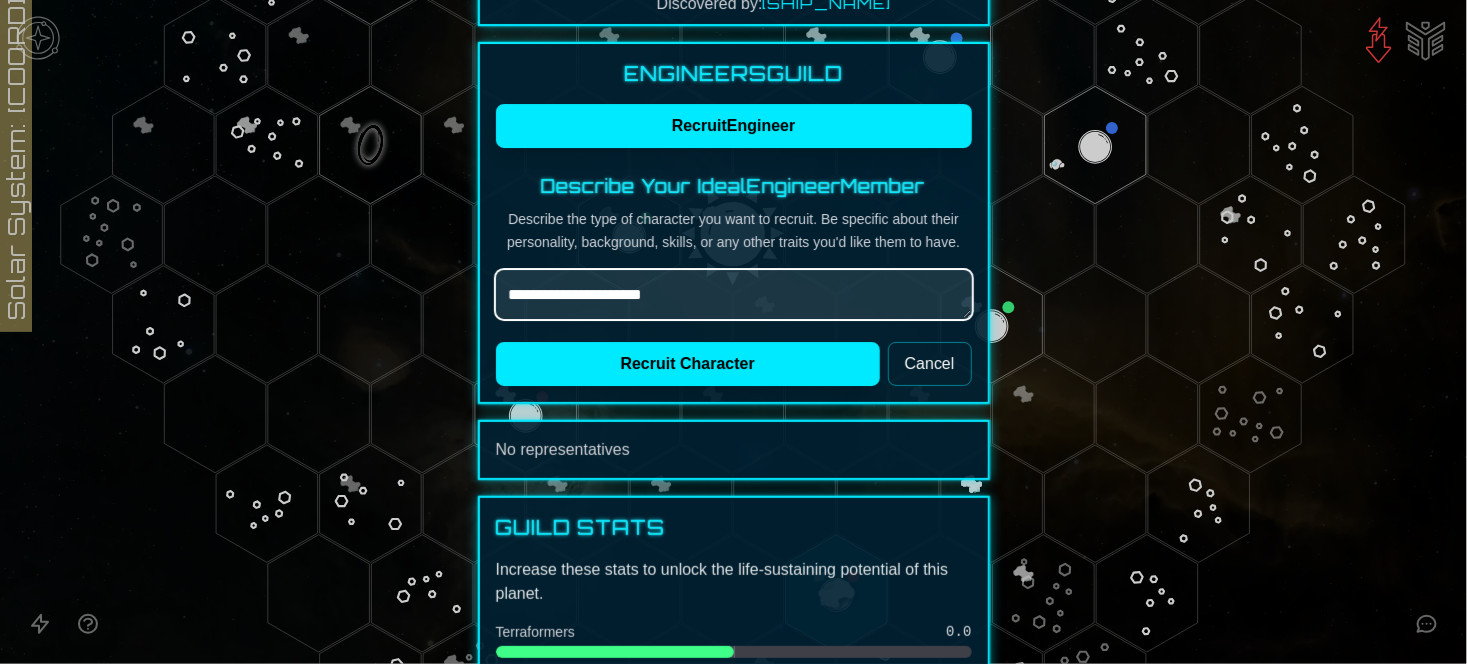 type on "*" 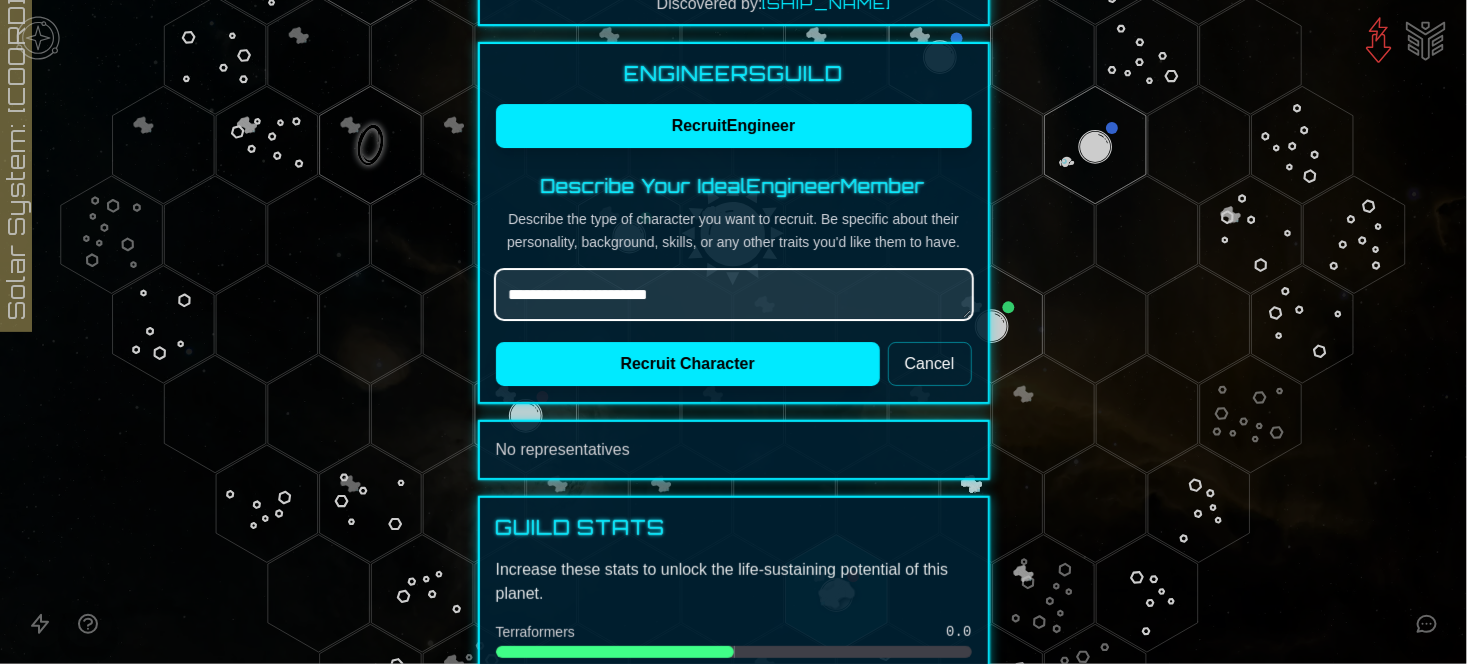 type on "*" 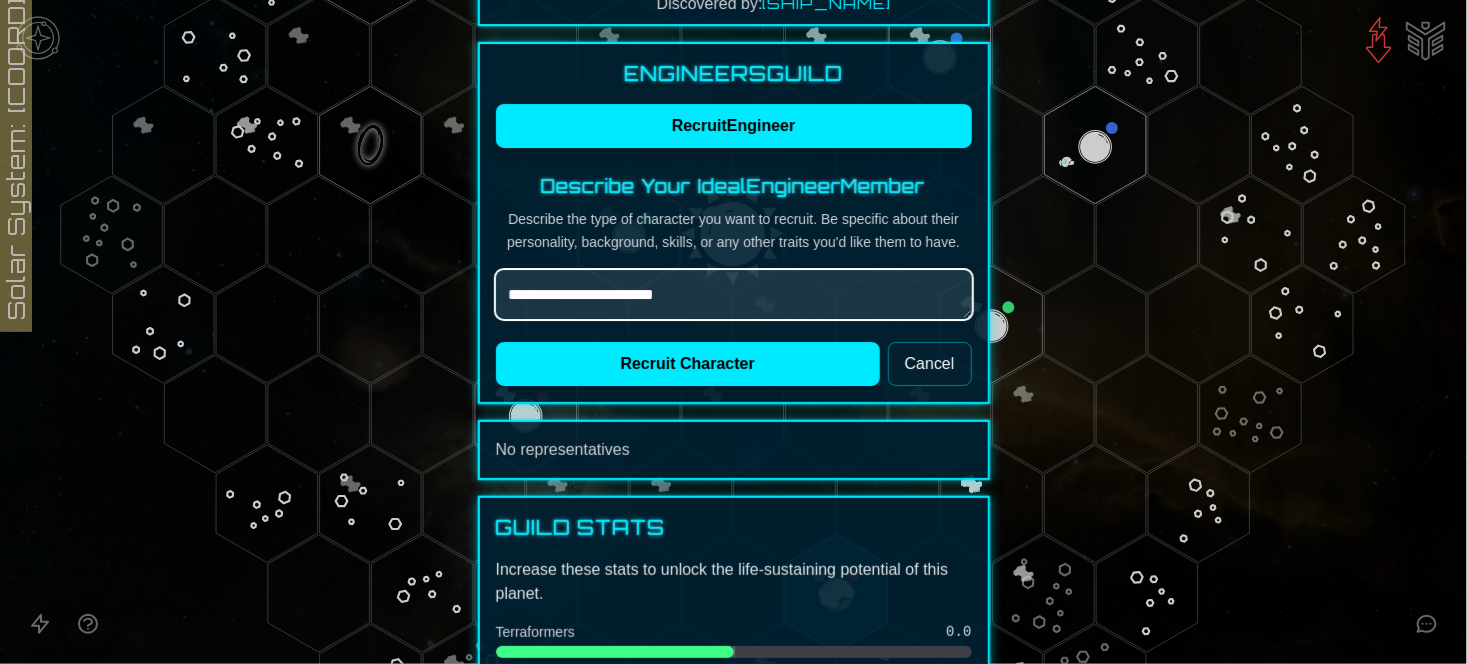 type on "*" 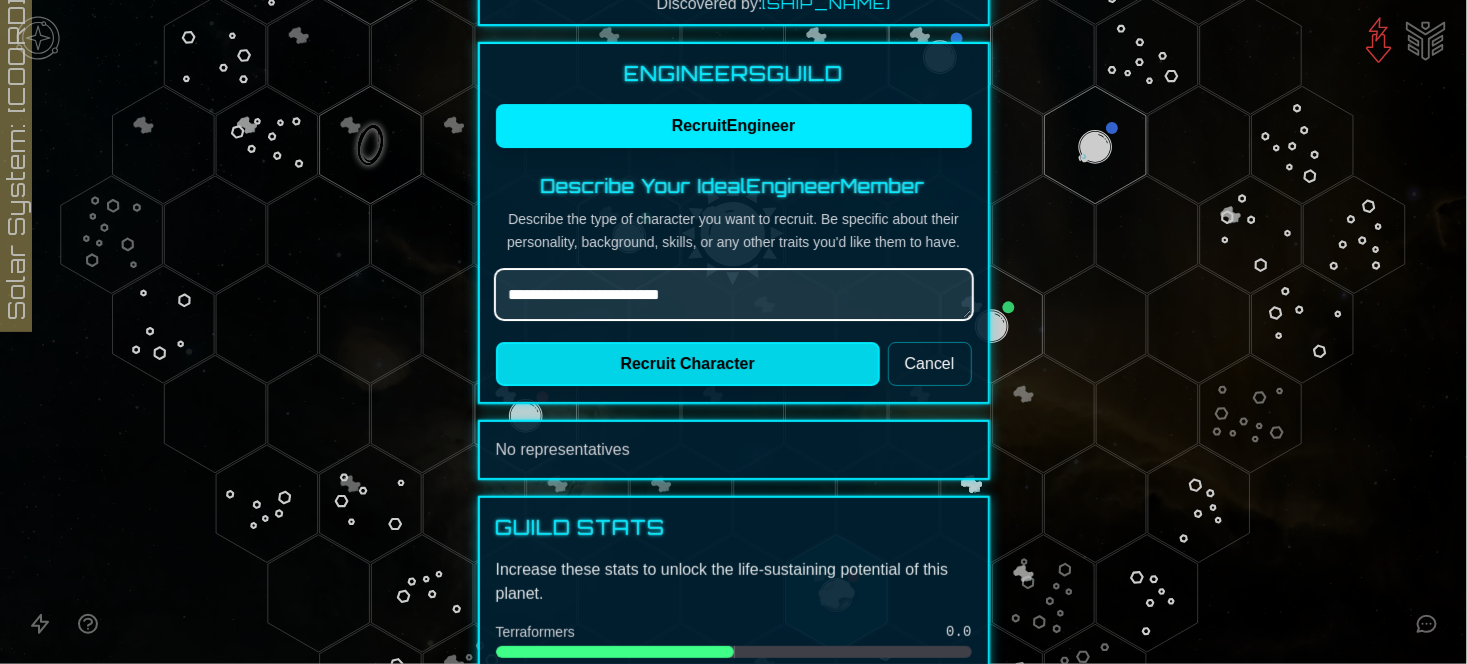 type on "**********" 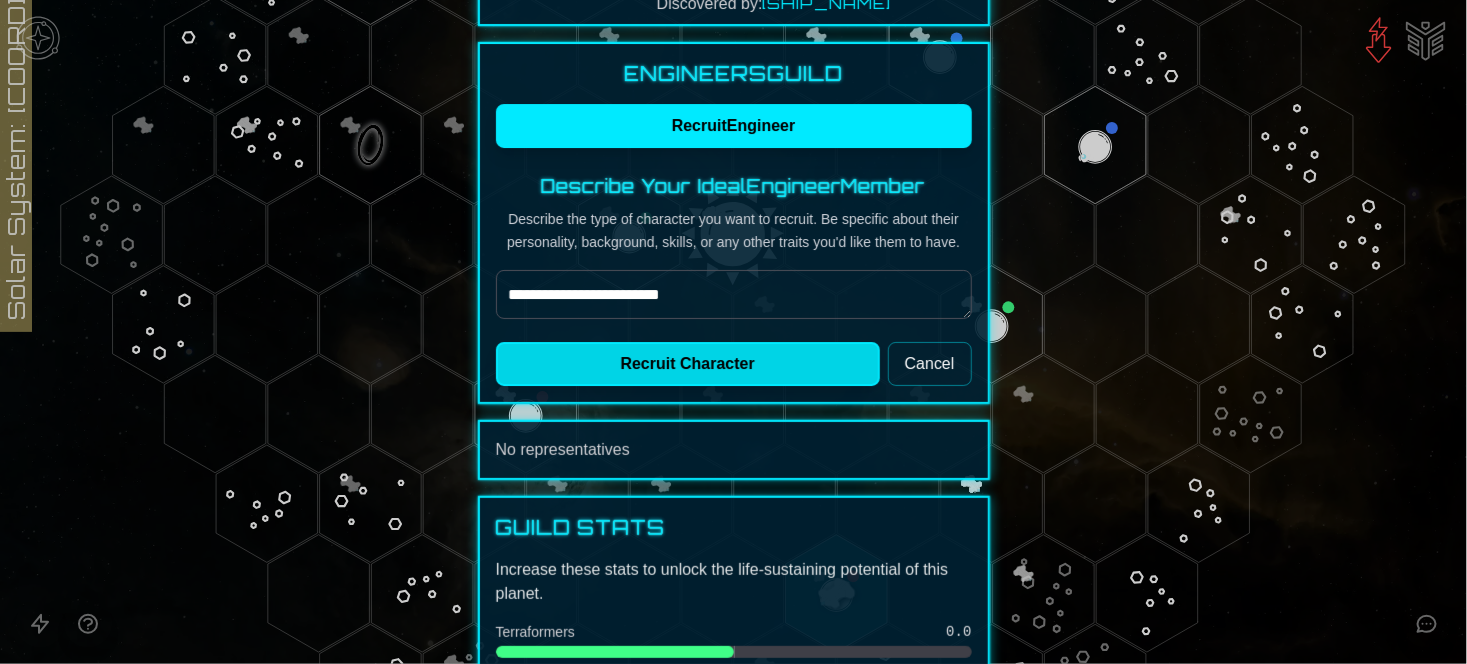click on "Recruit Character" at bounding box center (688, 364) 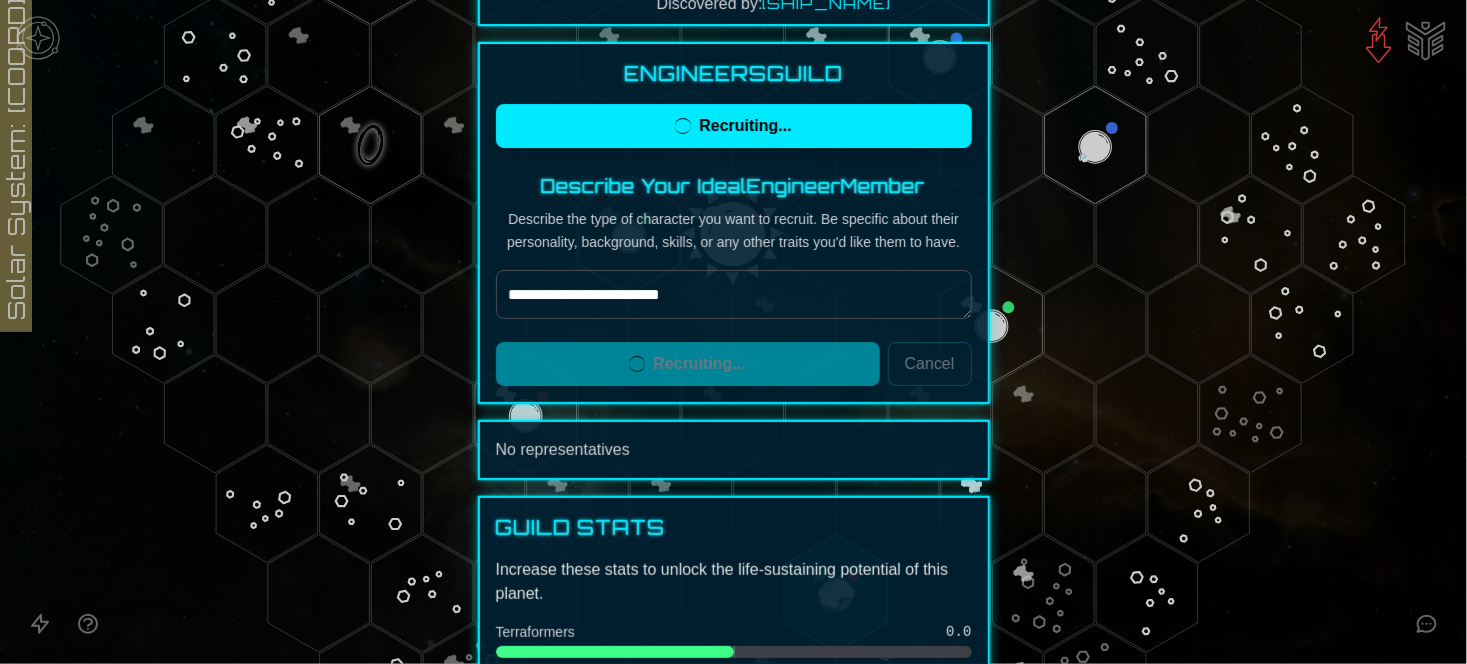 type on "*" 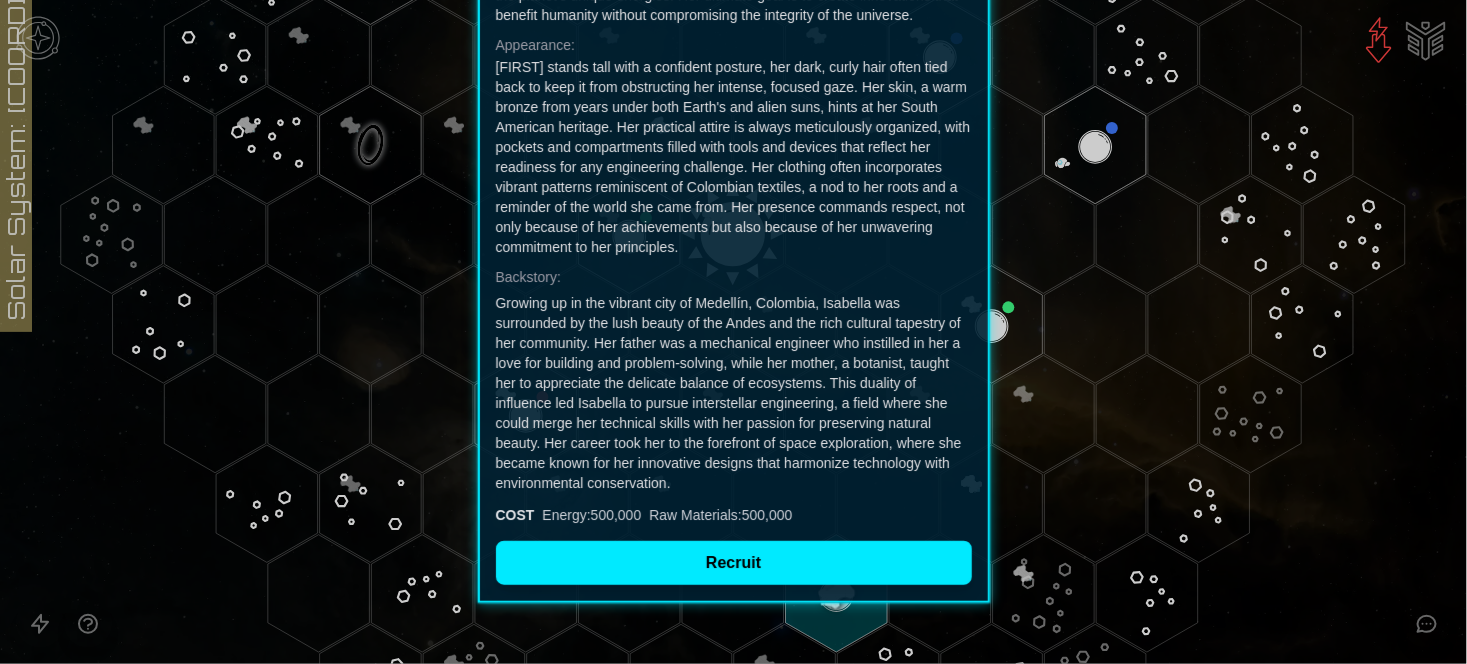 scroll, scrollTop: 494, scrollLeft: 0, axis: vertical 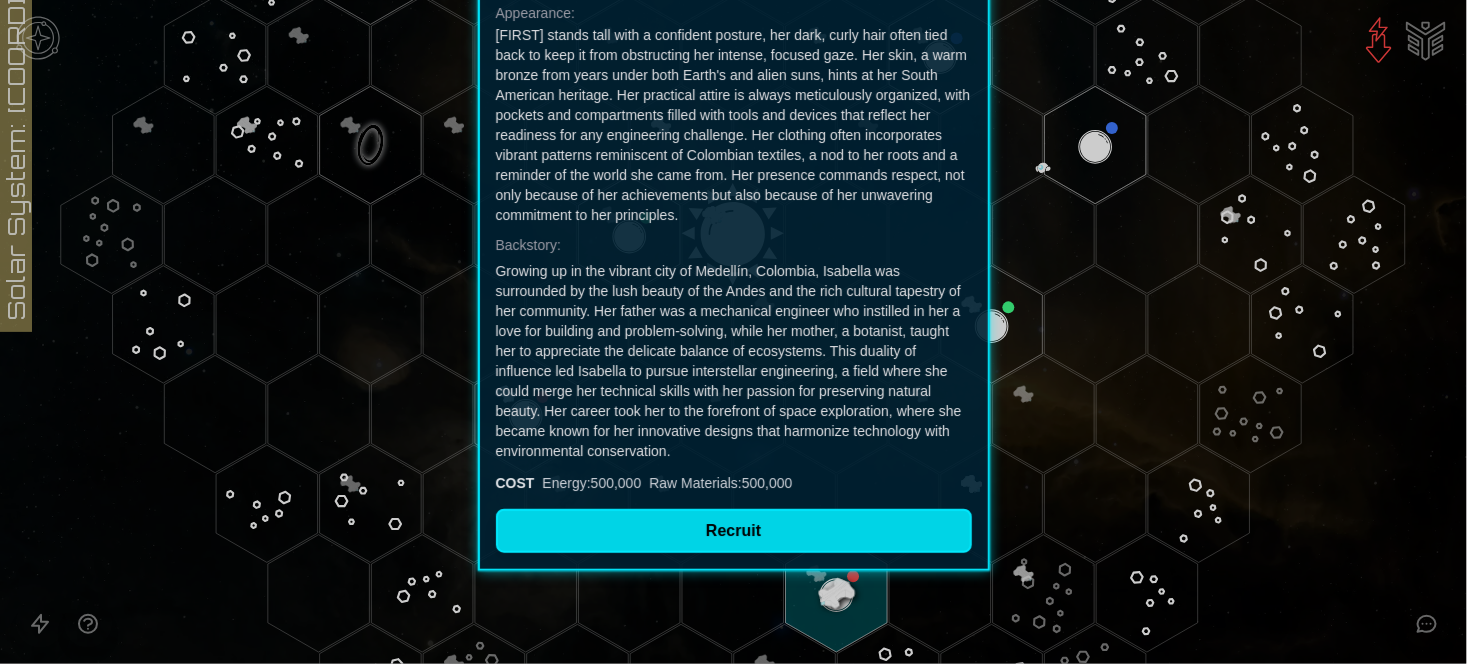 click on "Recruit" at bounding box center [734, 531] 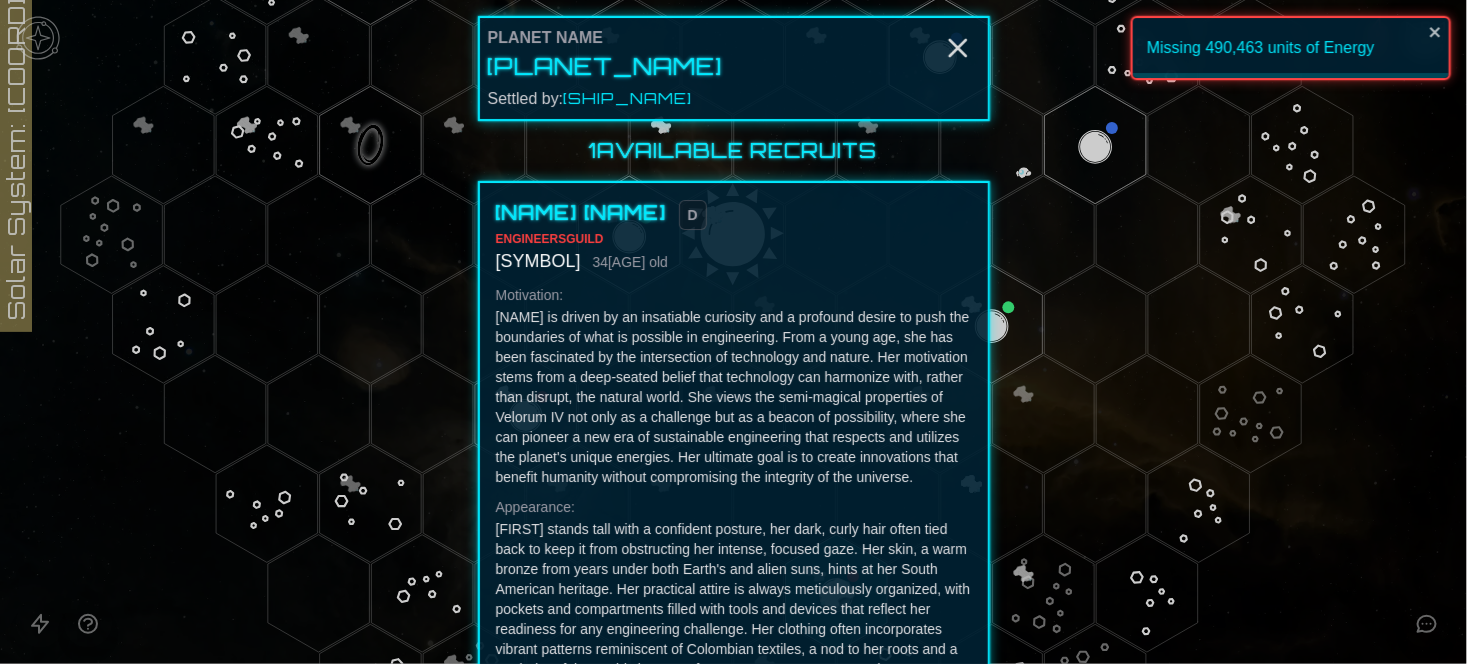 scroll, scrollTop: 0, scrollLeft: 0, axis: both 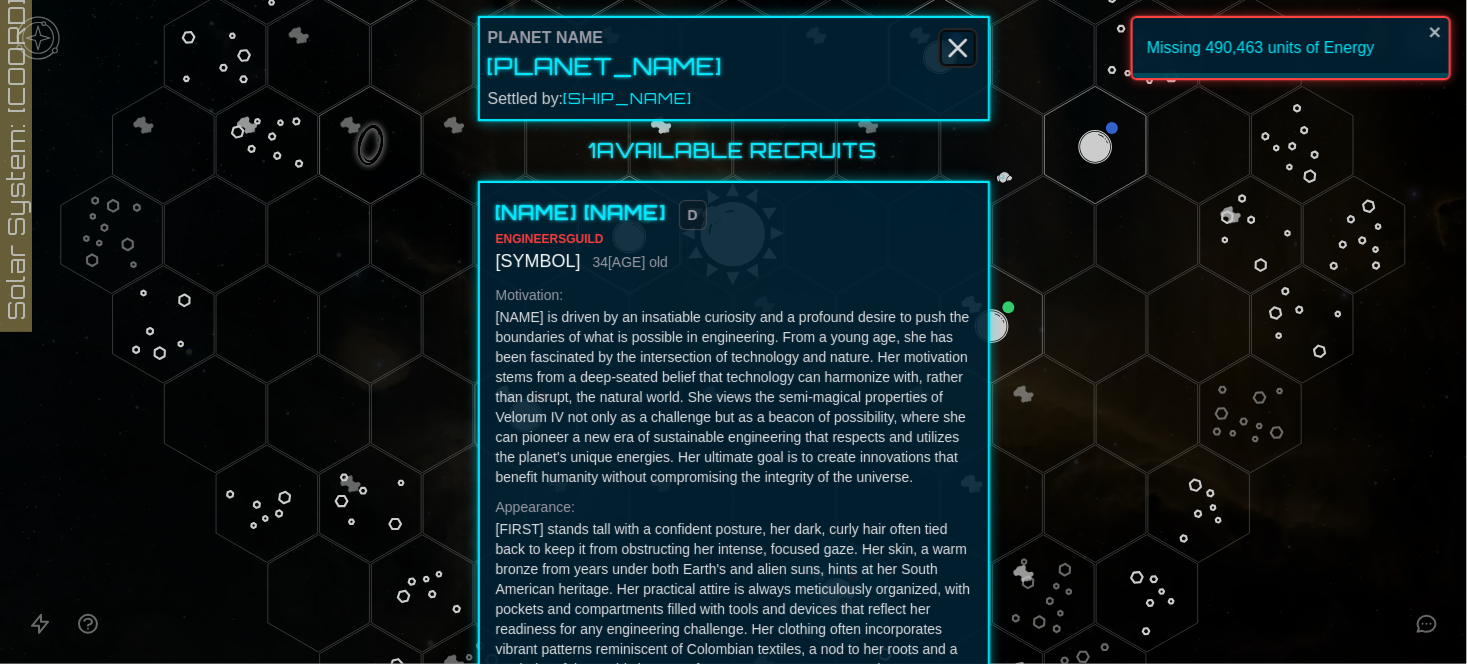 click 